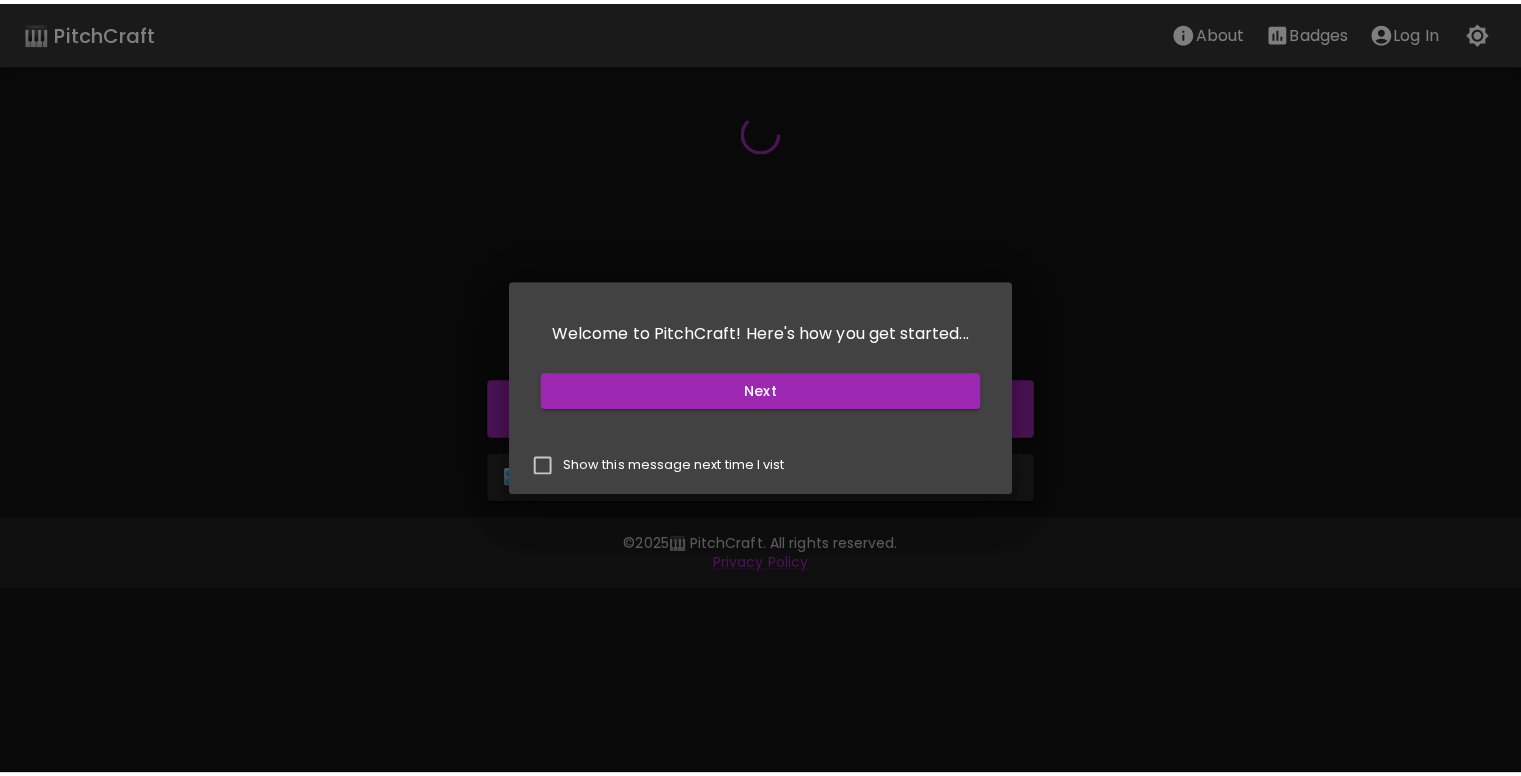 scroll, scrollTop: 0, scrollLeft: 0, axis: both 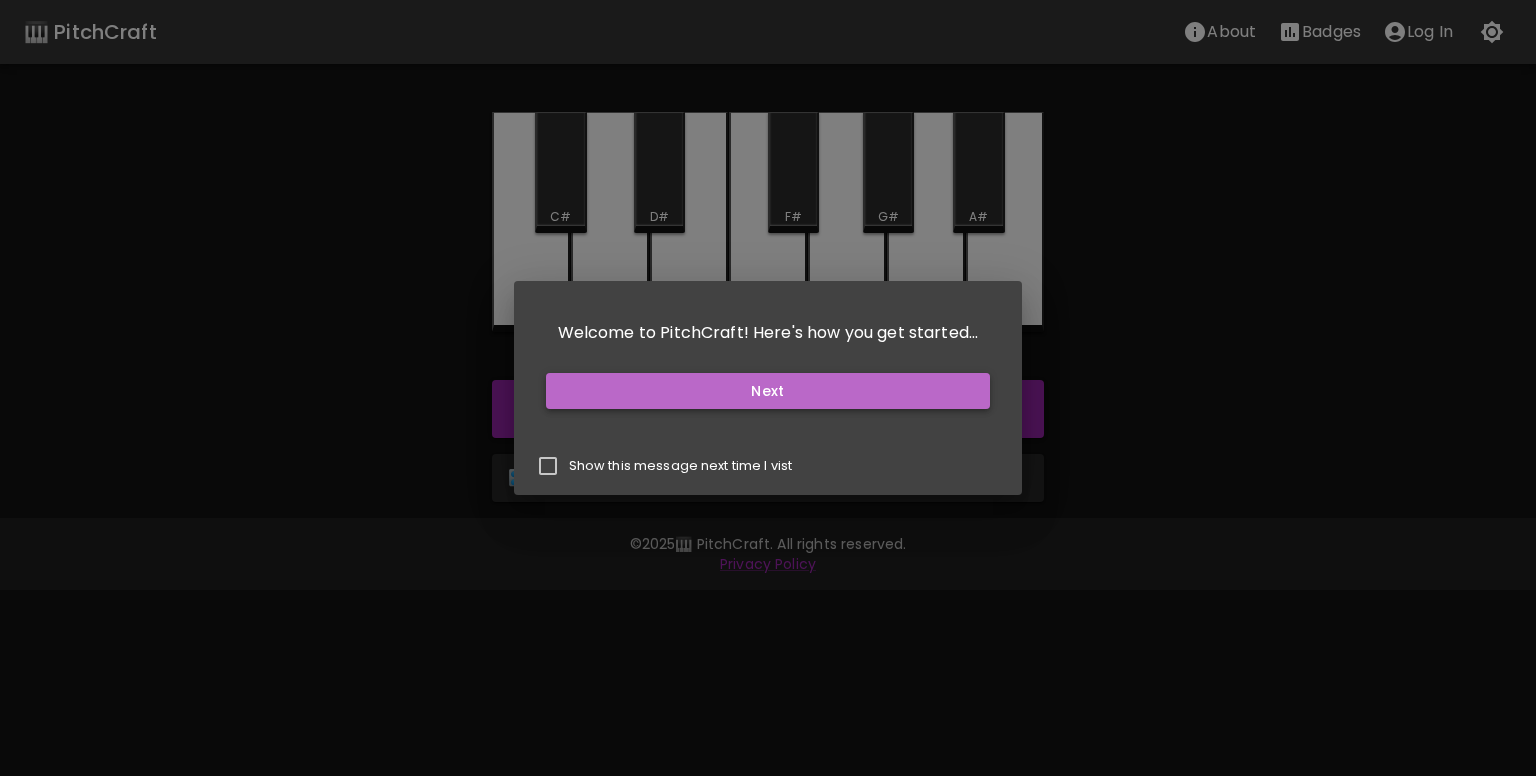 click on "Next" at bounding box center [768, 391] 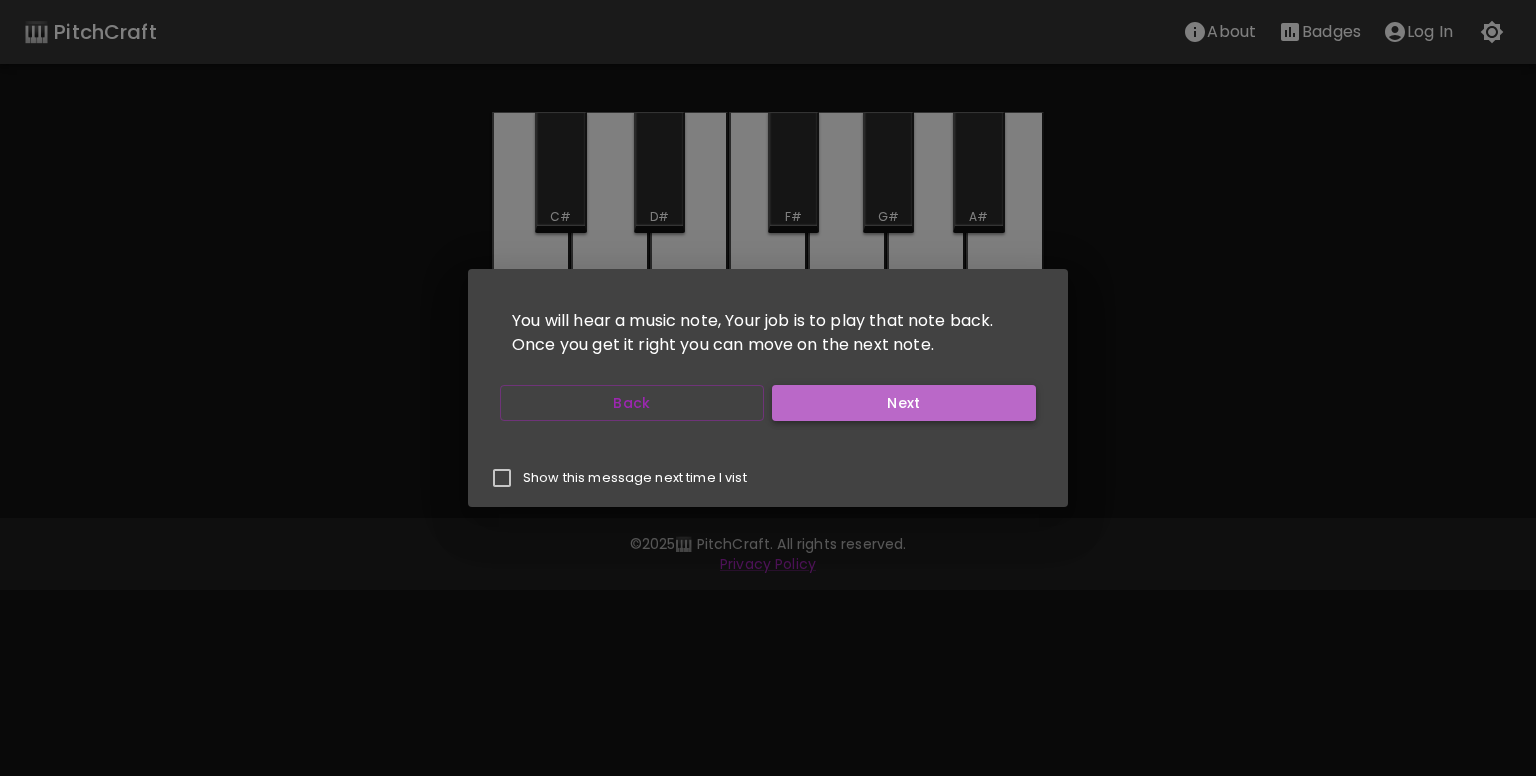 click on "Next" at bounding box center (904, 403) 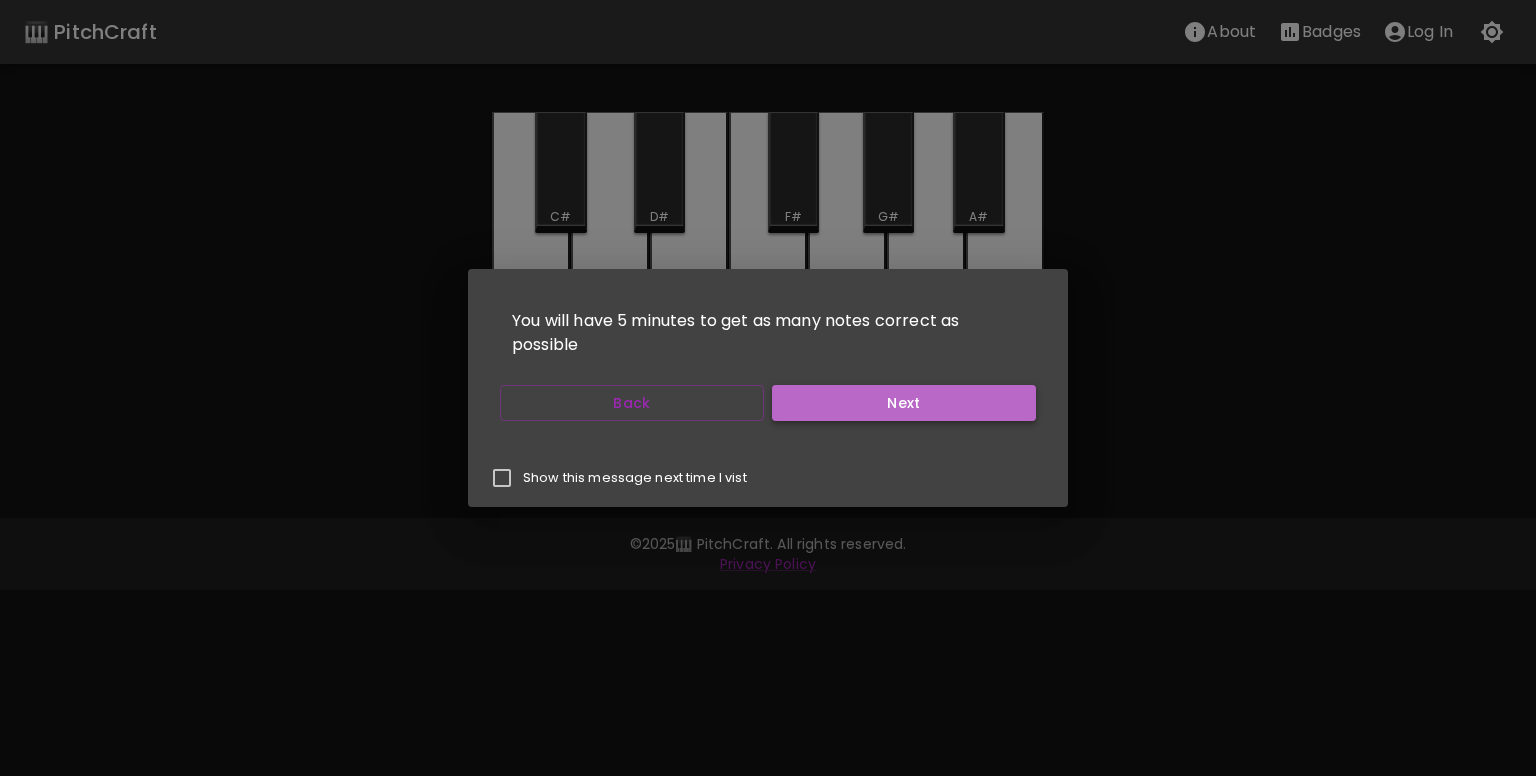 click on "Next" at bounding box center (904, 403) 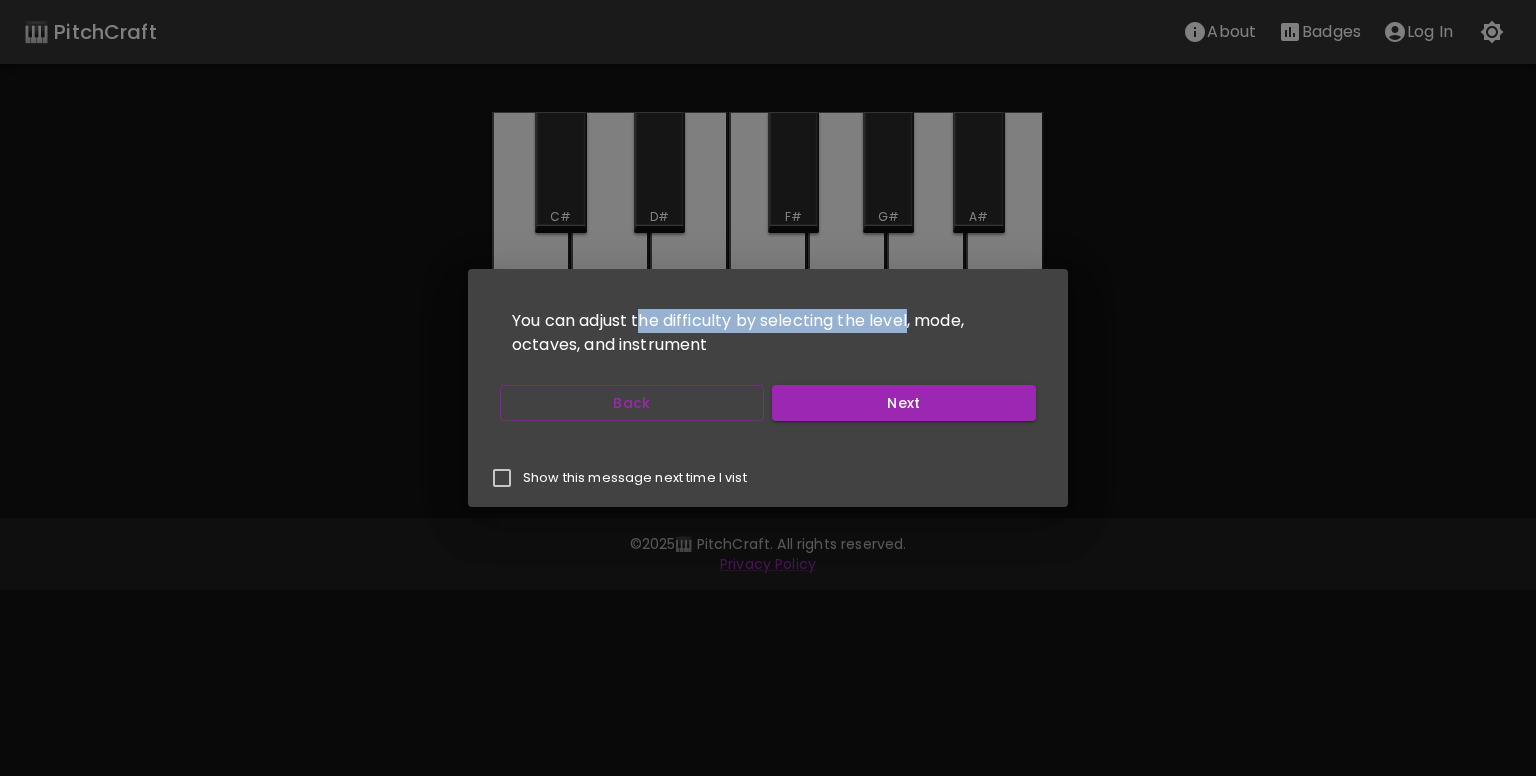 drag, startPoint x: 644, startPoint y: 328, endPoint x: 912, endPoint y: 328, distance: 268 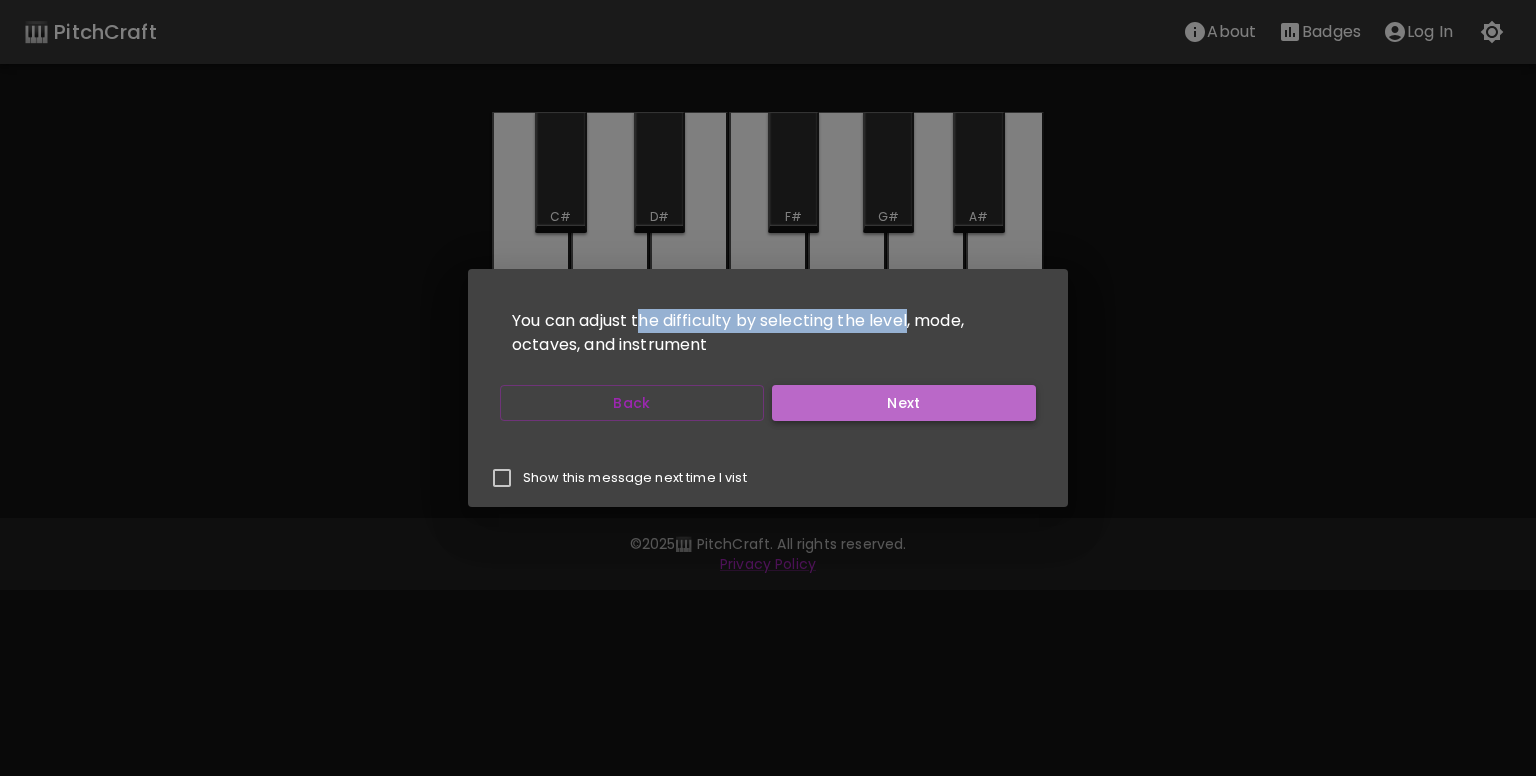click on "Next" at bounding box center [904, 403] 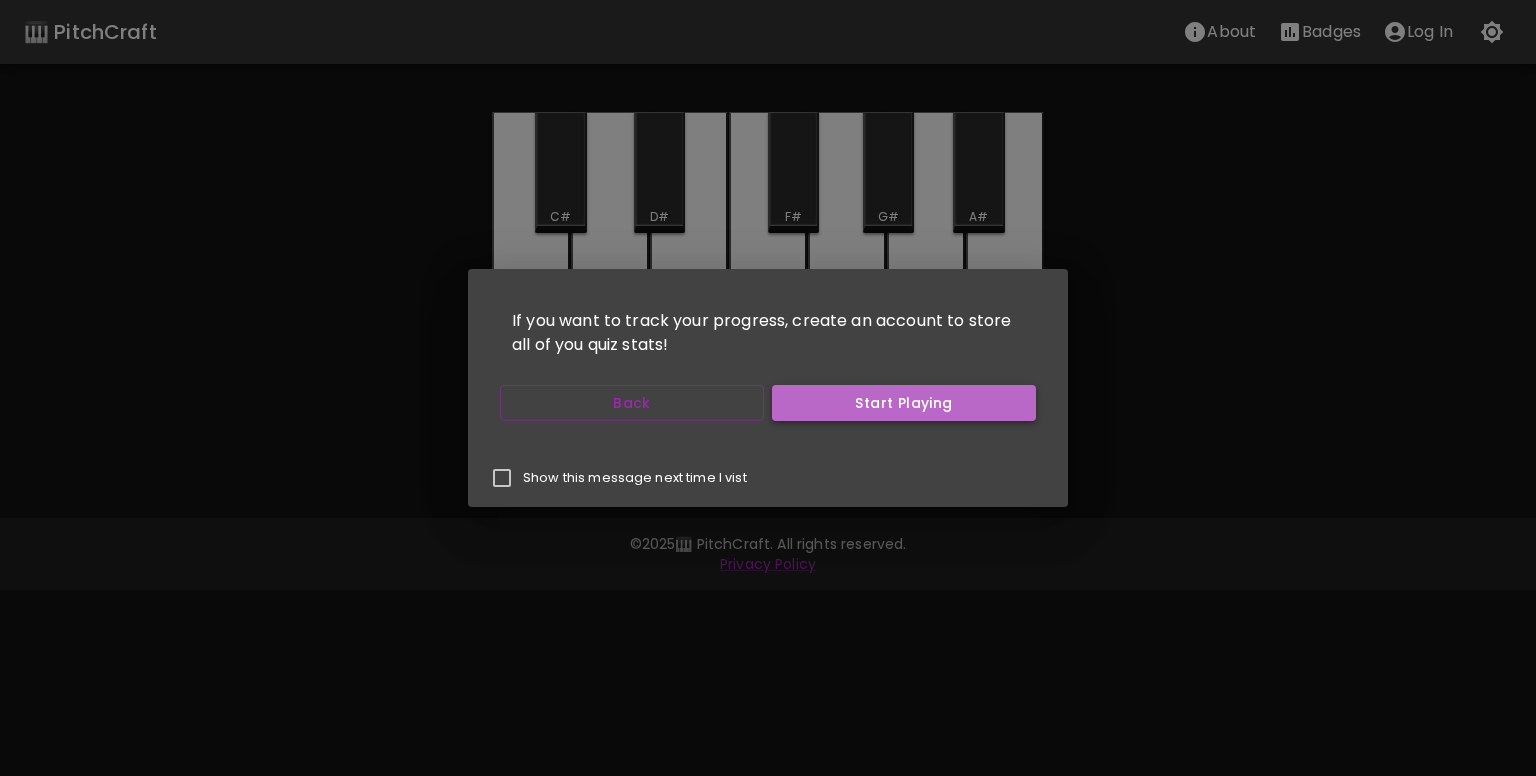 click on "Start Playing" at bounding box center (904, 403) 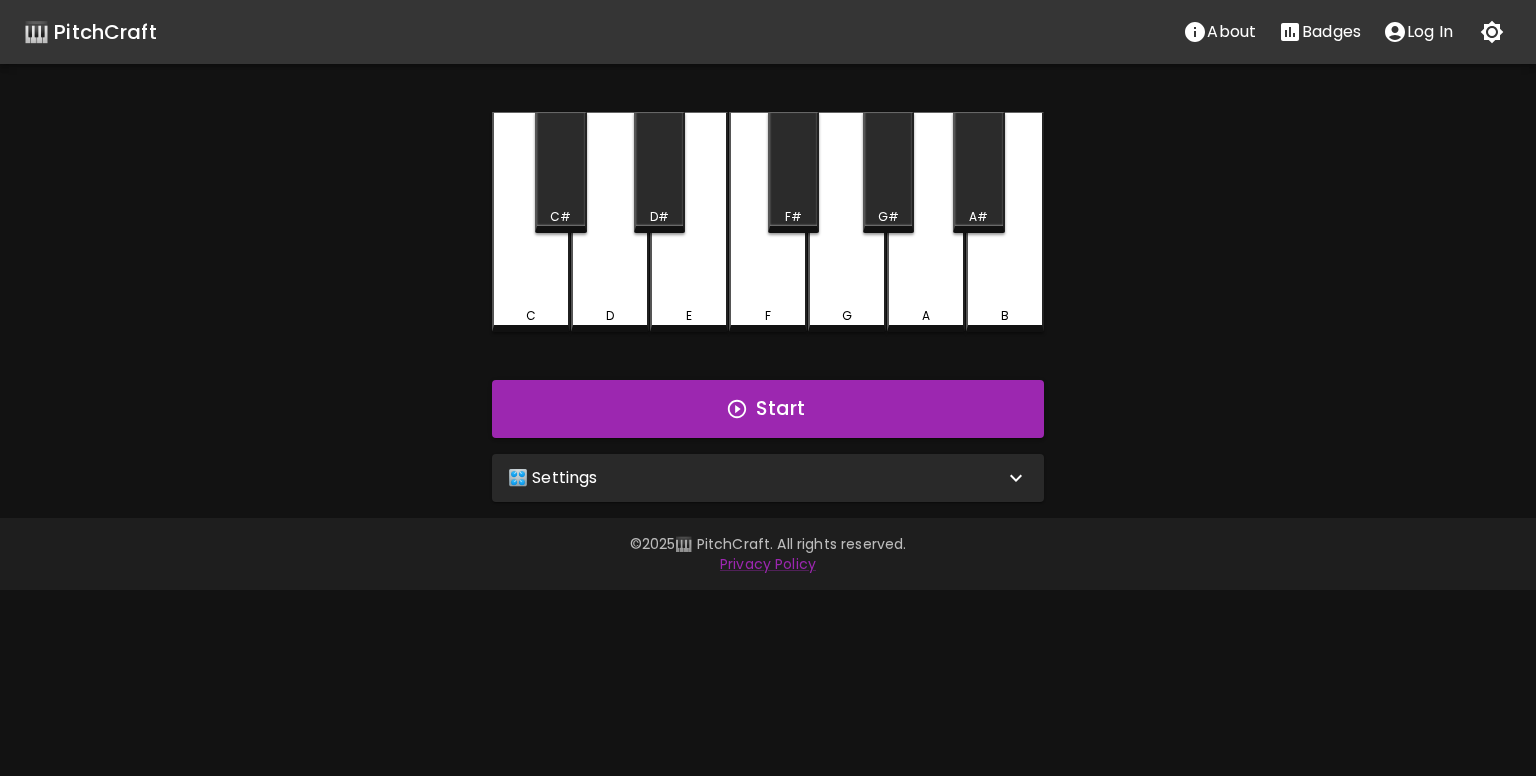 click on "🎛️ Settings" at bounding box center (768, 478) 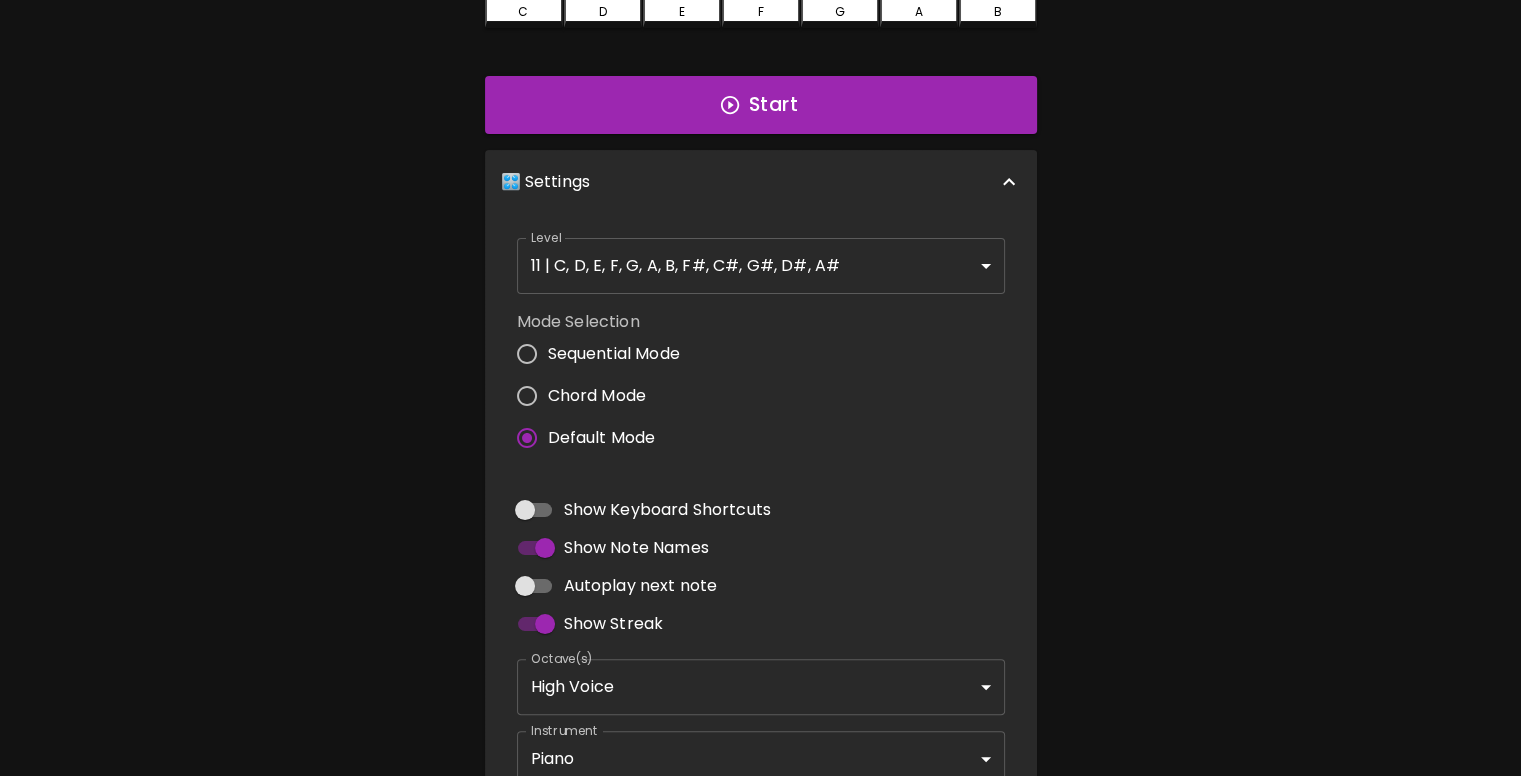 scroll, scrollTop: 300, scrollLeft: 0, axis: vertical 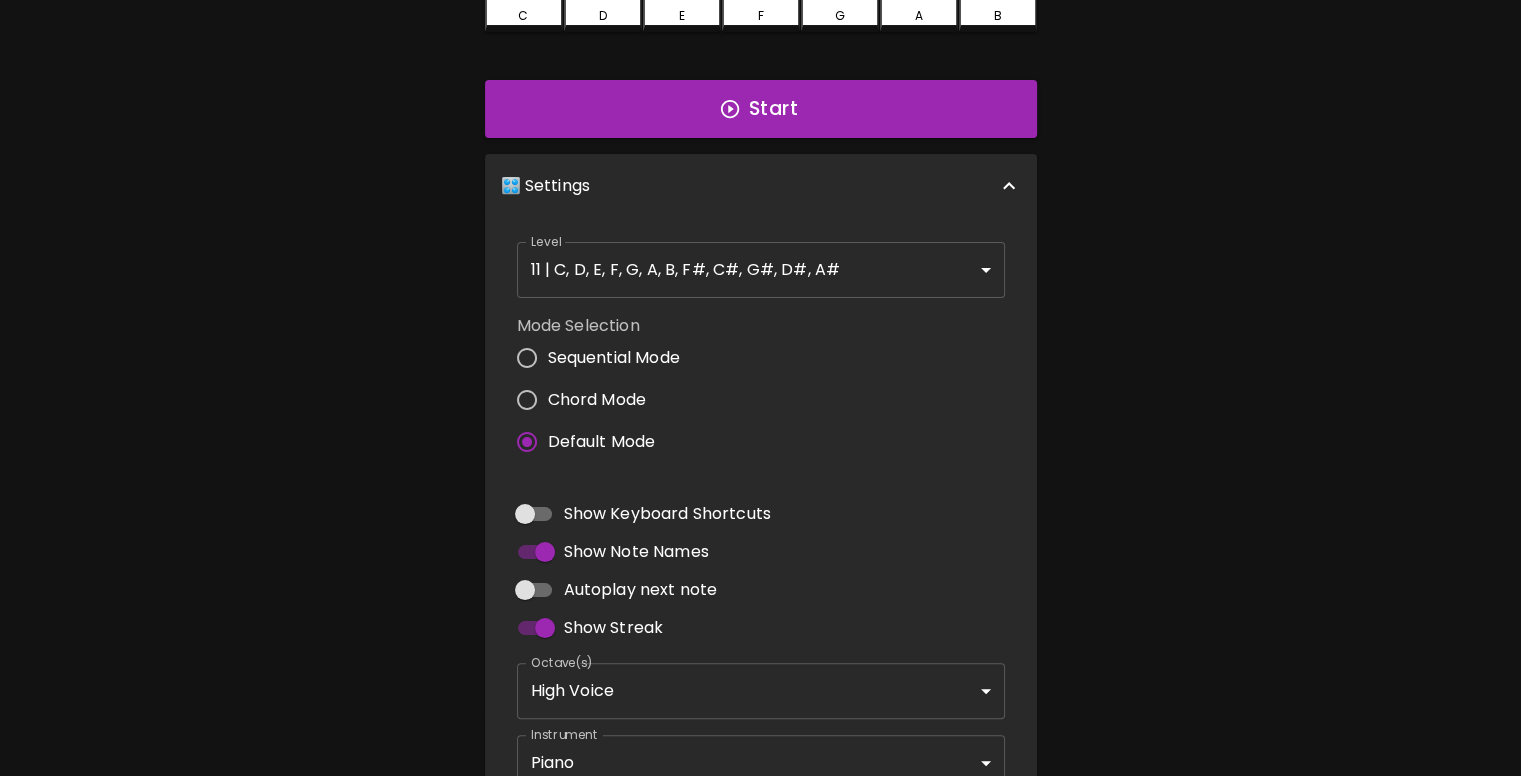click on "Sequential Mode" at bounding box center (614, 358) 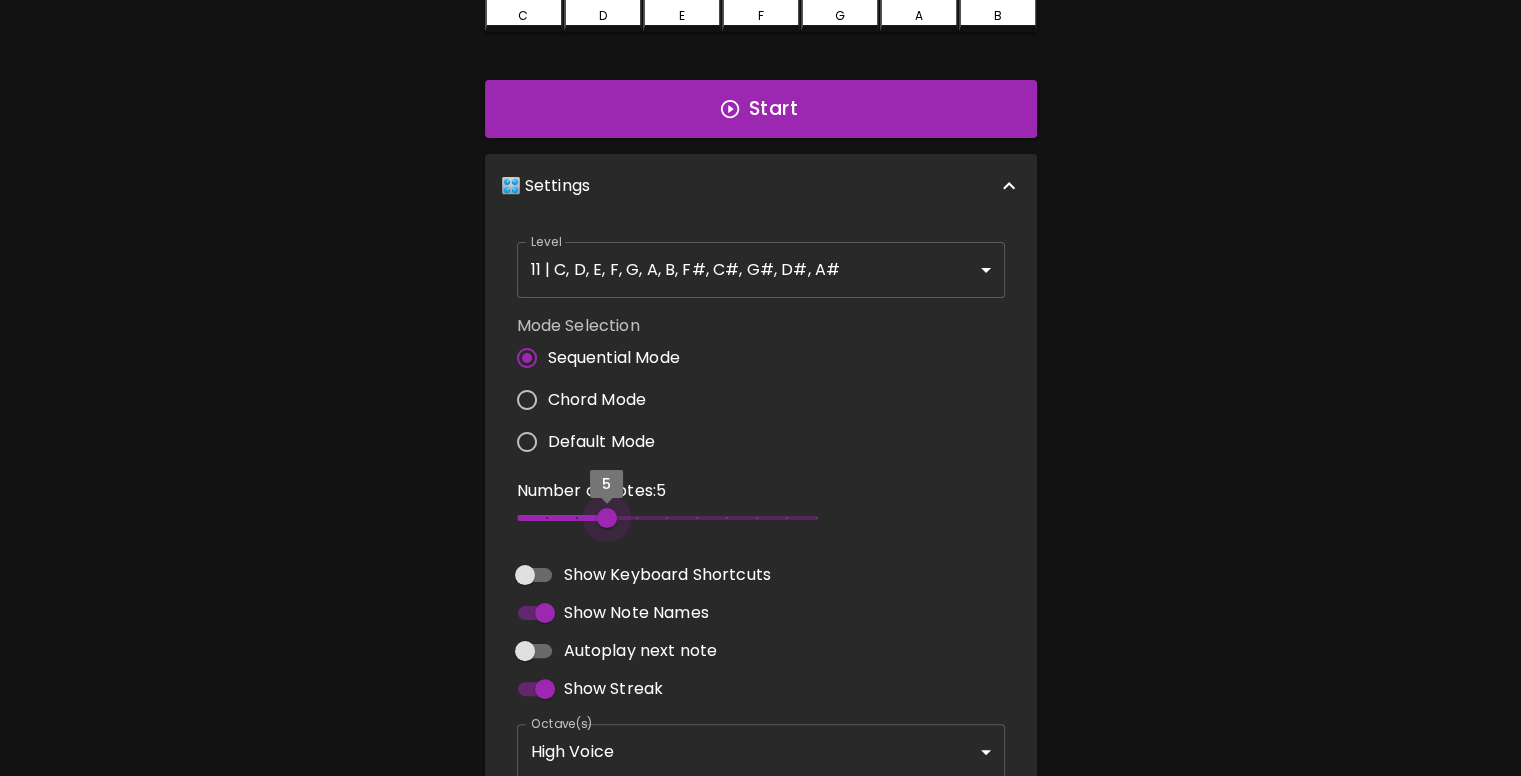 type on "2" 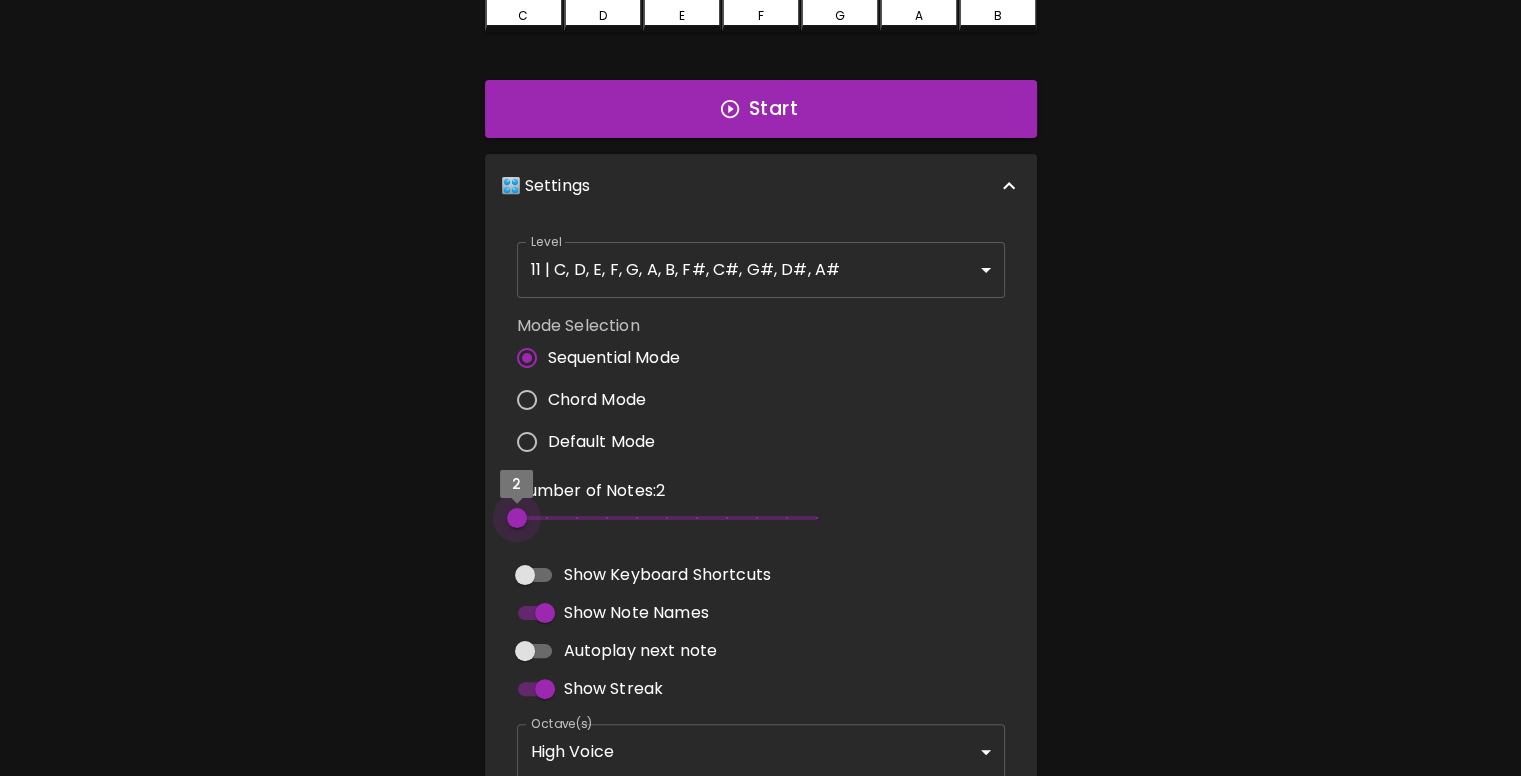 drag, startPoint x: 516, startPoint y: 514, endPoint x: 480, endPoint y: 513, distance: 36.013885 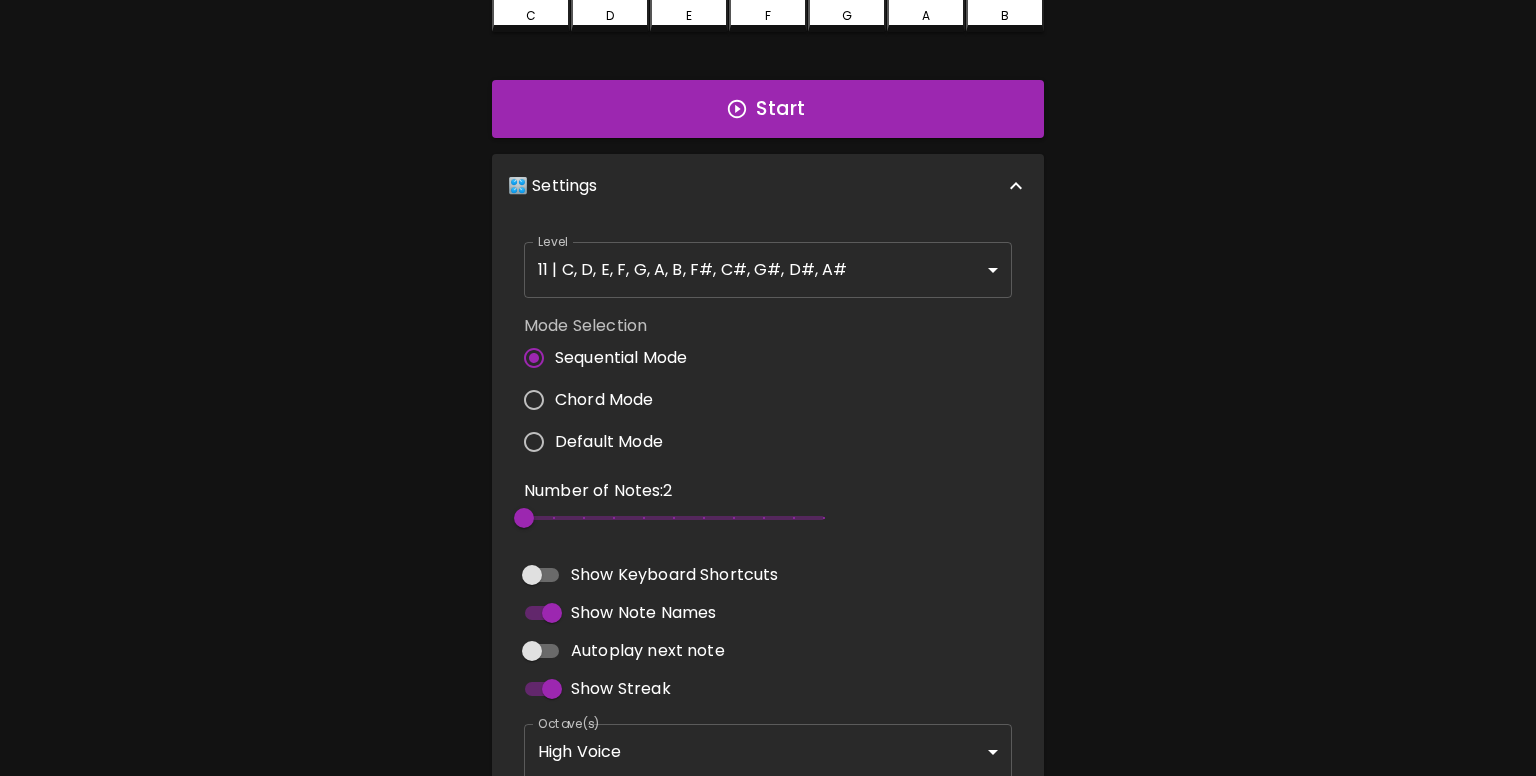 click on "🎹 PitchCraft About Badges   Log In C C# D D# E F F# G G# A A# B Start 🎛️ Settings Level 11 | C, D, E, F, G, A, B, F#, C#, G#, D#, A# 21 Level Mode Selection Sequential Mode Chord Mode Default Mode Number of Notes:  2 2 Show Keyboard Shortcuts Show Note Names Autoplay next note Show Streak Octave(s) High Voice 4 Octave Instrument Piano acoustic_grand_piano Instrument ©  2025  🎹 PitchCraft. All rights reserved. Privacy Policy About Badges Sign In Profile My account" at bounding box center (768, 336) 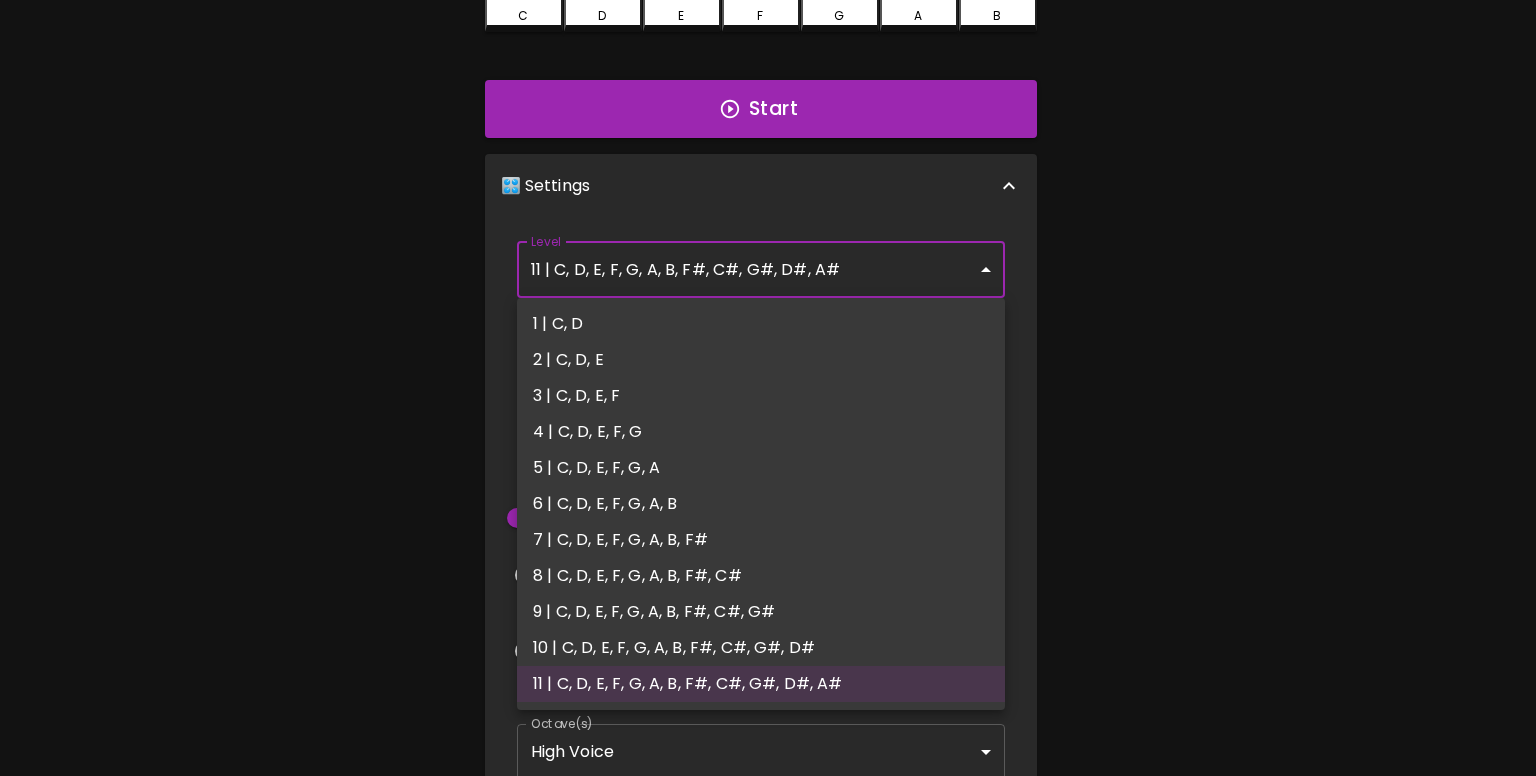 click at bounding box center [768, 388] 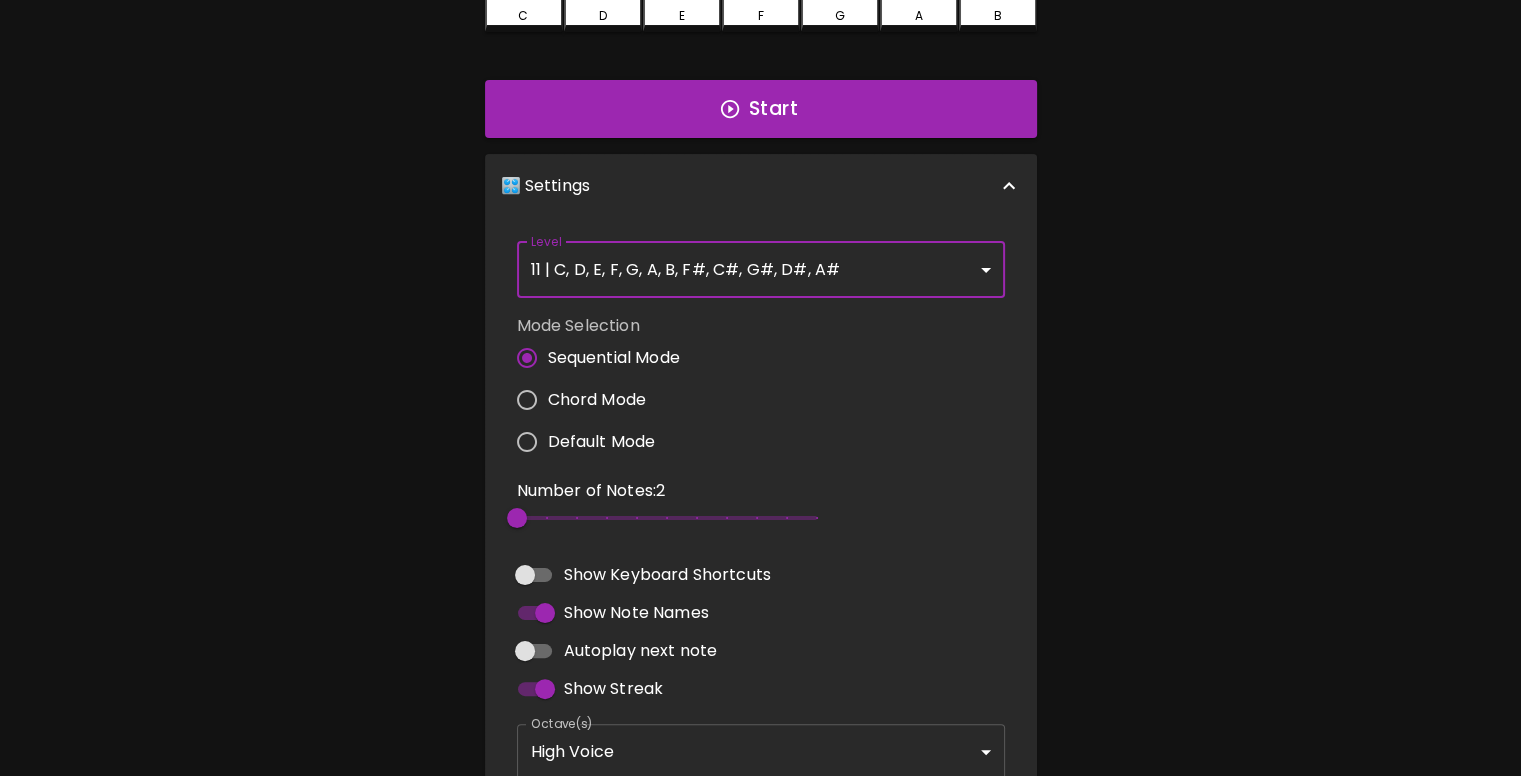 click on "Chord Mode" at bounding box center [597, 400] 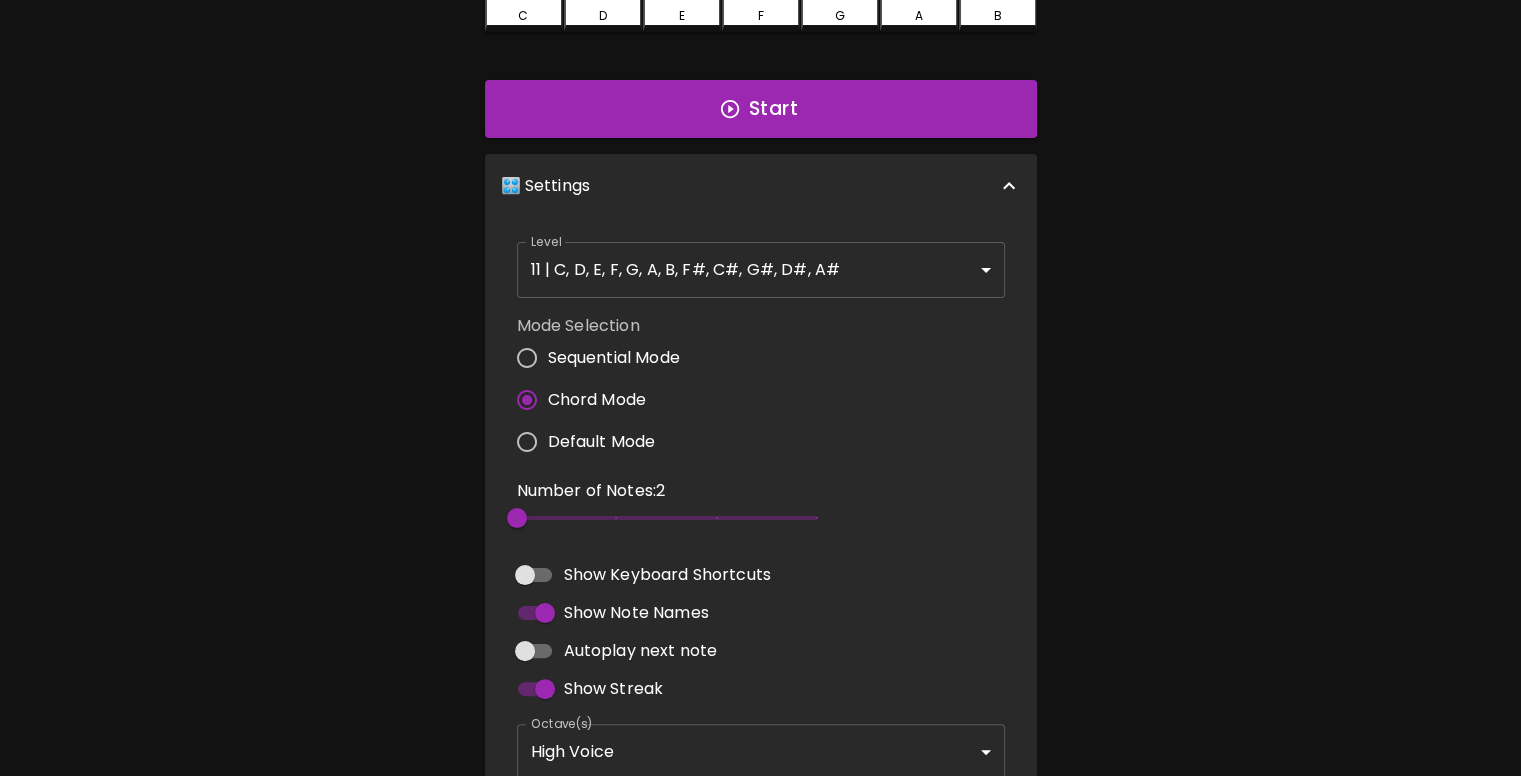 click on "Default Mode" at bounding box center [602, 442] 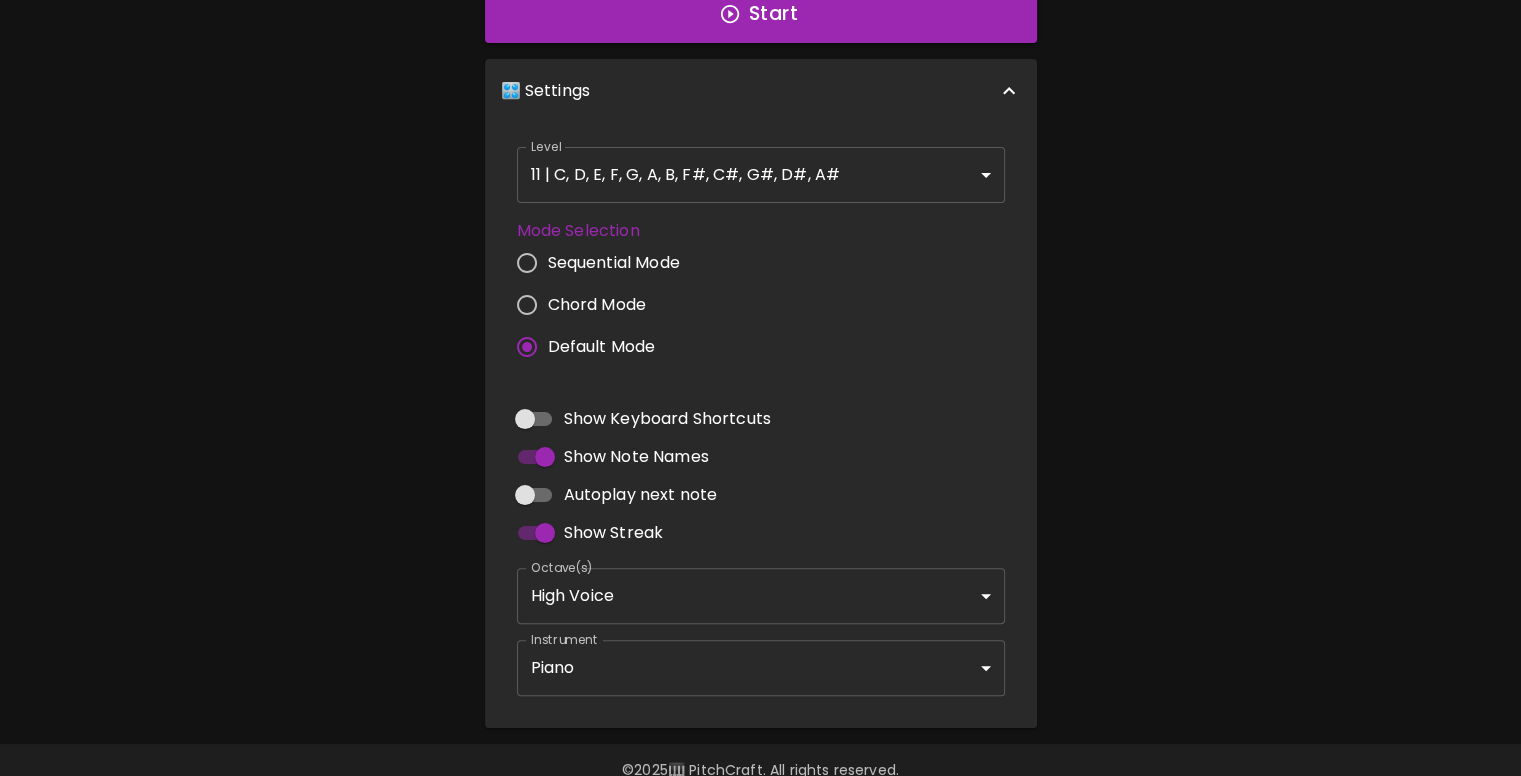 scroll, scrollTop: 400, scrollLeft: 0, axis: vertical 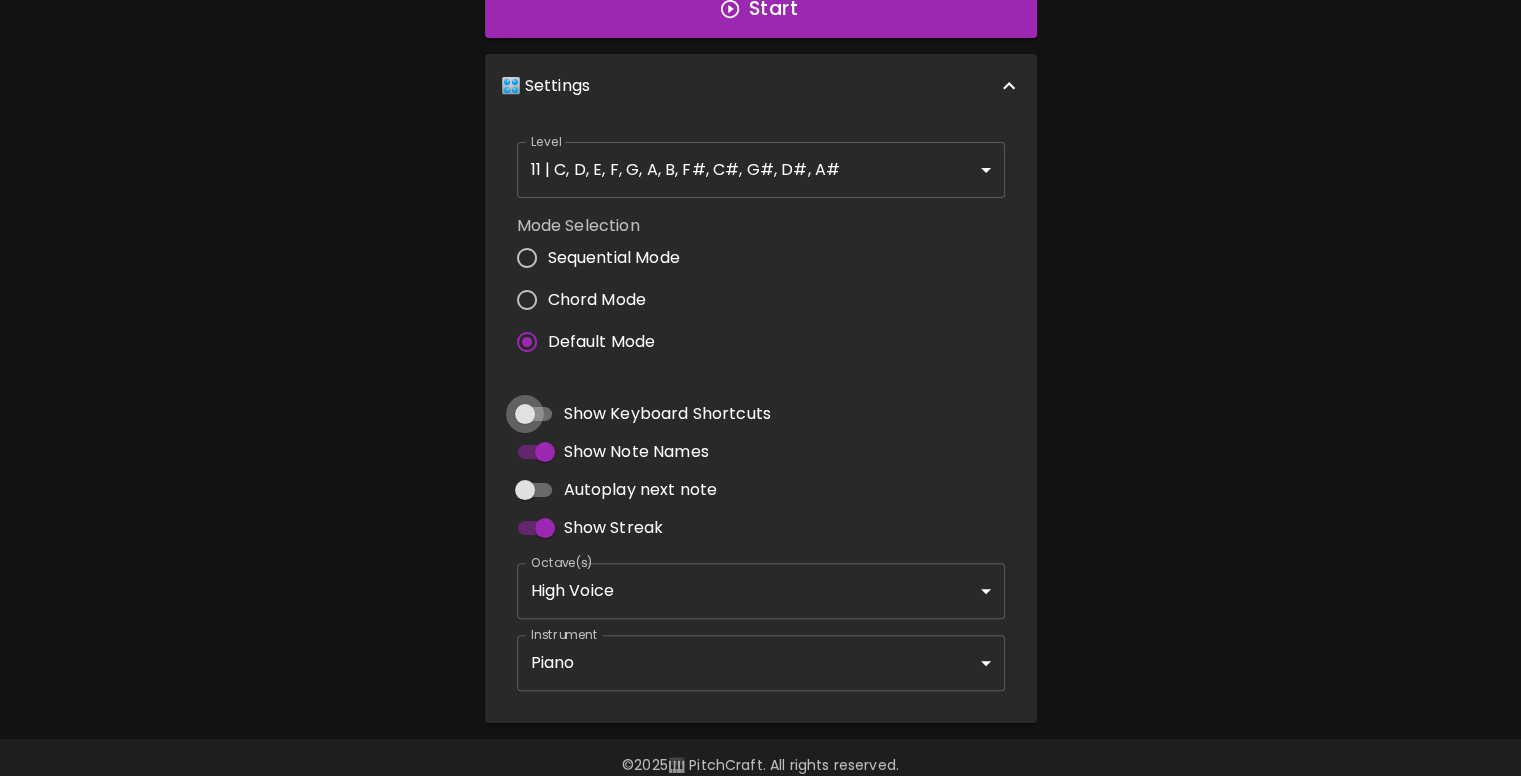 click on "Show Keyboard Shortcuts" at bounding box center [525, 414] 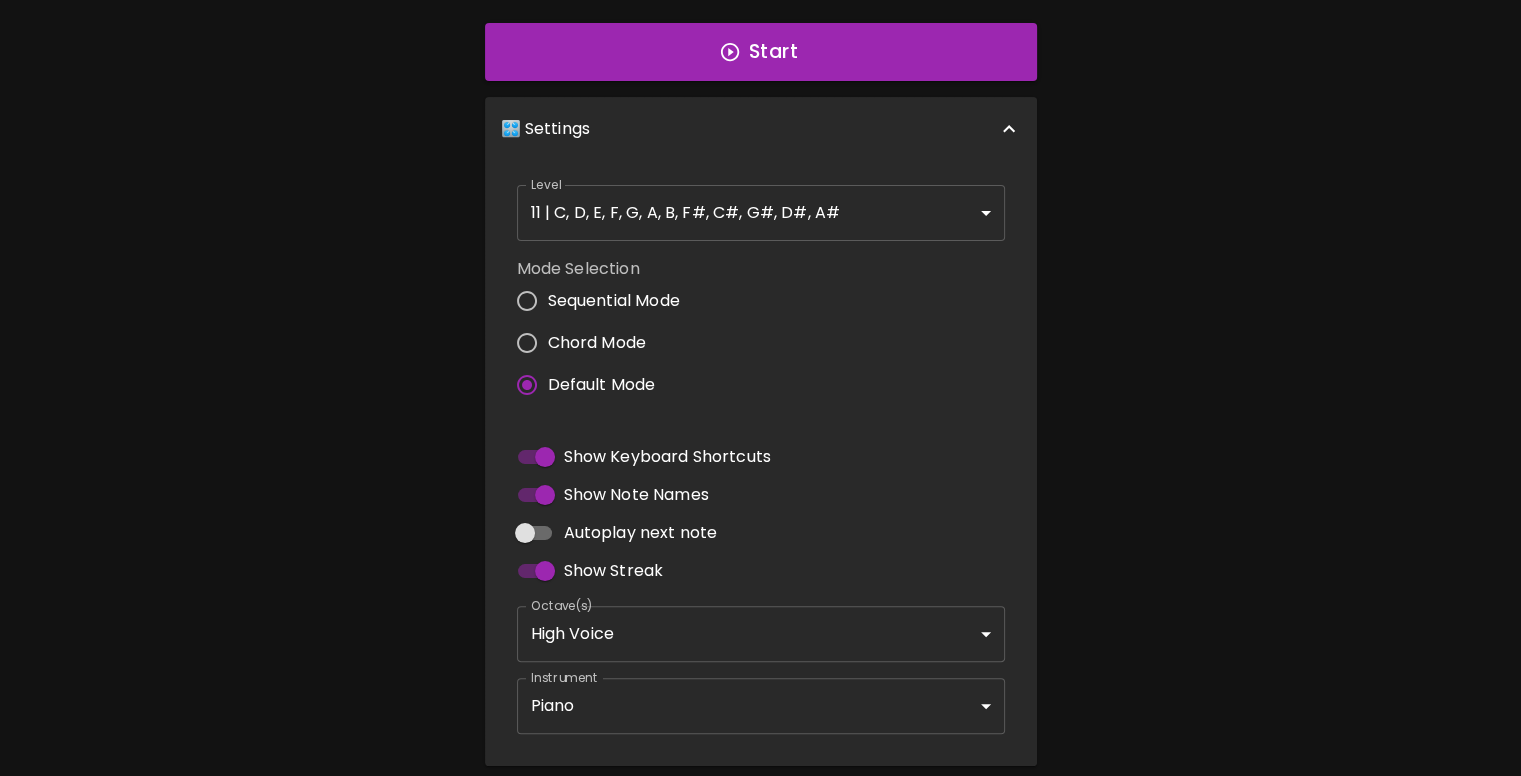 scroll, scrollTop: 434, scrollLeft: 0, axis: vertical 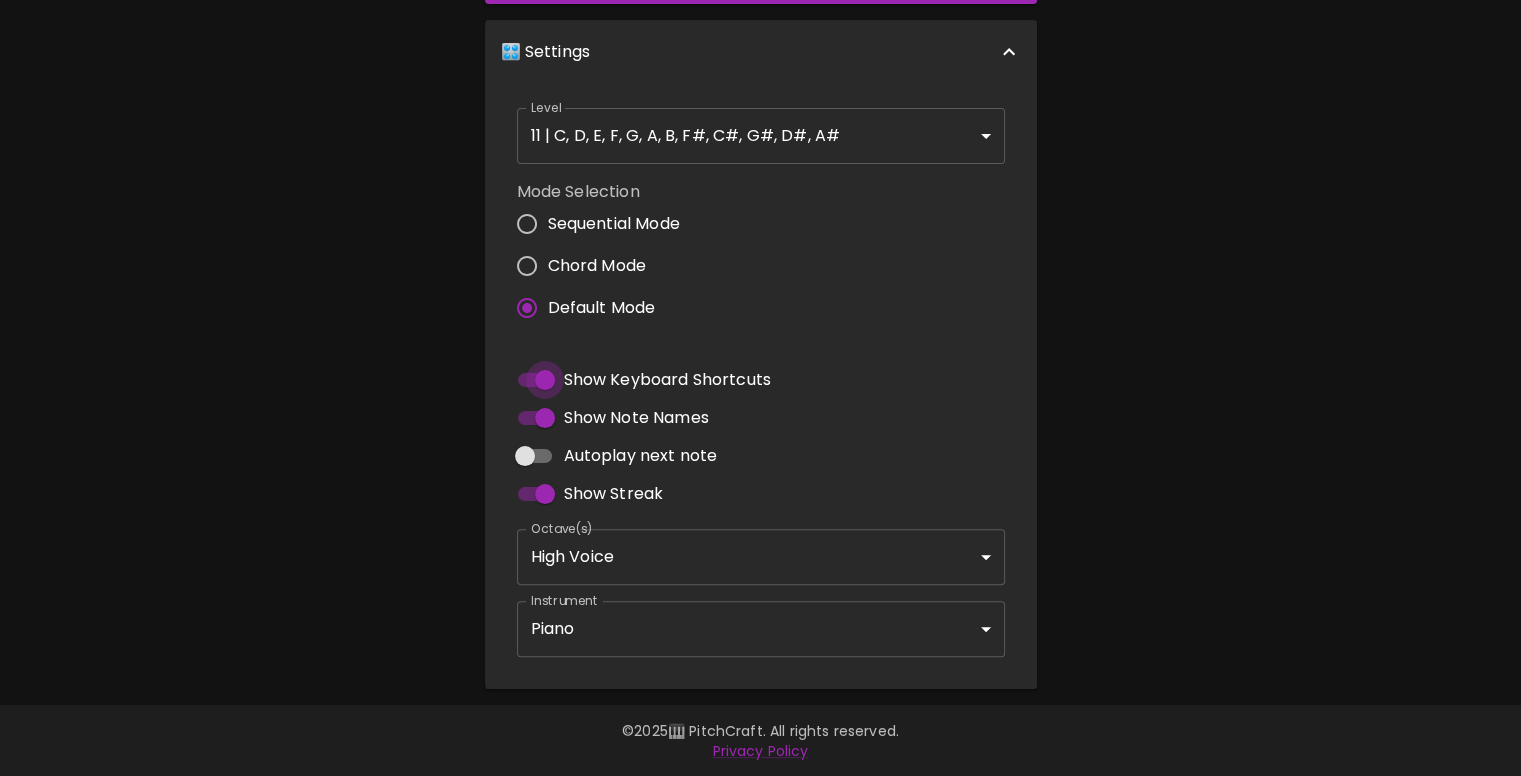 click on "Show Keyboard Shortcuts" at bounding box center (545, 380) 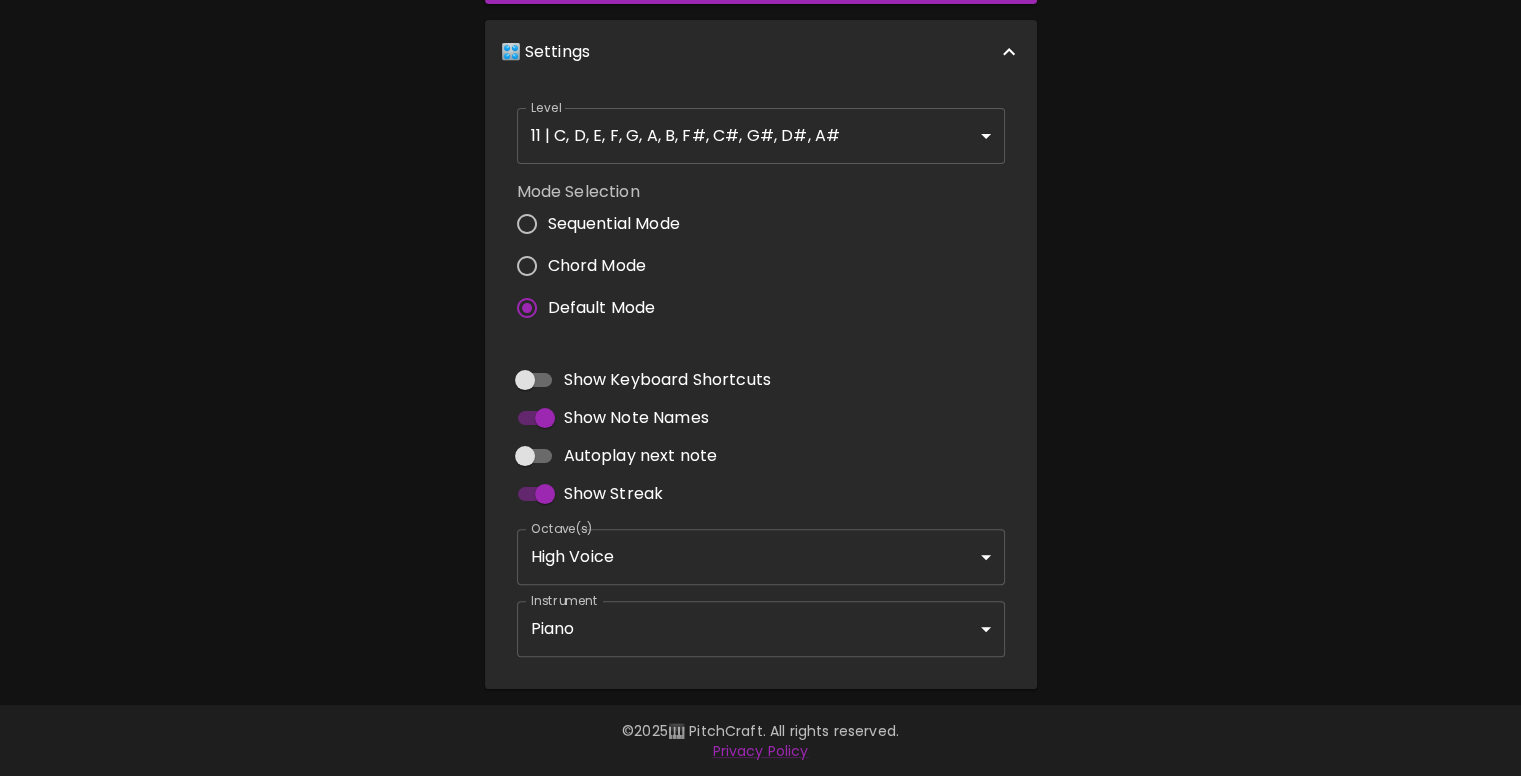 click on "Show Keyboard Shortcuts" at bounding box center [525, 380] 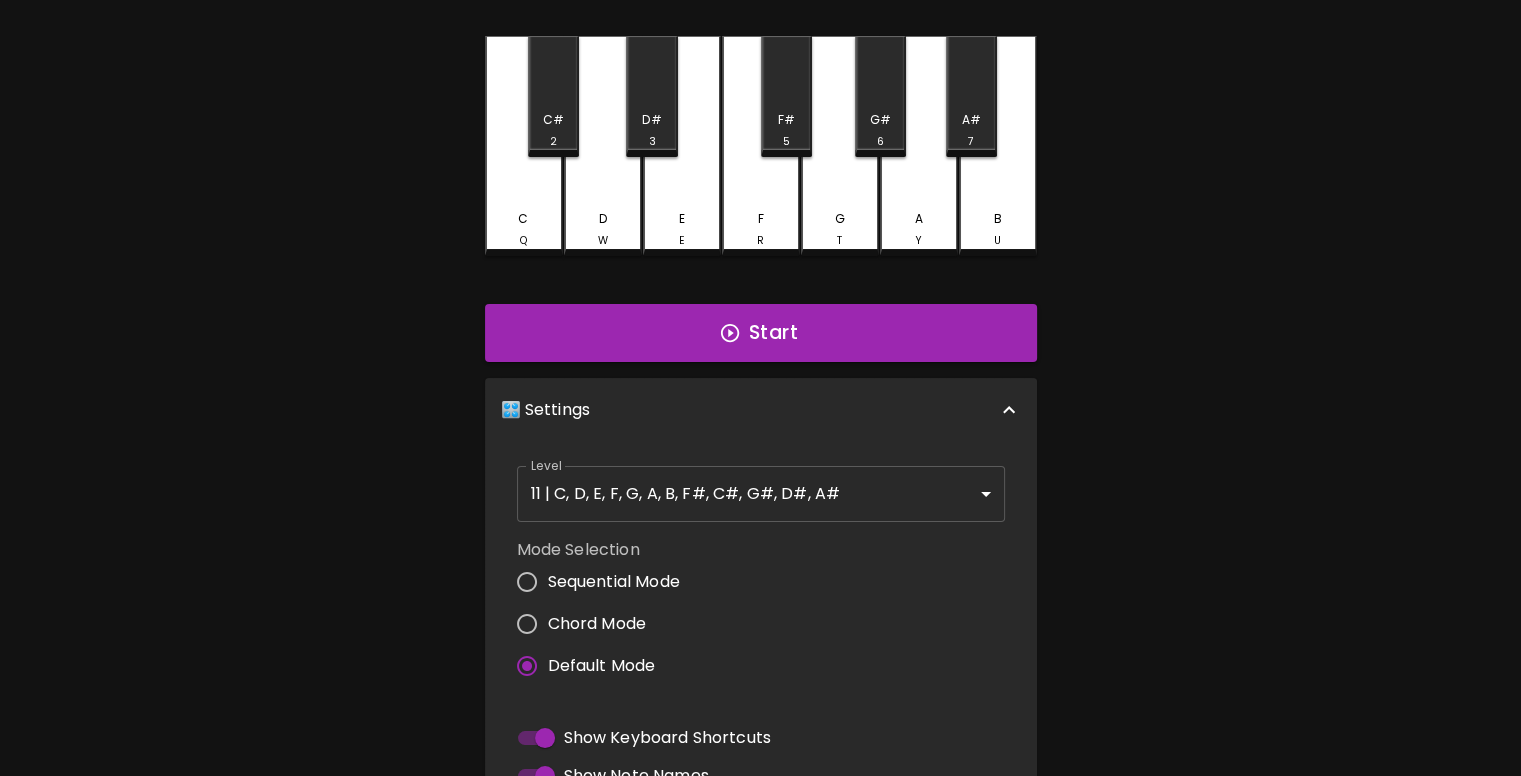 scroll, scrollTop: 0, scrollLeft: 0, axis: both 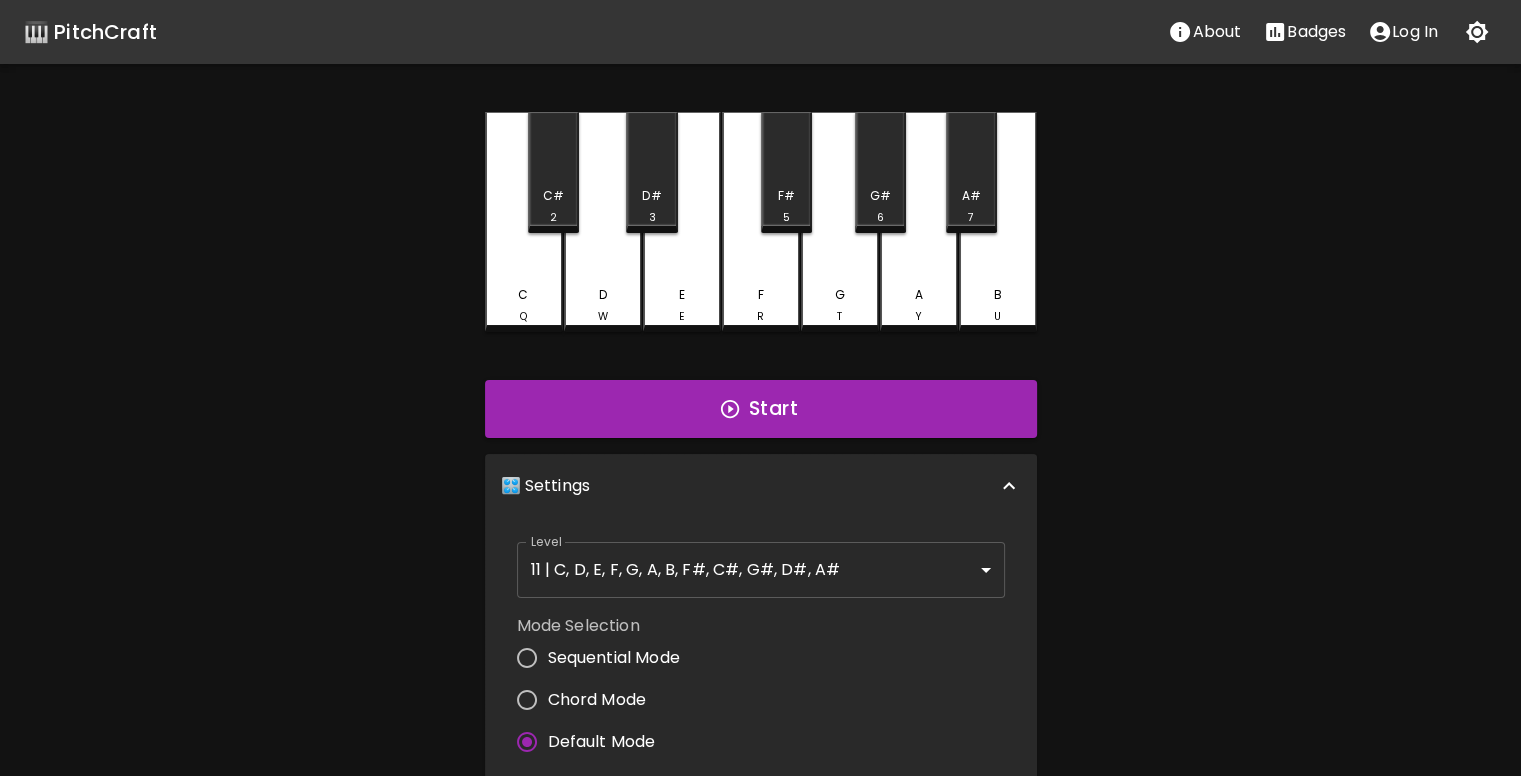 click on "🎹 PitchCraft About Badges   Log In C Q C# 2 D W D# 3 E E F R F# 5 G T G# 6 A Y A# 7 B U Start 🎛️ Settings Level 11 | C, D, E, F, G, A, B, F#, C#, G#, D#, A# 21 Level Mode Selection Sequential Mode Chord Mode Default Mode Show Keyboard Shortcuts Show Note Names Autoplay next note Show Streak Octave(s) High Voice 4 Octave Instrument Piano acoustic_grand_piano Instrument" at bounding box center [760, 561] 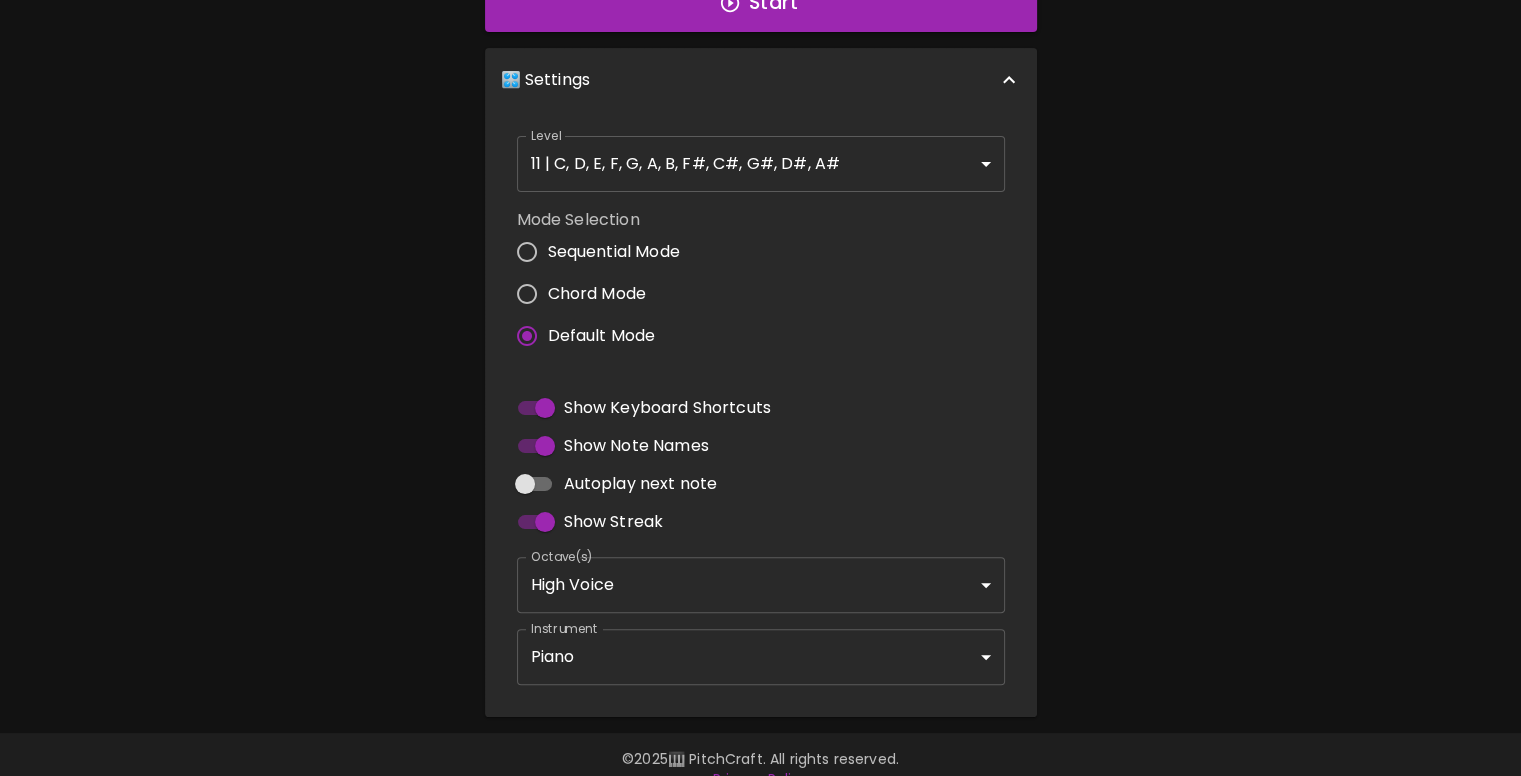 scroll, scrollTop: 434, scrollLeft: 0, axis: vertical 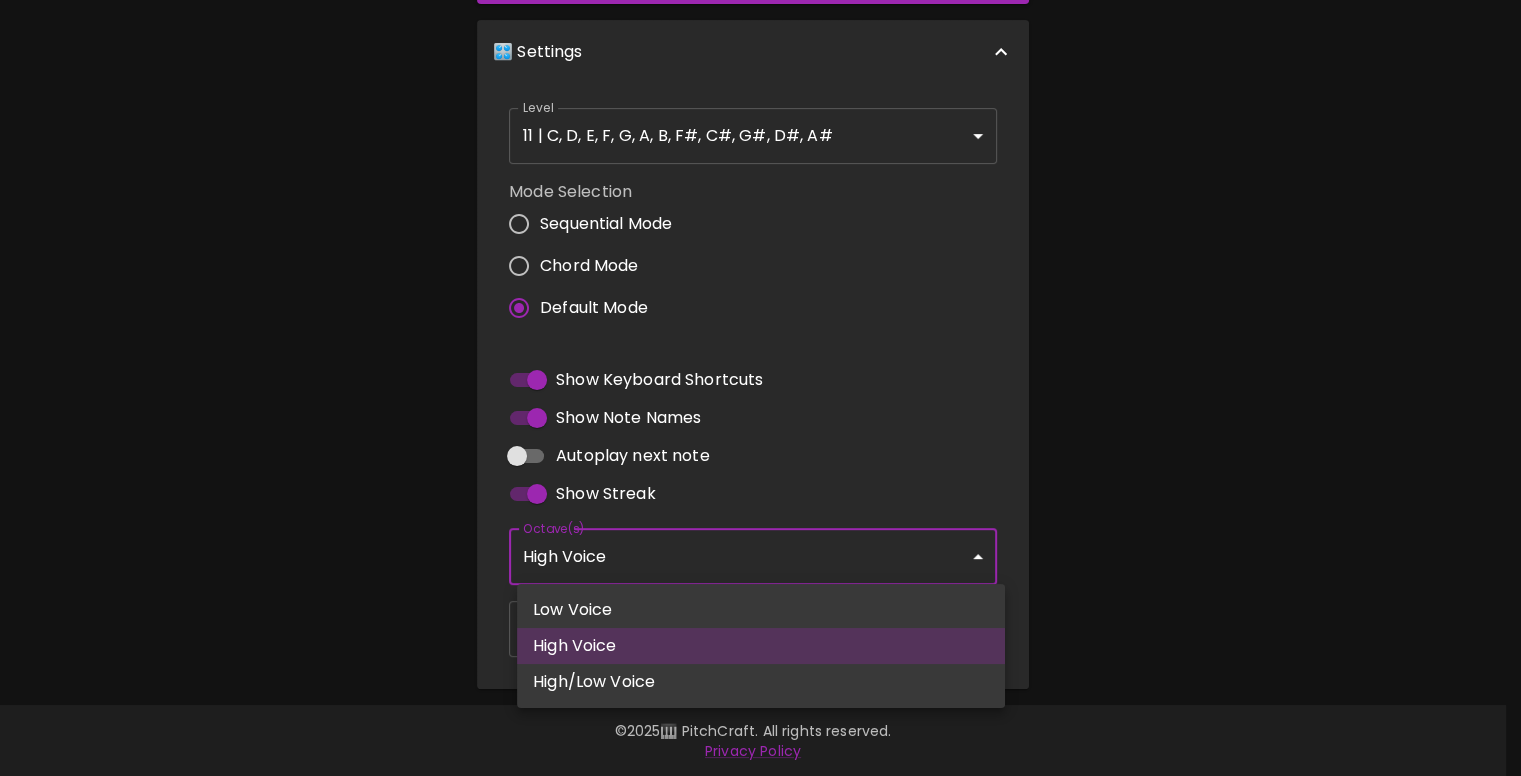 click on "🎹 PitchCraft About Badges   Log In C Q C# 2 D W D# 3 E E F R F# 5 G T G# 6 A Y A# 7 B U Start 🎛️ Settings Level 11 | C, D, E, F, G, A, B, F#, C#, G#, D#, A# 21 Level Mode Selection Sequential Mode Chord Mode Default Mode Show Keyboard Shortcuts Show Note Names Autoplay next note Show Streak Octave(s) High Voice 4 Octave Instrument Piano acoustic_grand_piano Instrument ©  2025  🎹 PitchCraft. All rights reserved. Privacy Policy About Badges Sign In Profile My account Low Voice High Voice High/Low Voice" at bounding box center (760, 171) 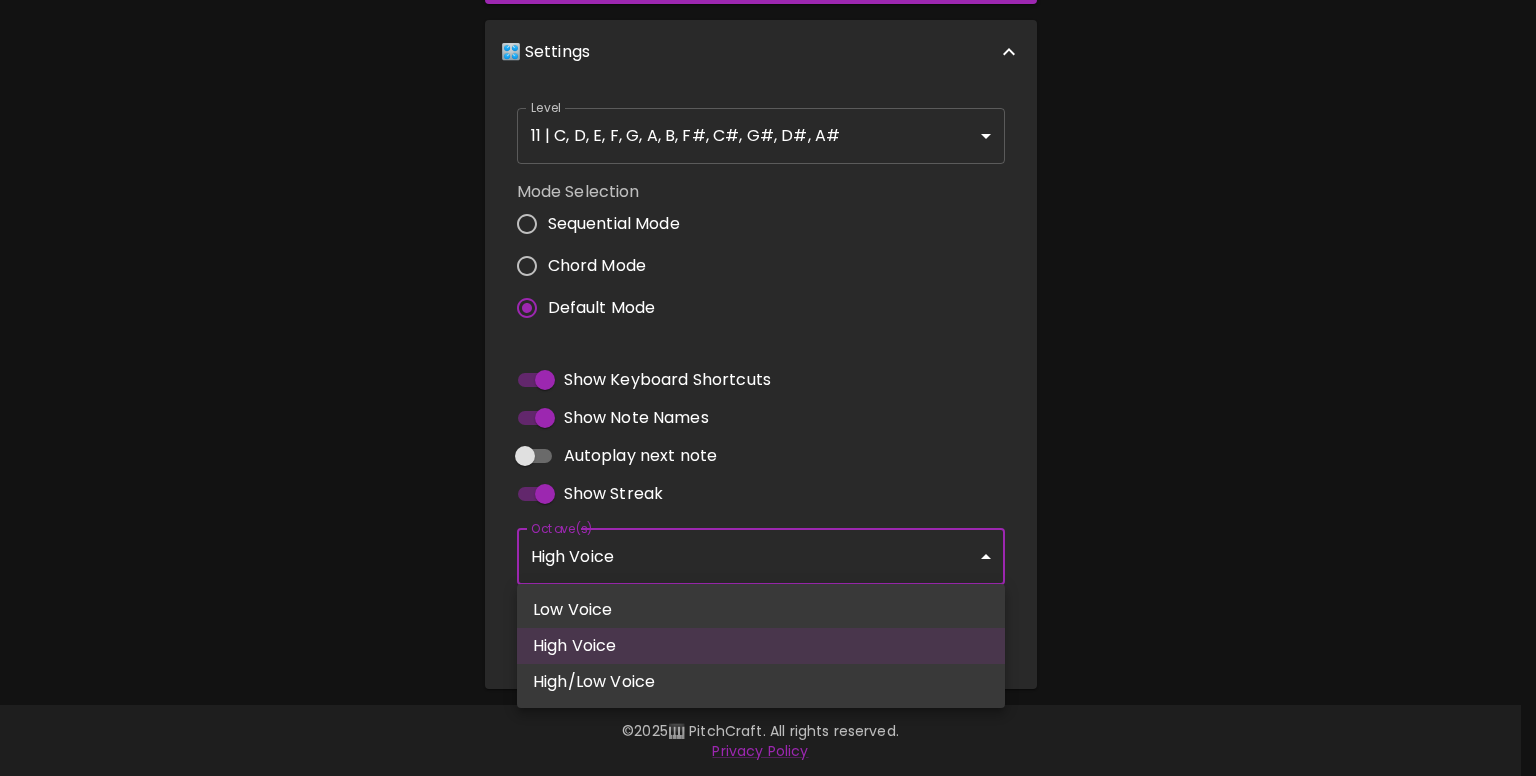 click at bounding box center [768, 388] 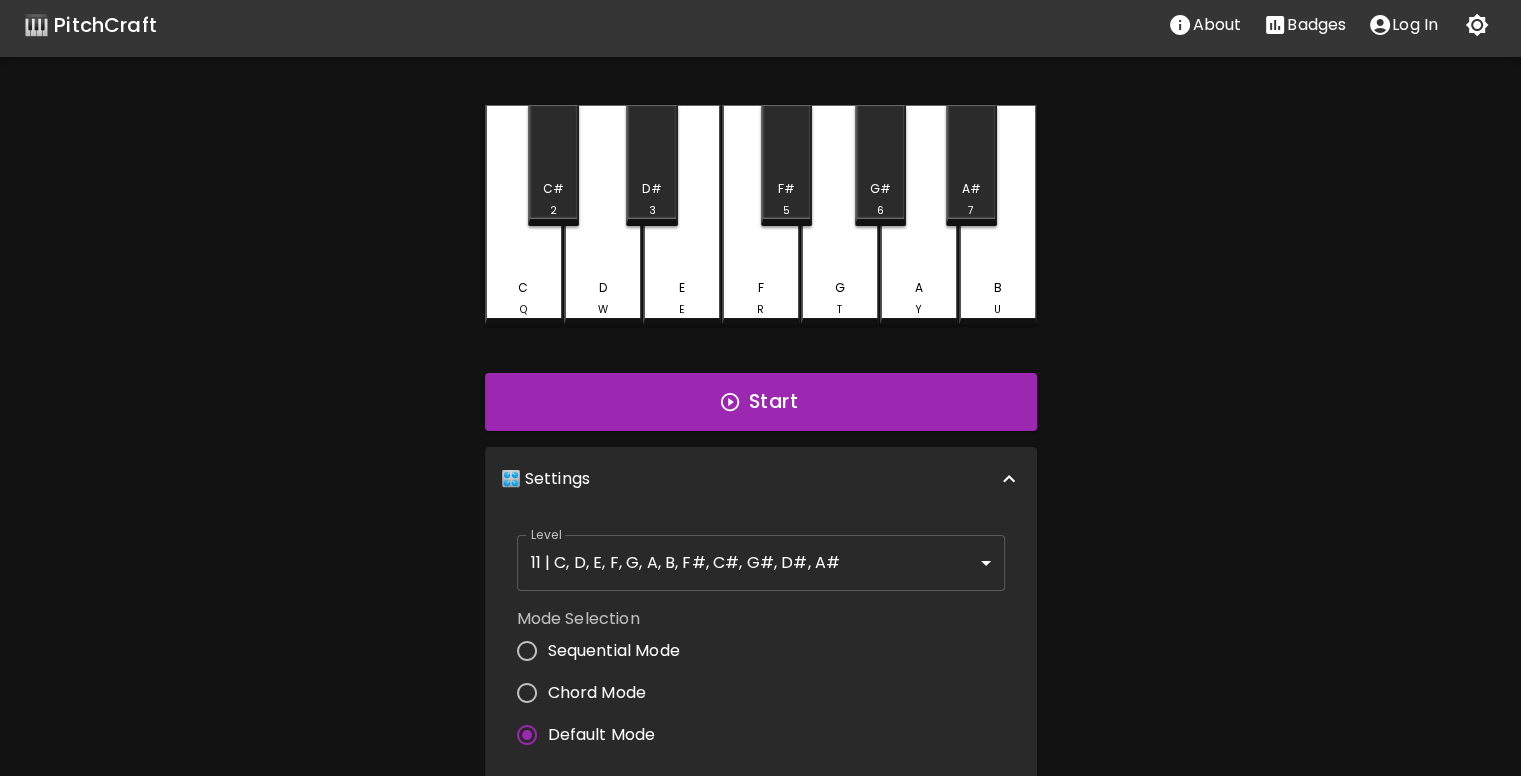 scroll, scrollTop: 0, scrollLeft: 0, axis: both 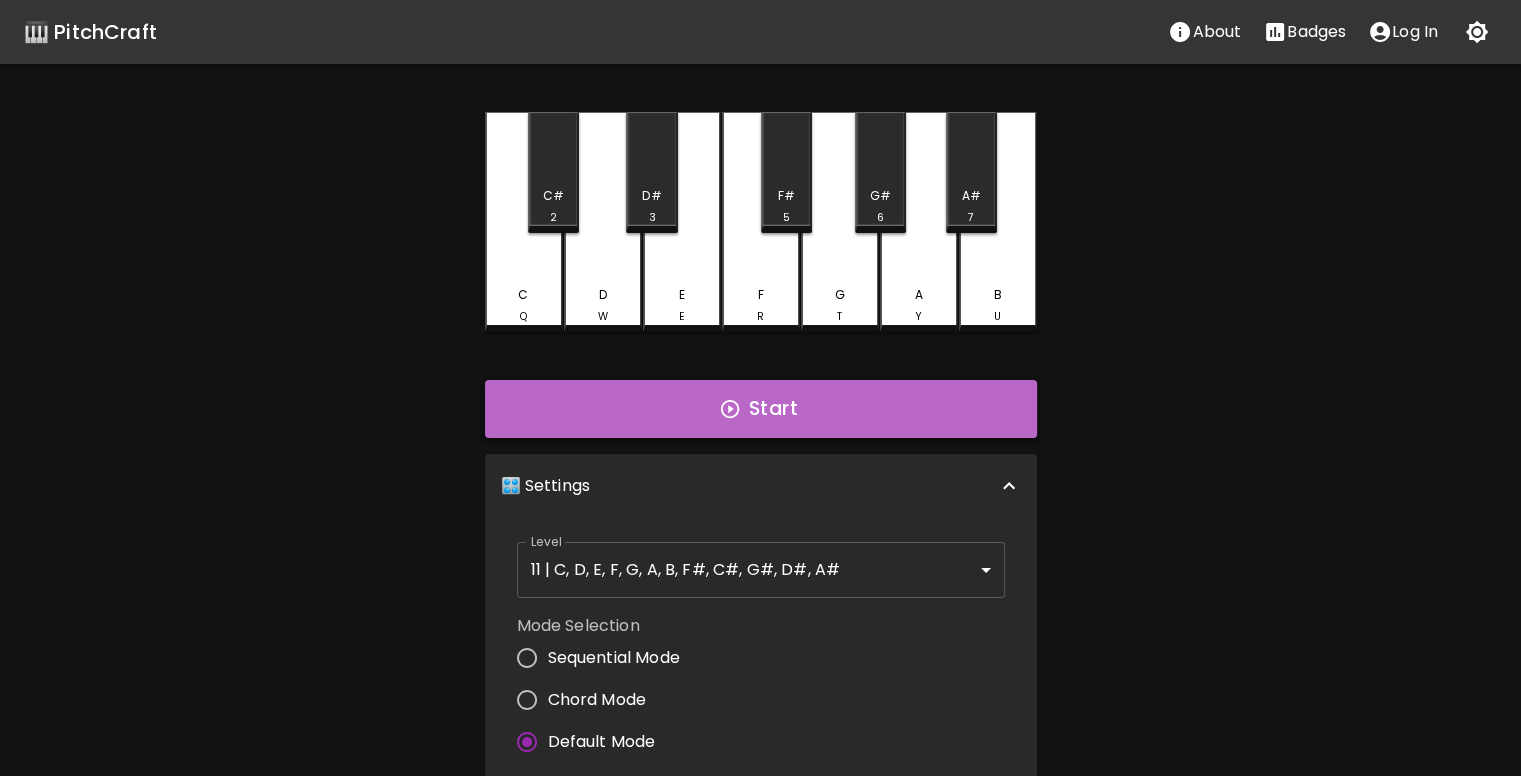 click on "Start" at bounding box center [761, 409] 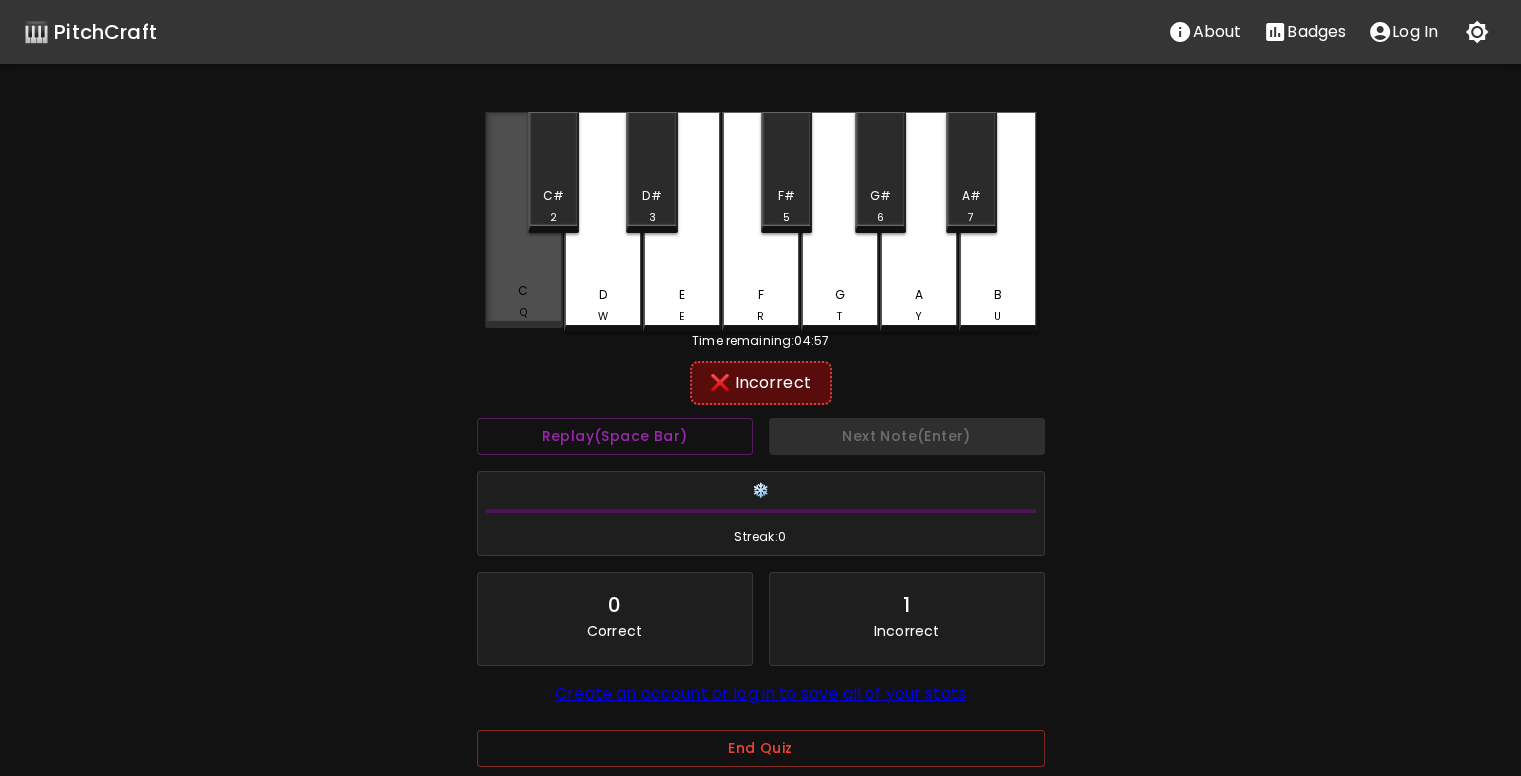click on "C Q" at bounding box center [524, 301] 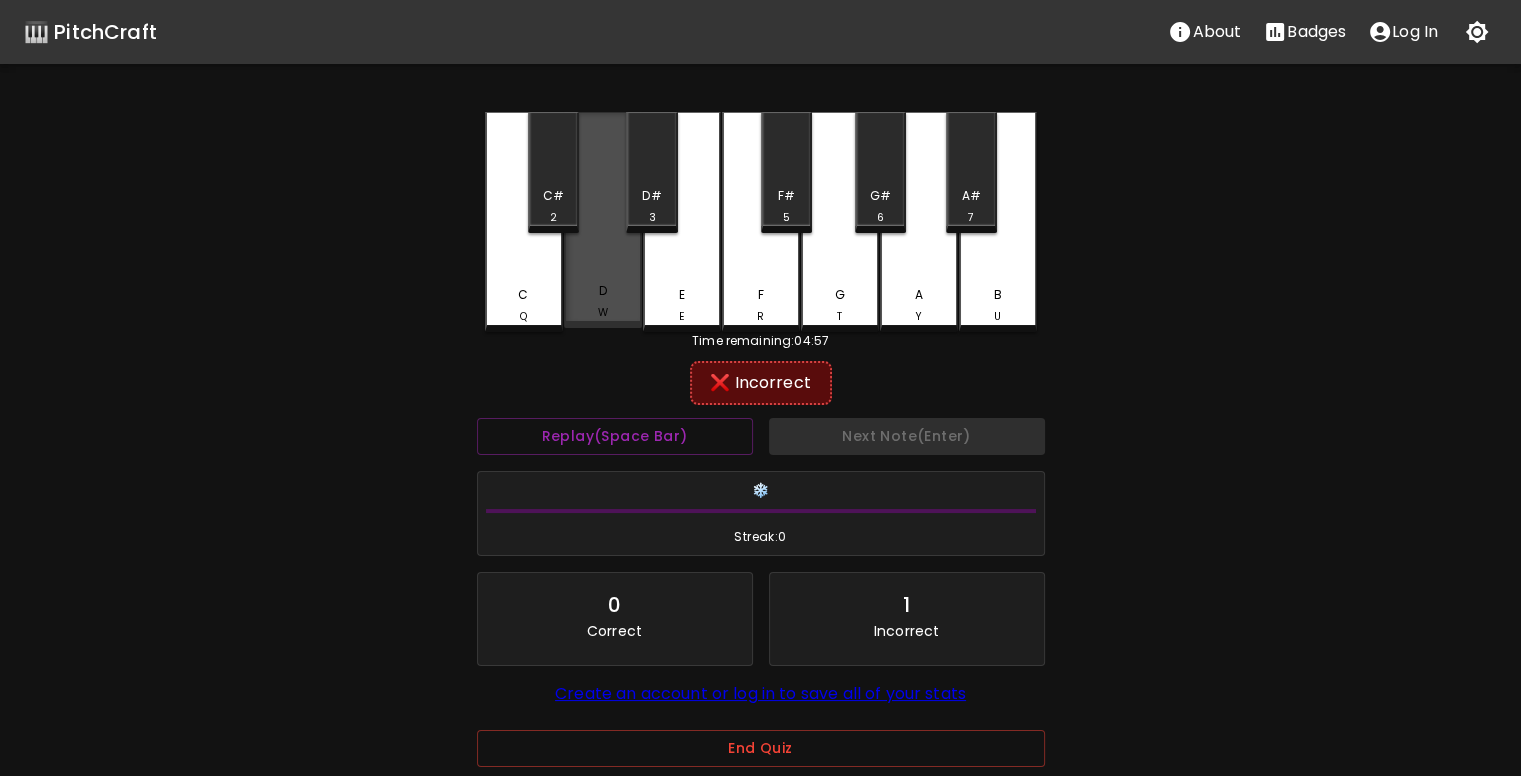 click on "D" at bounding box center (602, 291) 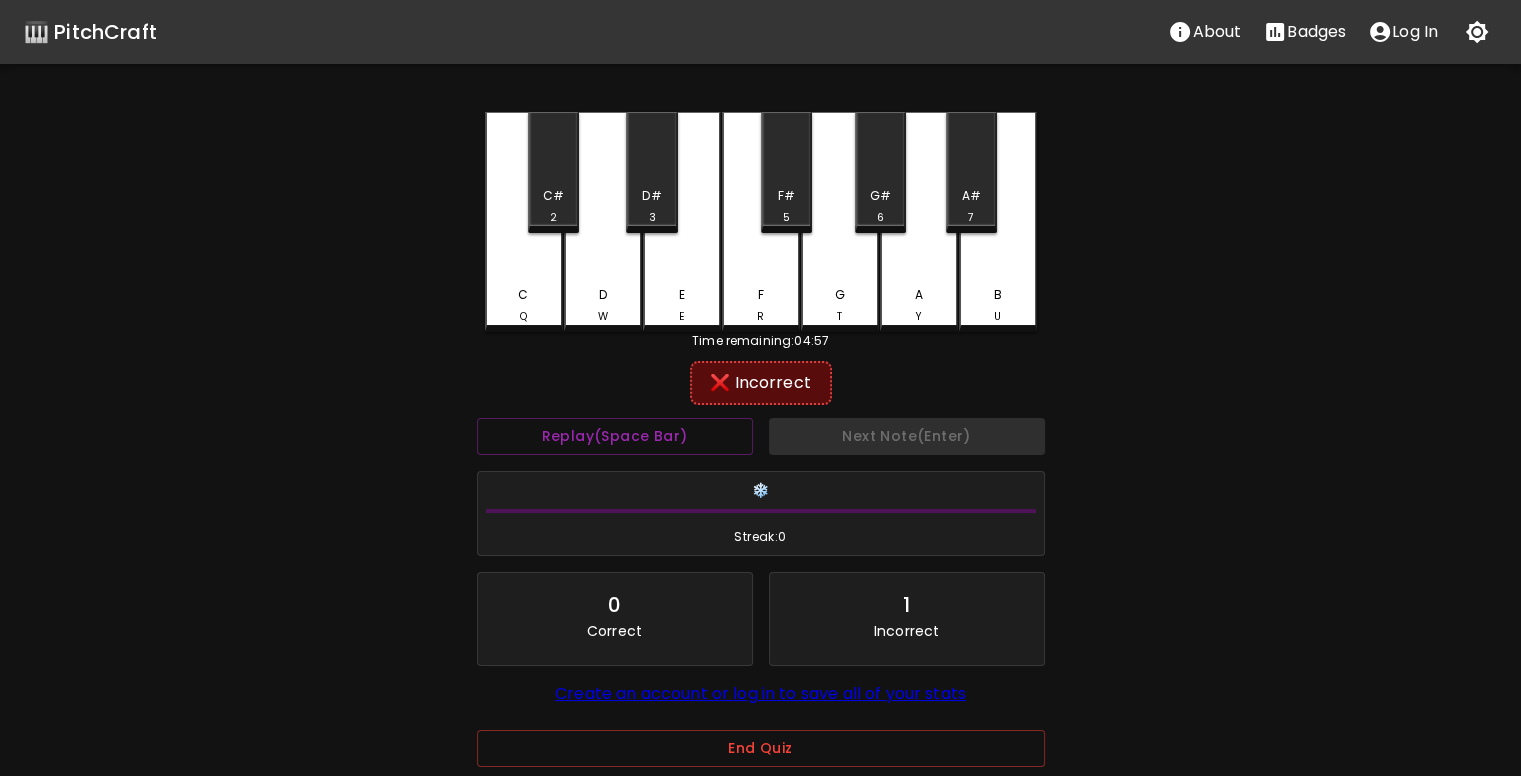 click on "E E" at bounding box center [682, 305] 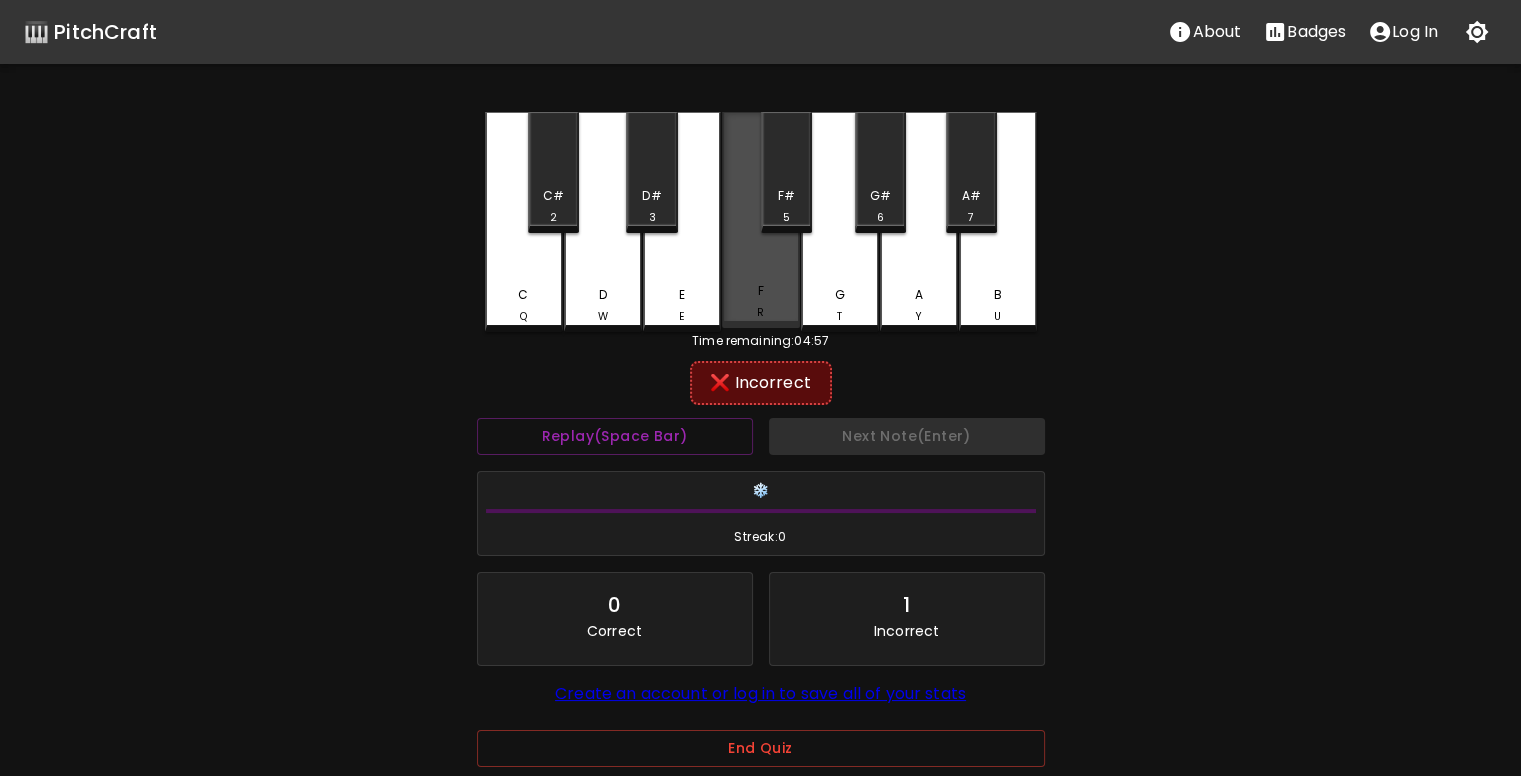 click on "F R" at bounding box center (761, 301) 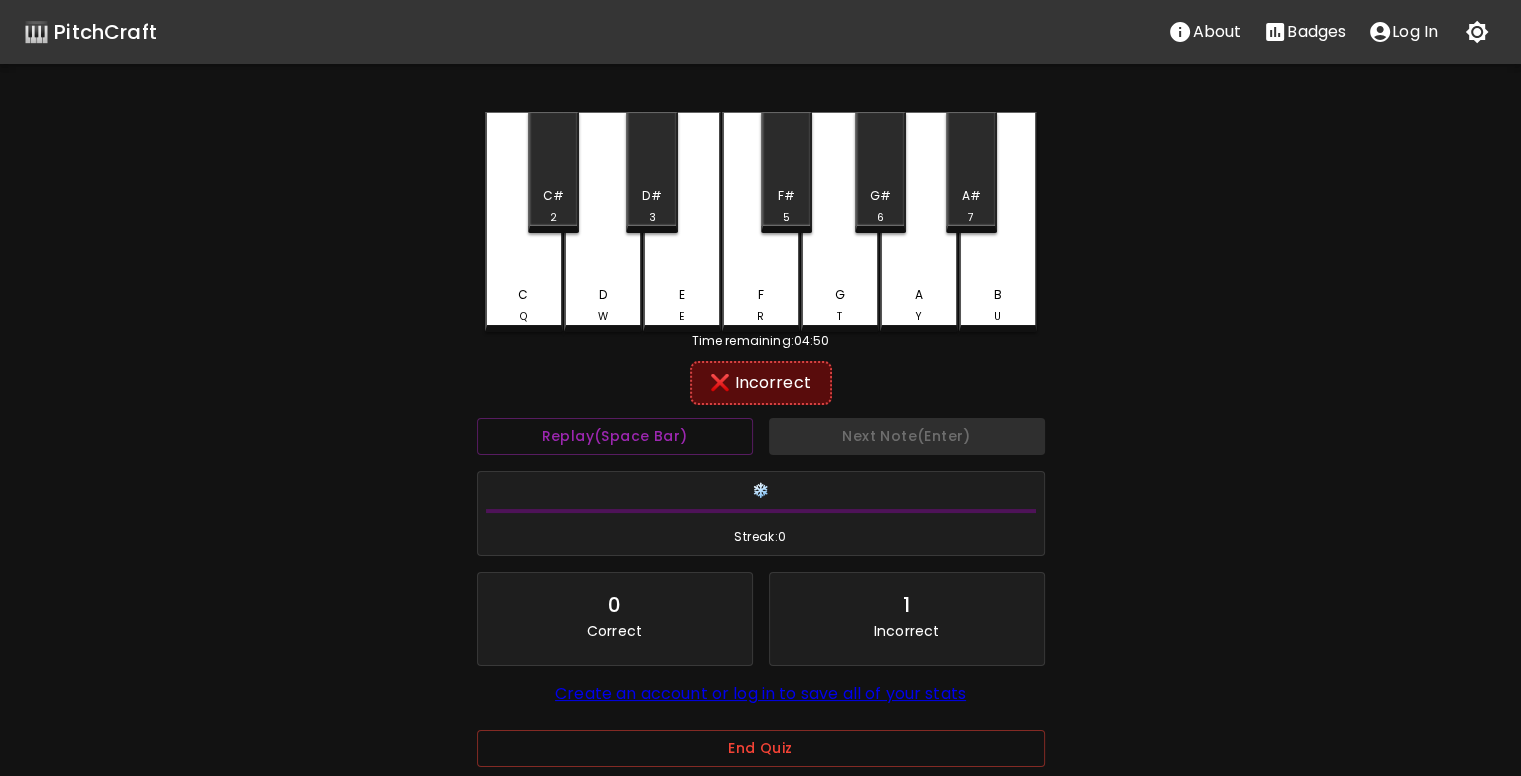 click on "G T" at bounding box center (840, 222) 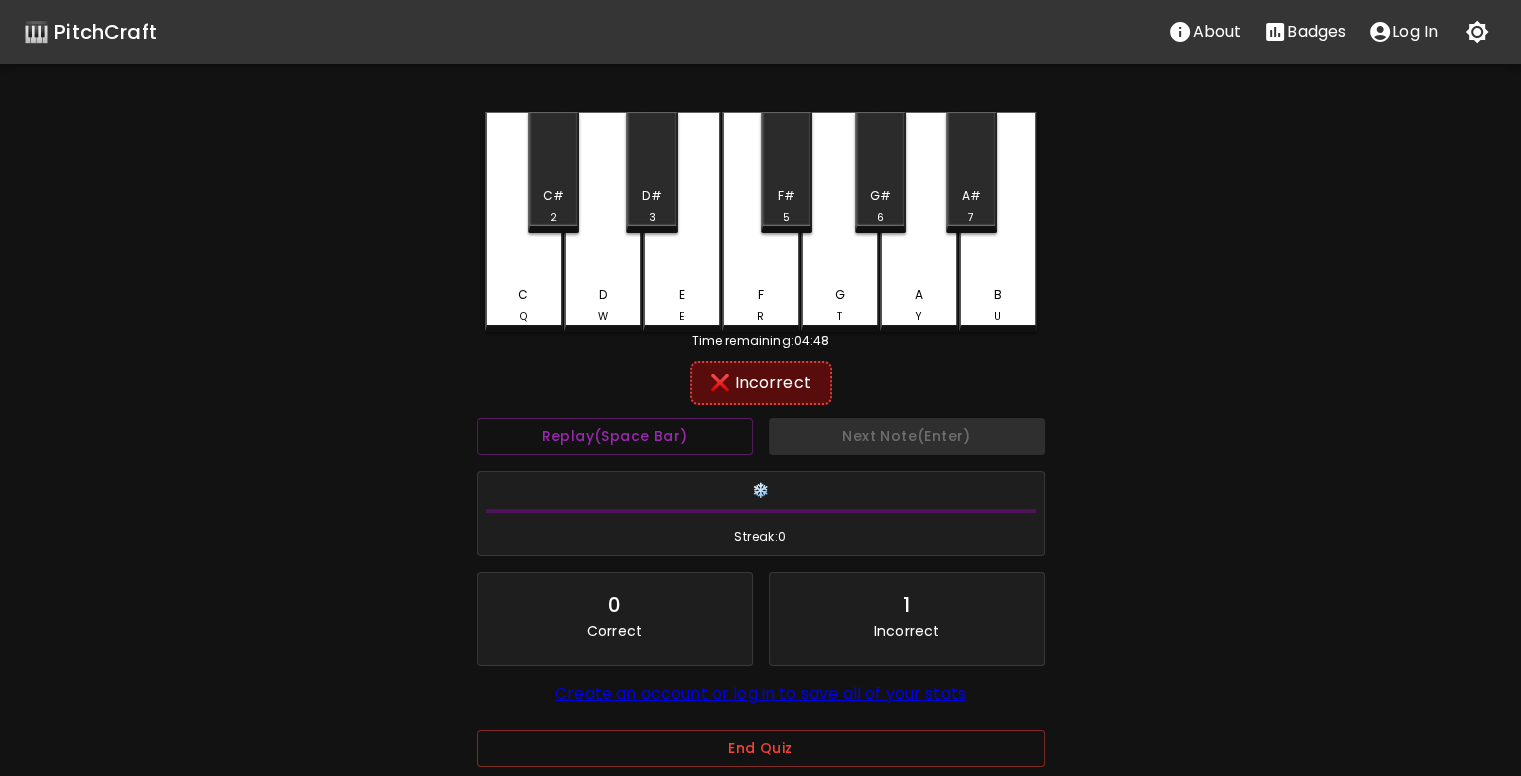 click on "A Y" at bounding box center (919, 305) 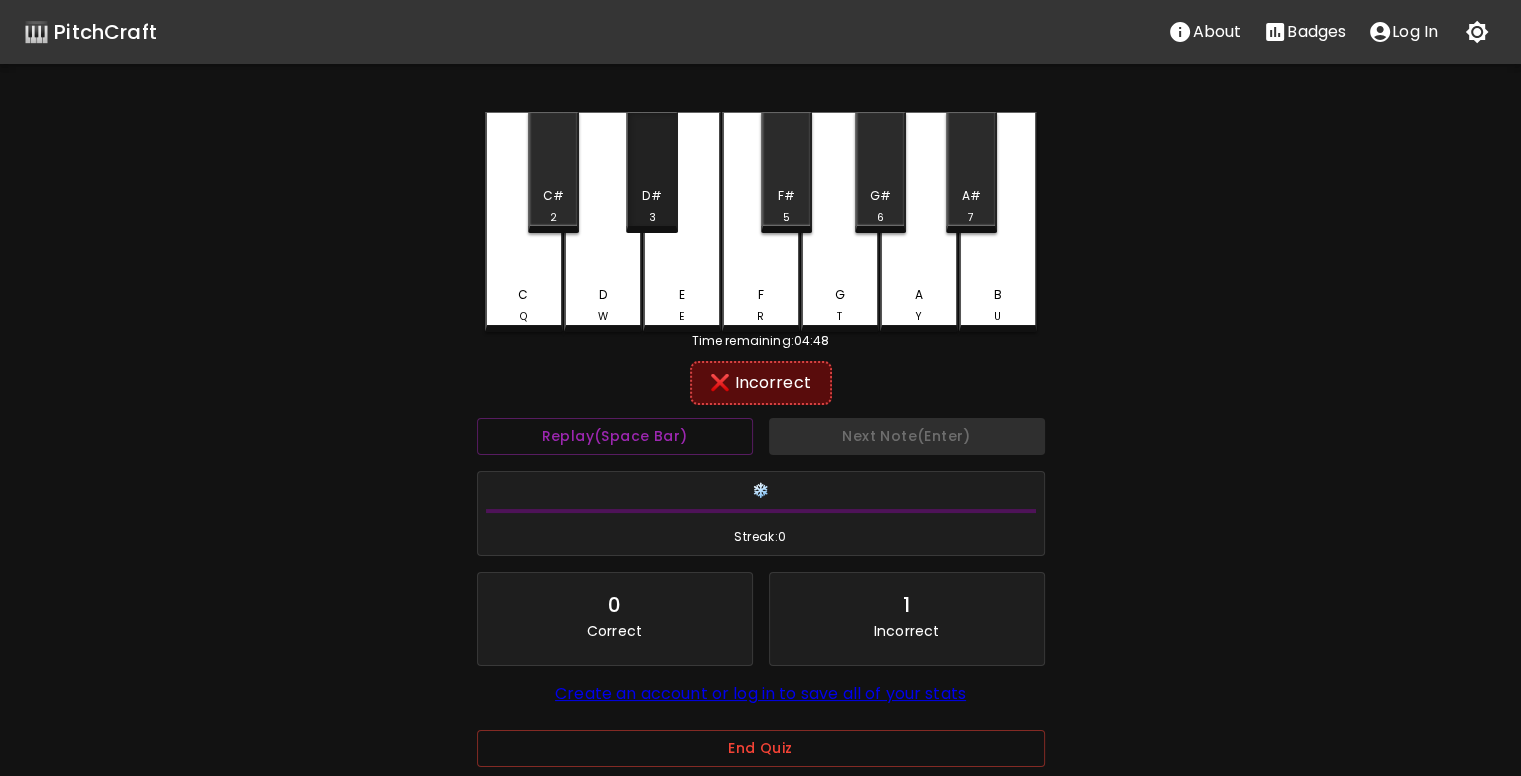 click on "D# 3" at bounding box center [651, 206] 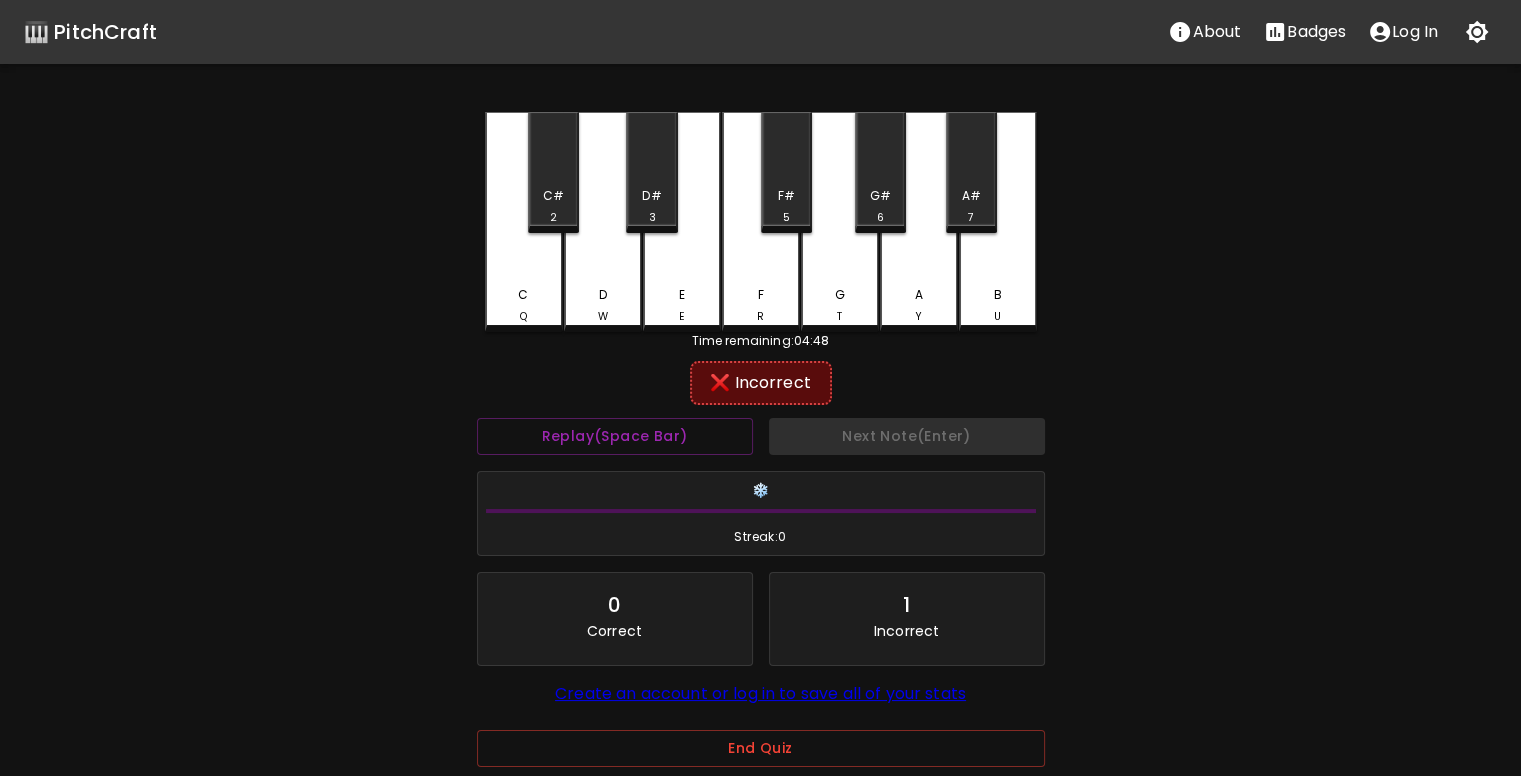 click on "C#" at bounding box center [553, 196] 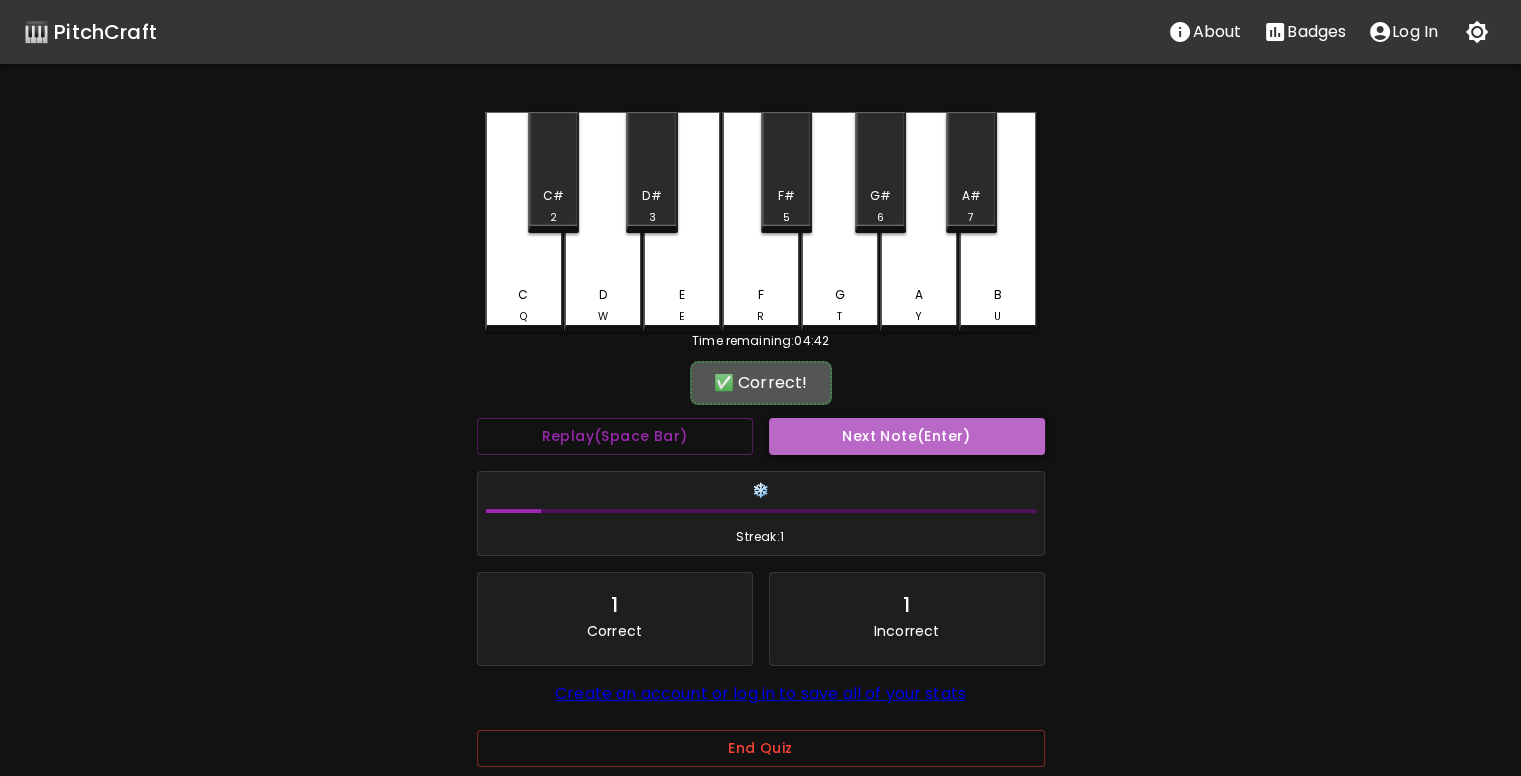 click on "Next Note  (Enter)" at bounding box center (907, 436) 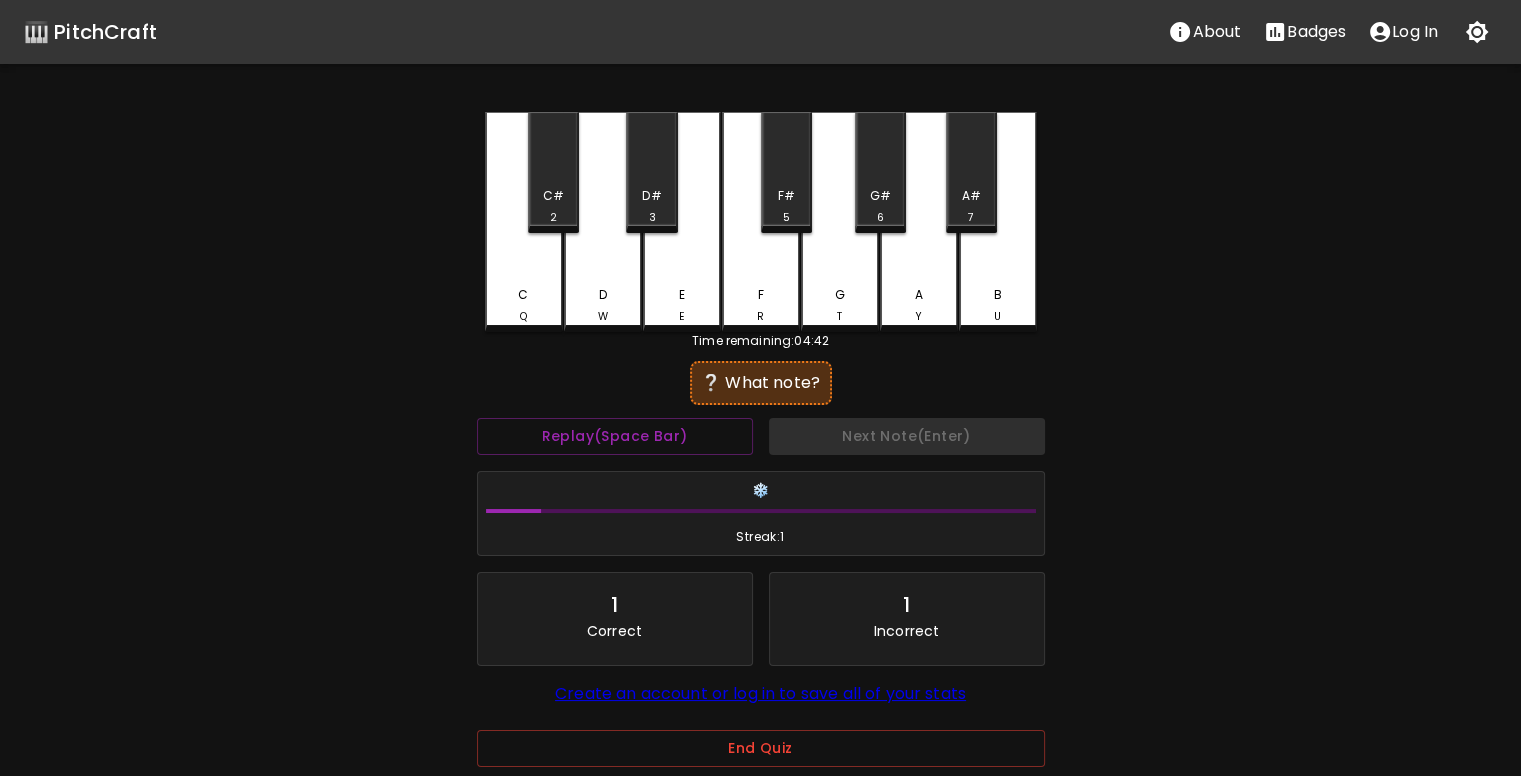 click on "5" at bounding box center [786, 218] 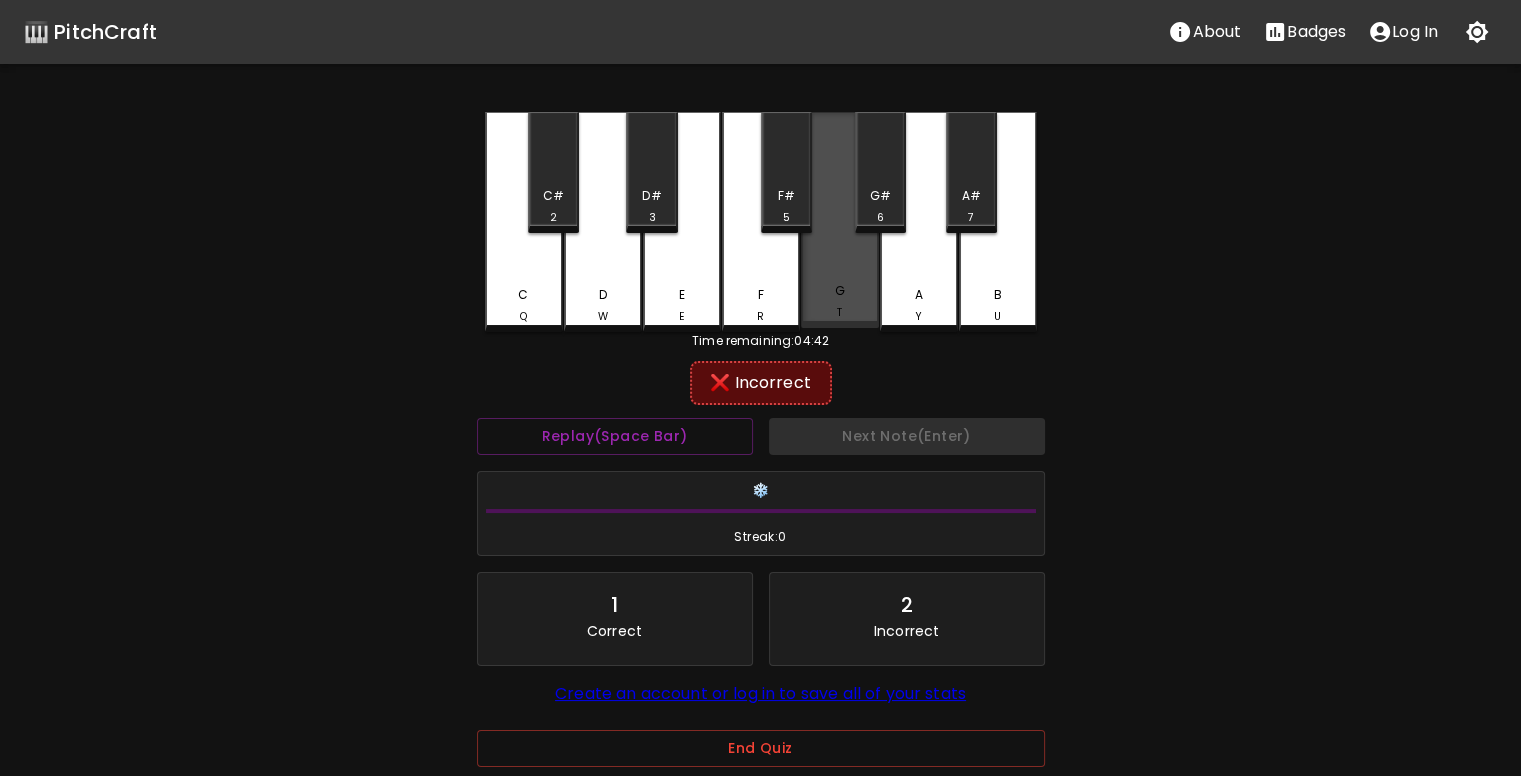 click on "G T" at bounding box center (840, 220) 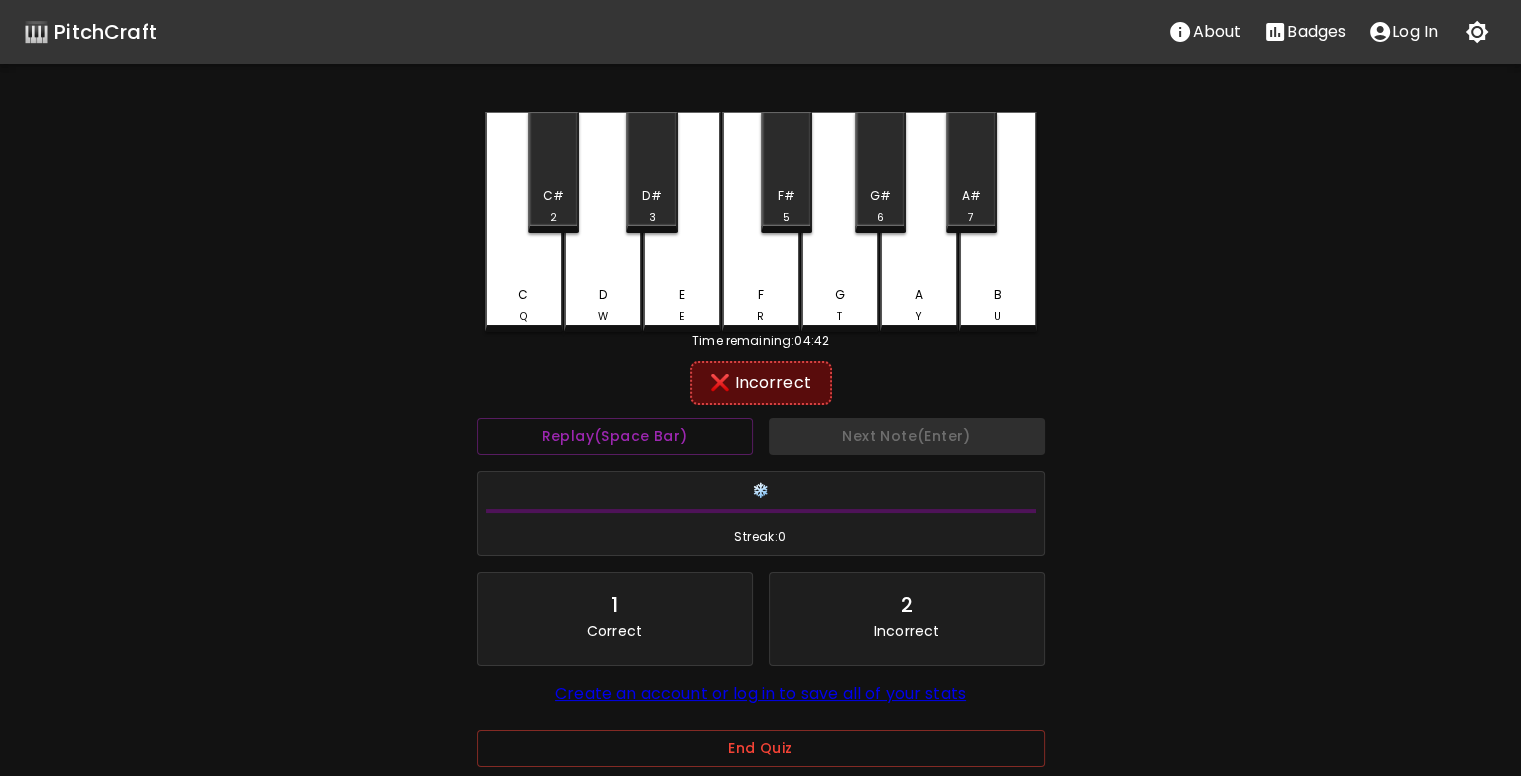 click on "G#" at bounding box center [880, 196] 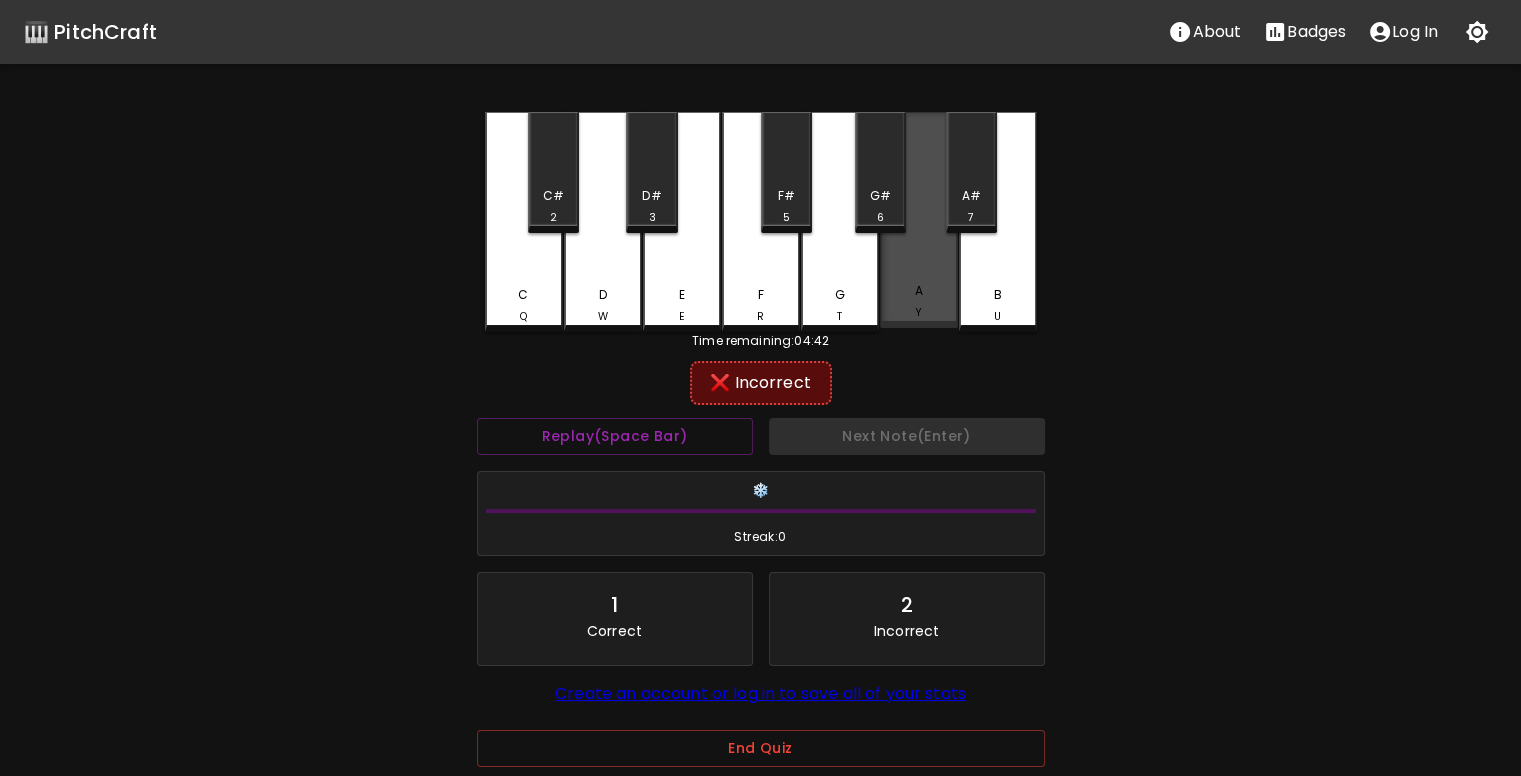 click on "A Y" at bounding box center (919, 220) 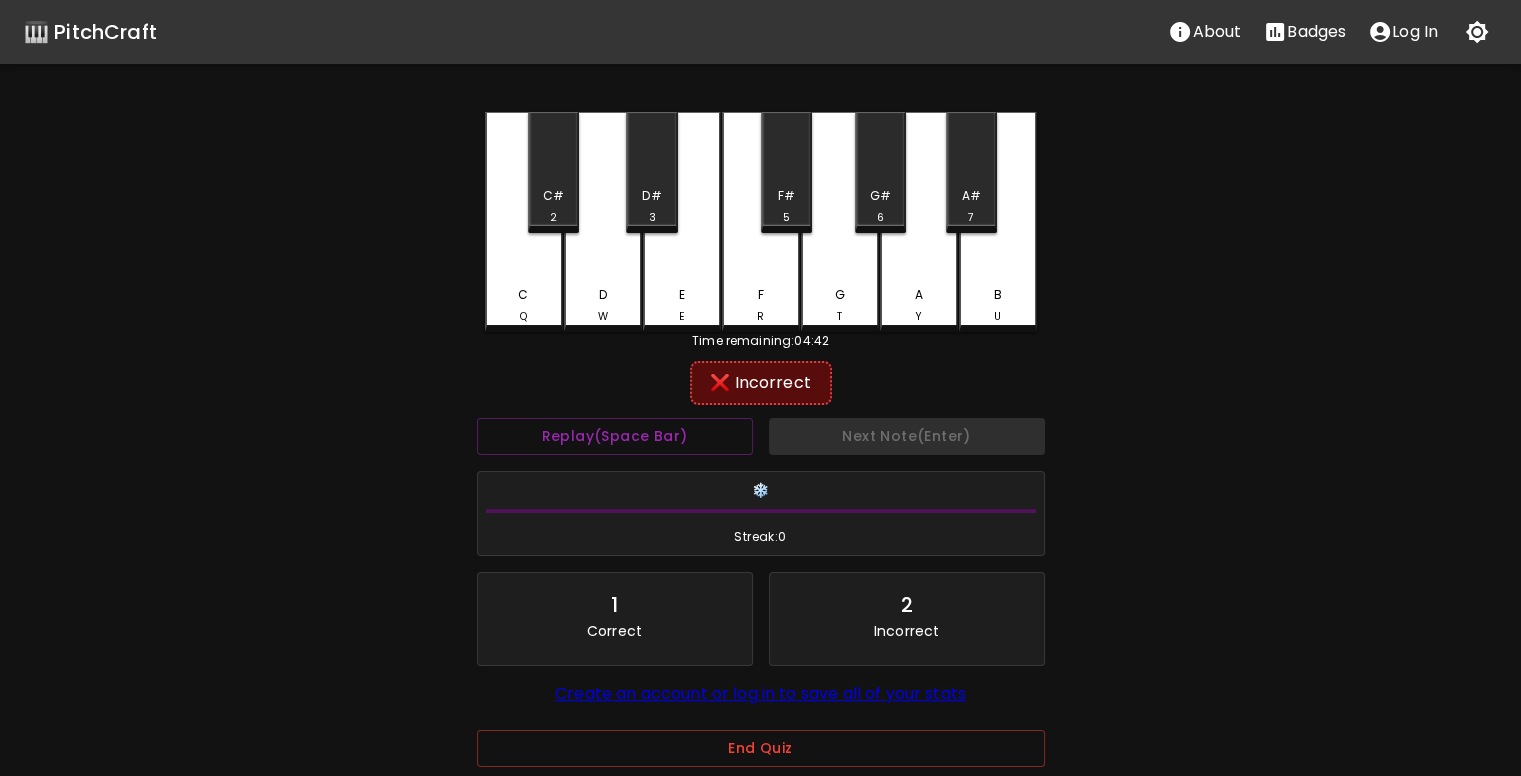 click on "B" at bounding box center (997, 295) 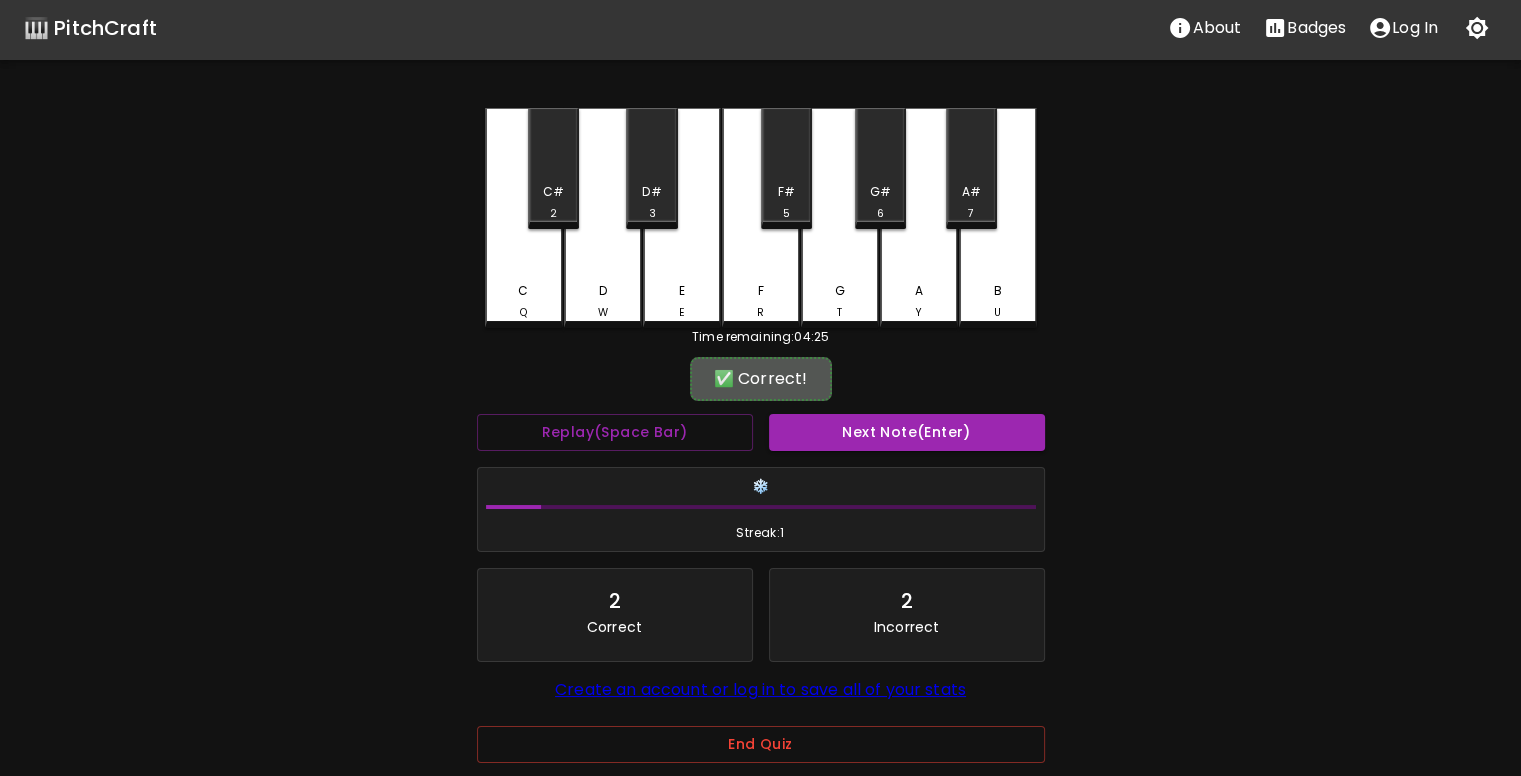 scroll, scrollTop: 0, scrollLeft: 0, axis: both 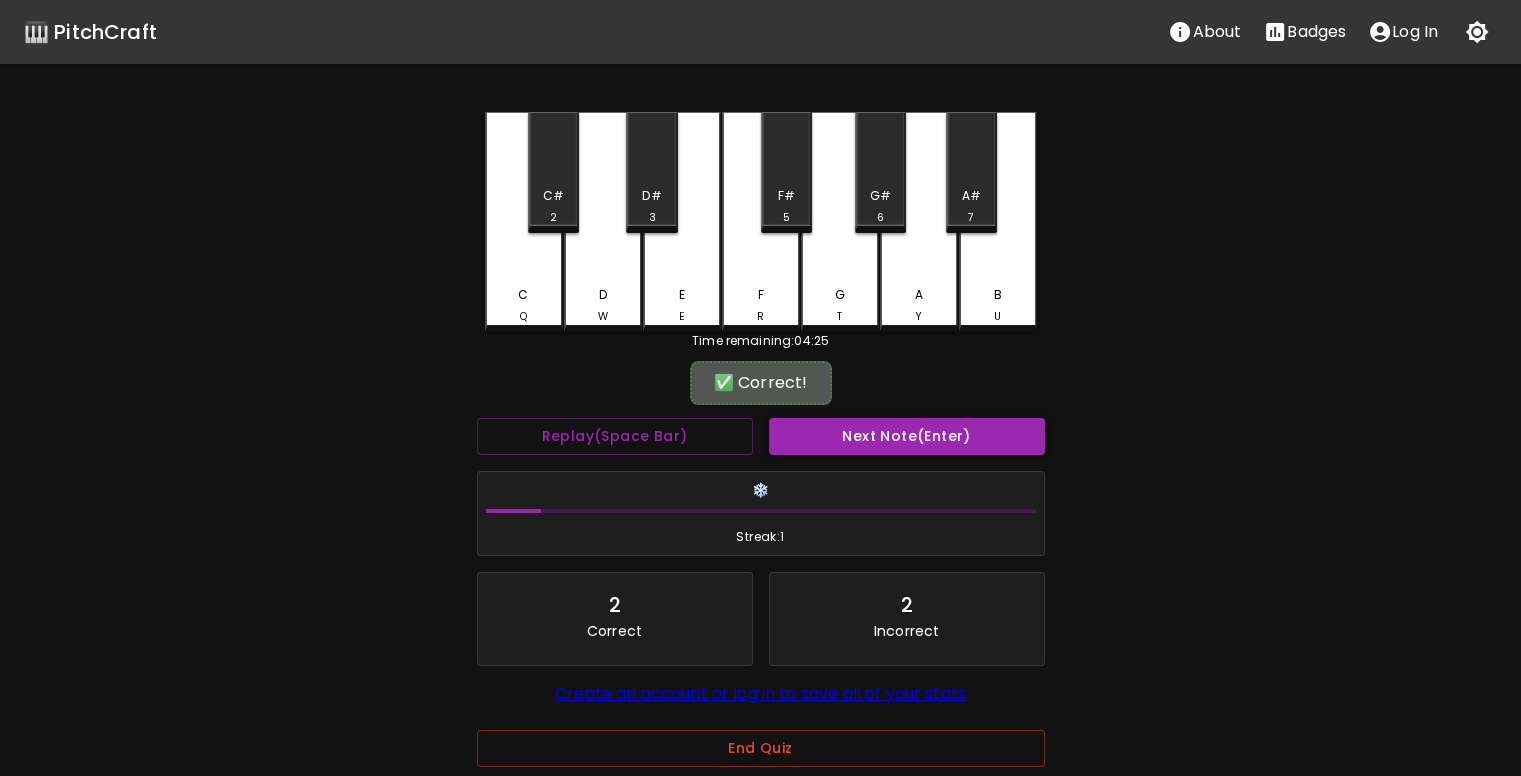 click on "Next Note  (Enter)" at bounding box center [907, 436] 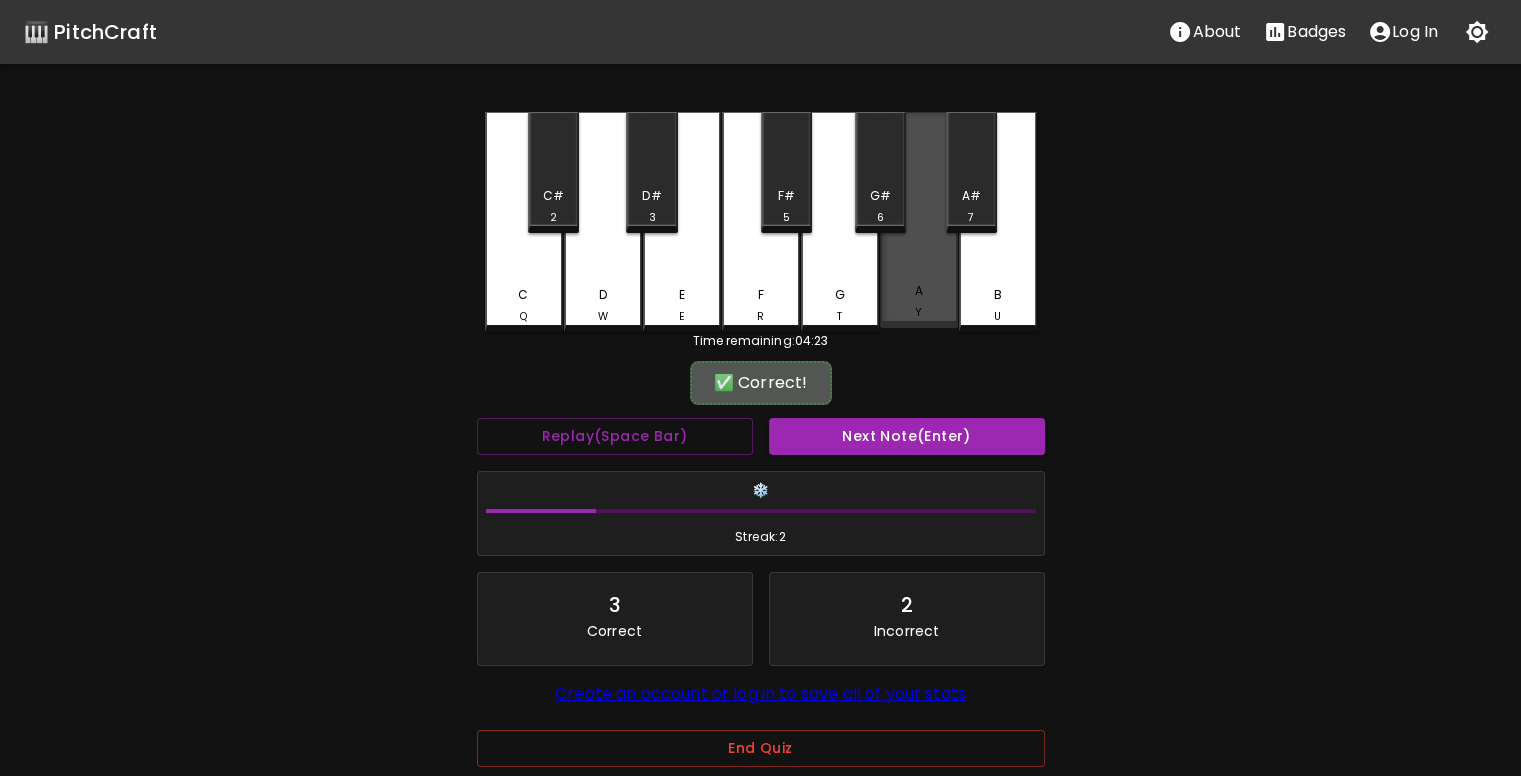 click on "A Y" at bounding box center [919, 220] 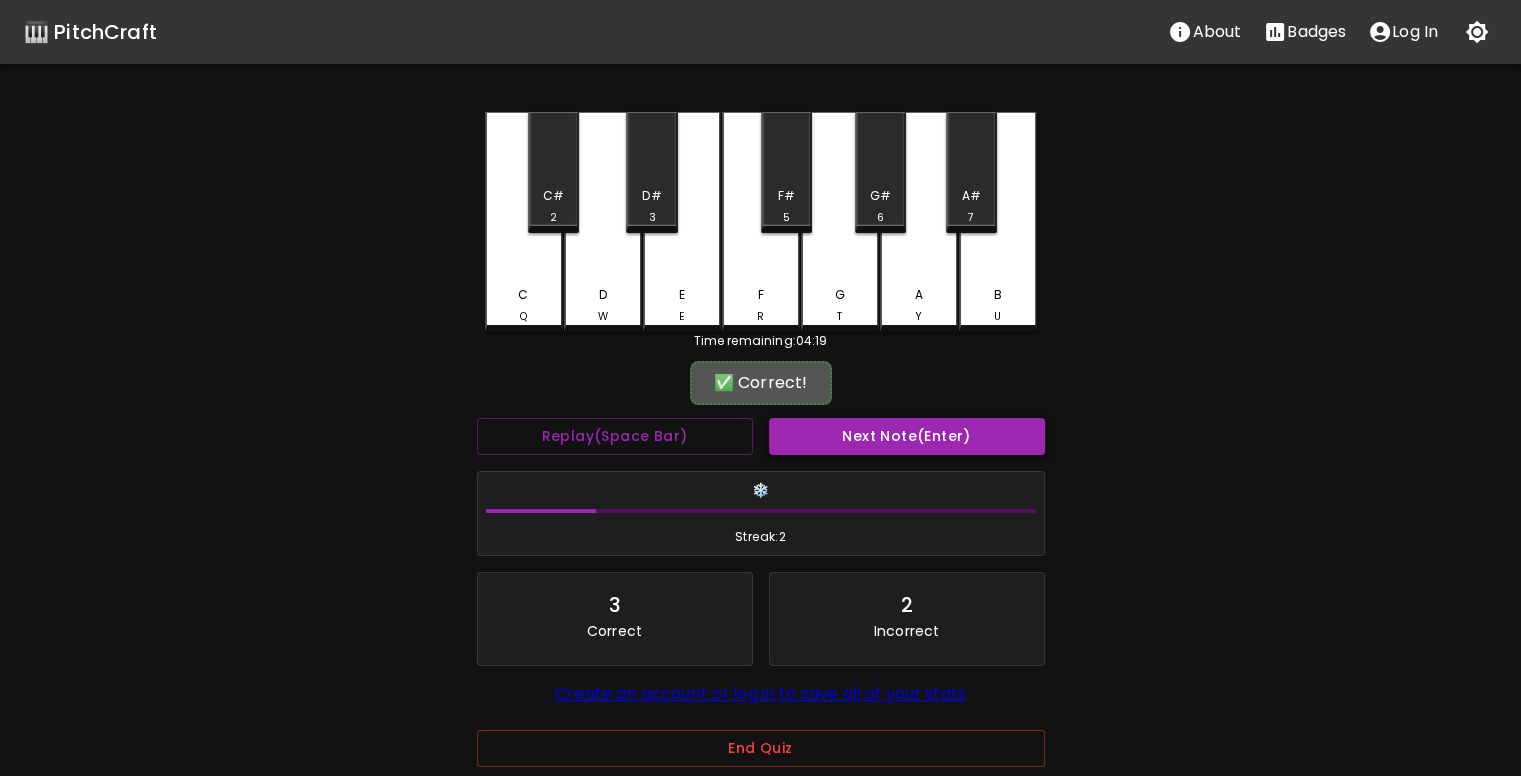 click on "Next Note  (Enter)" at bounding box center [907, 436] 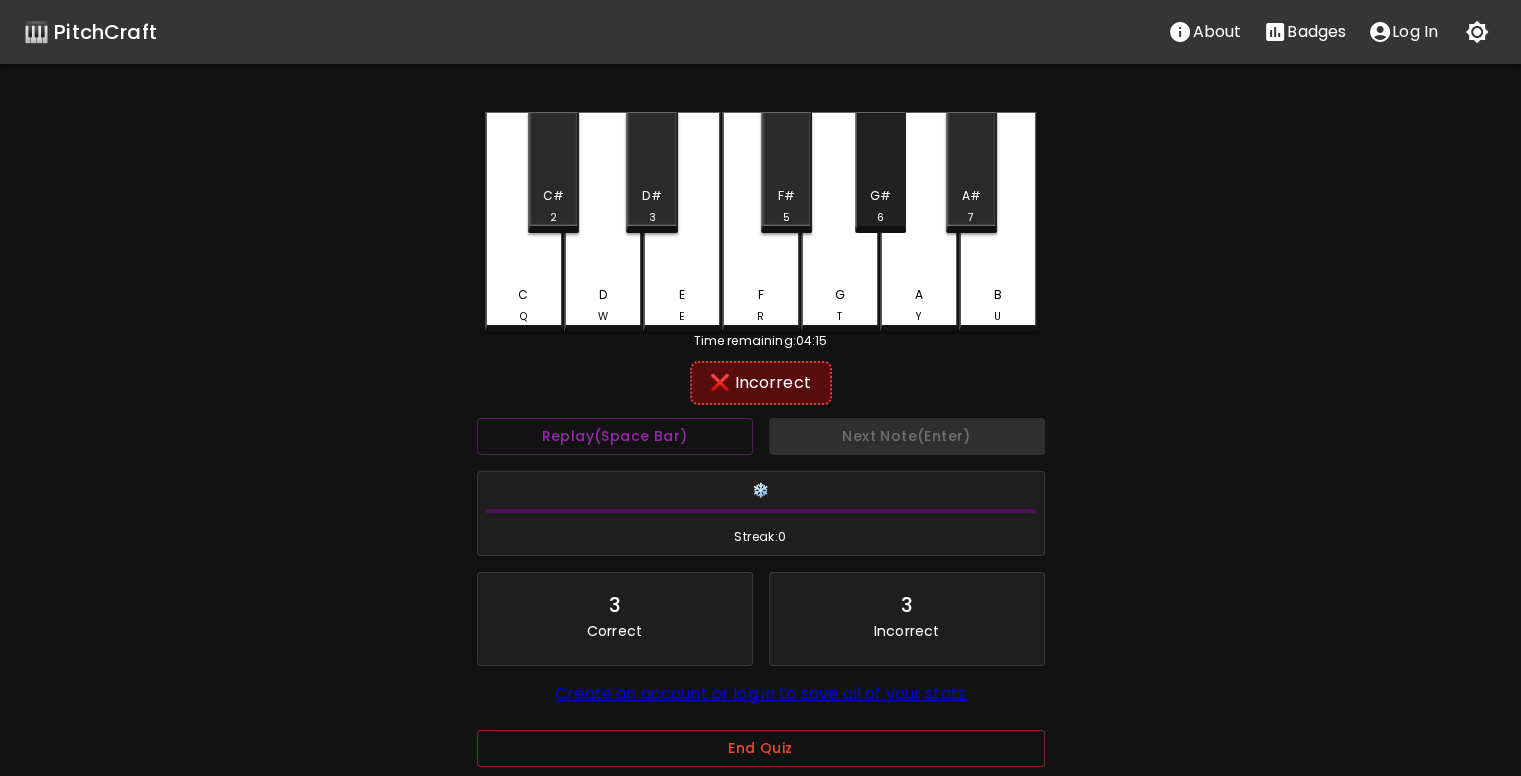 click on "6" at bounding box center (880, 218) 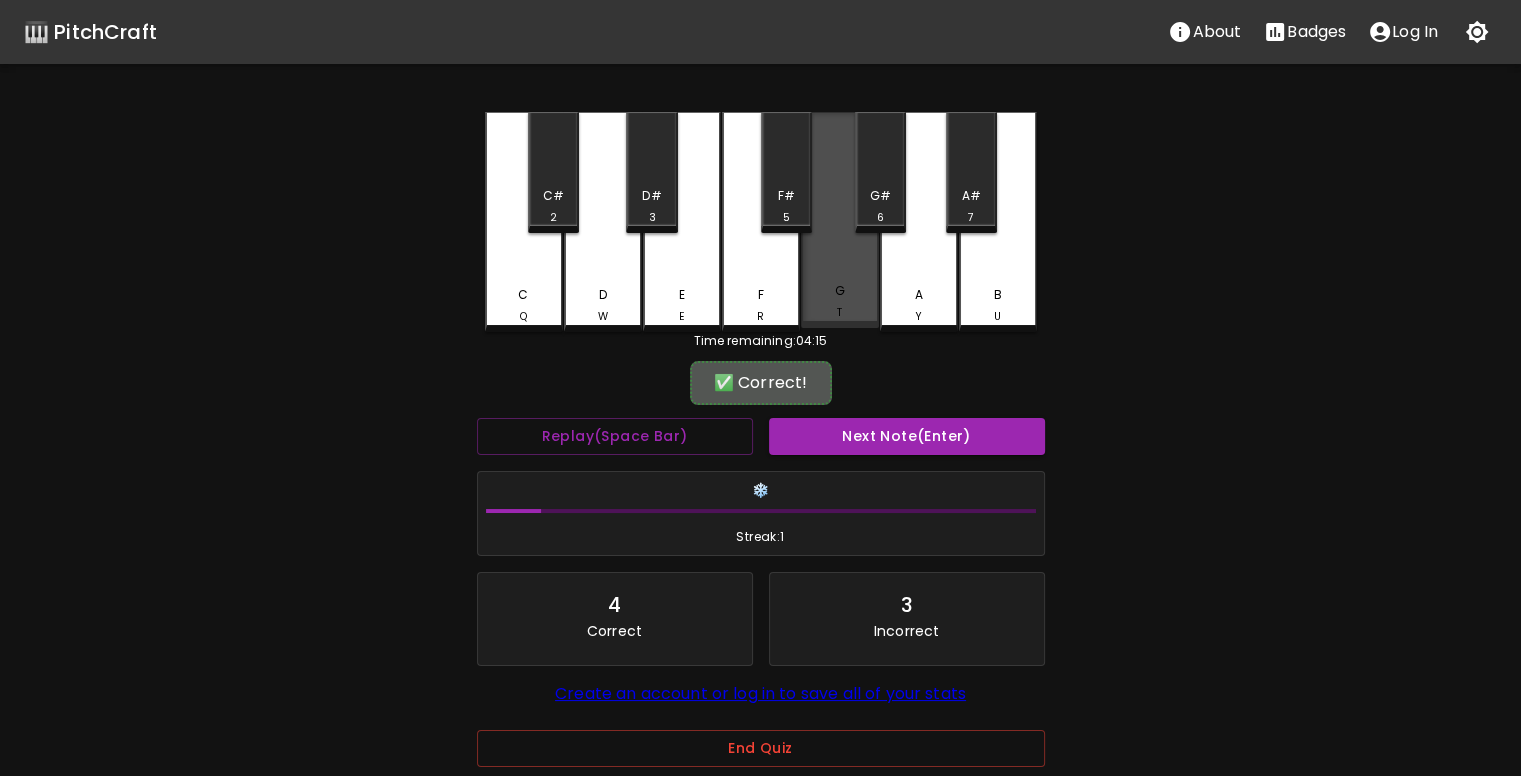 click on "G T" at bounding box center [840, 301] 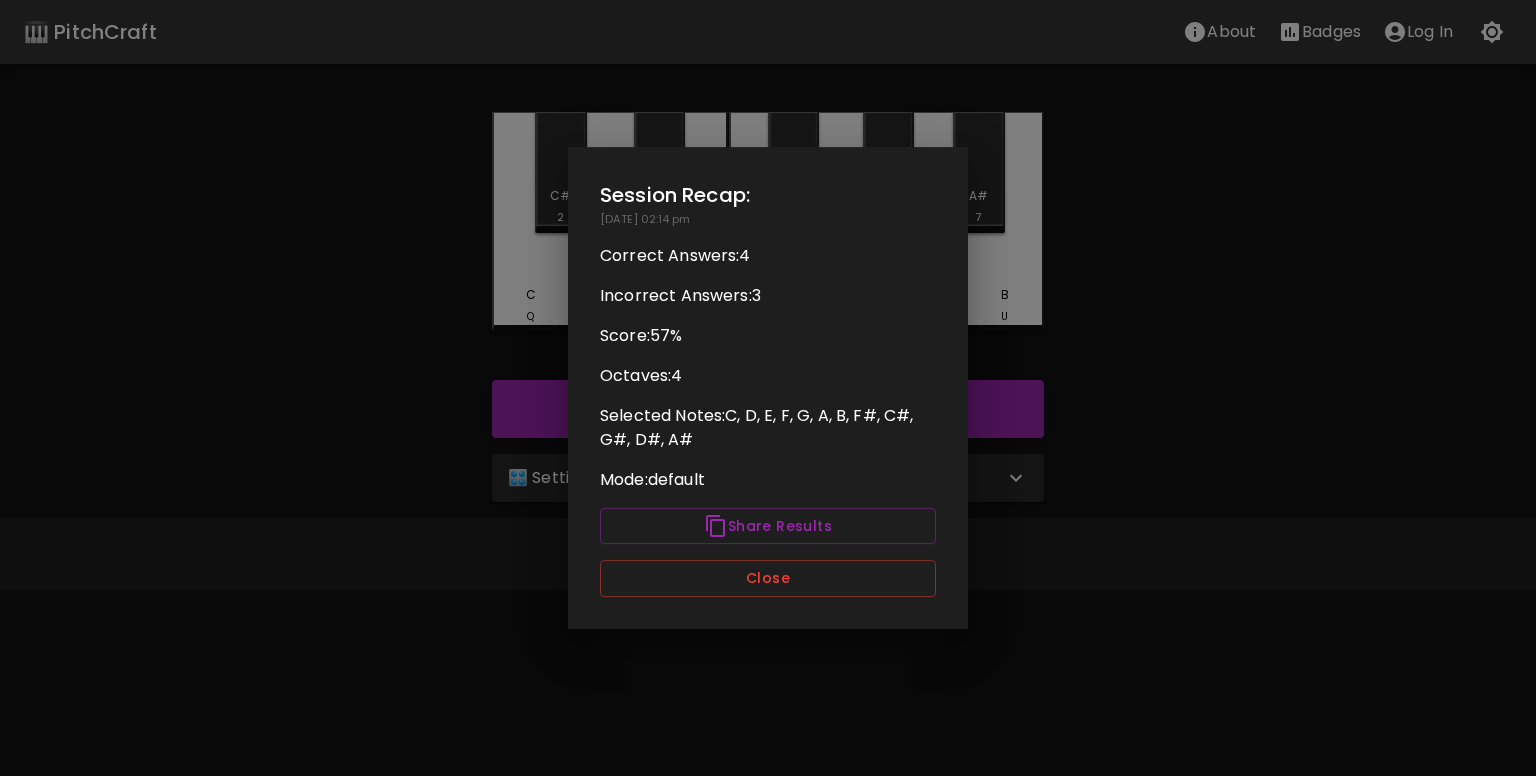 click at bounding box center [768, 388] 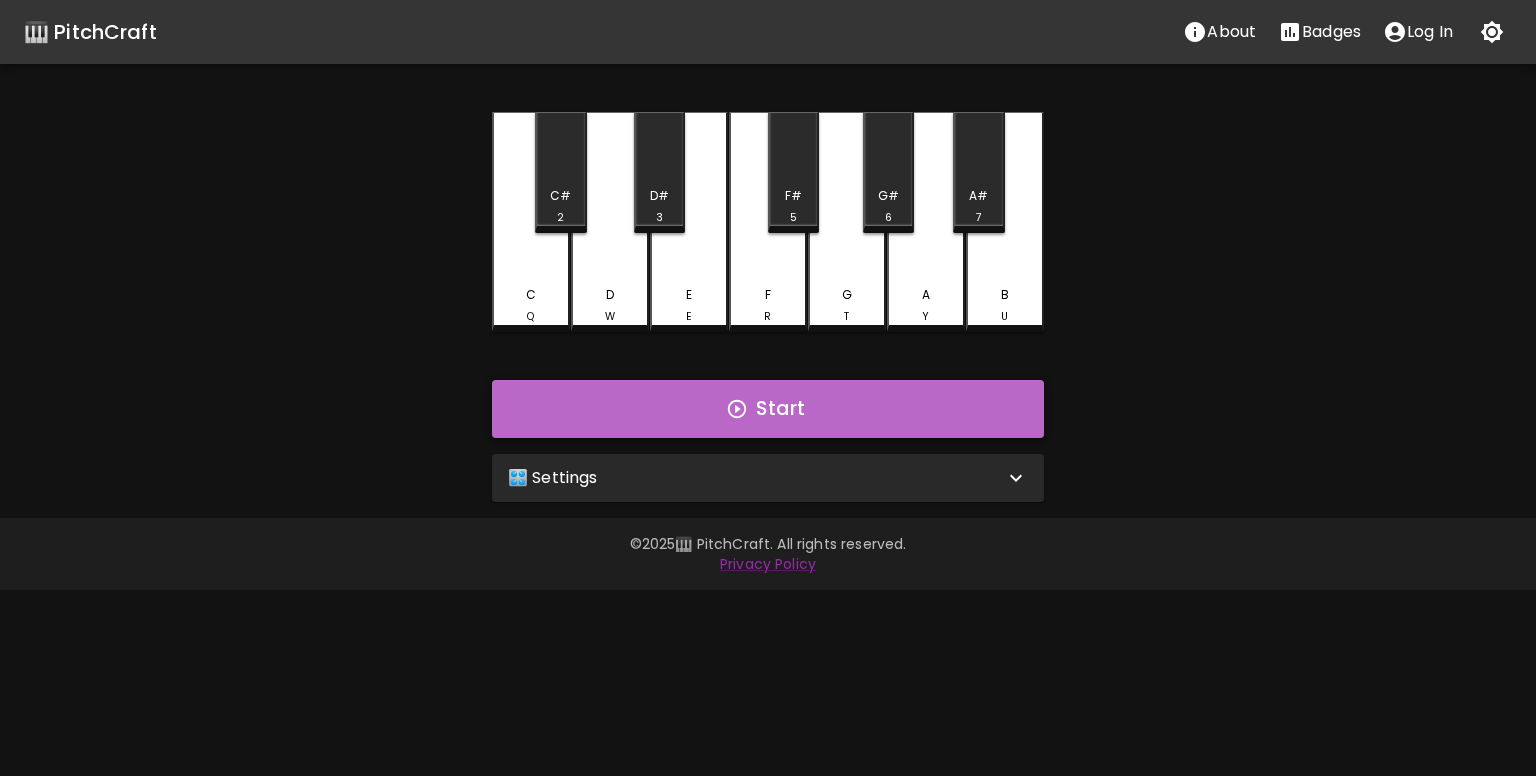 click on "Start" at bounding box center (768, 409) 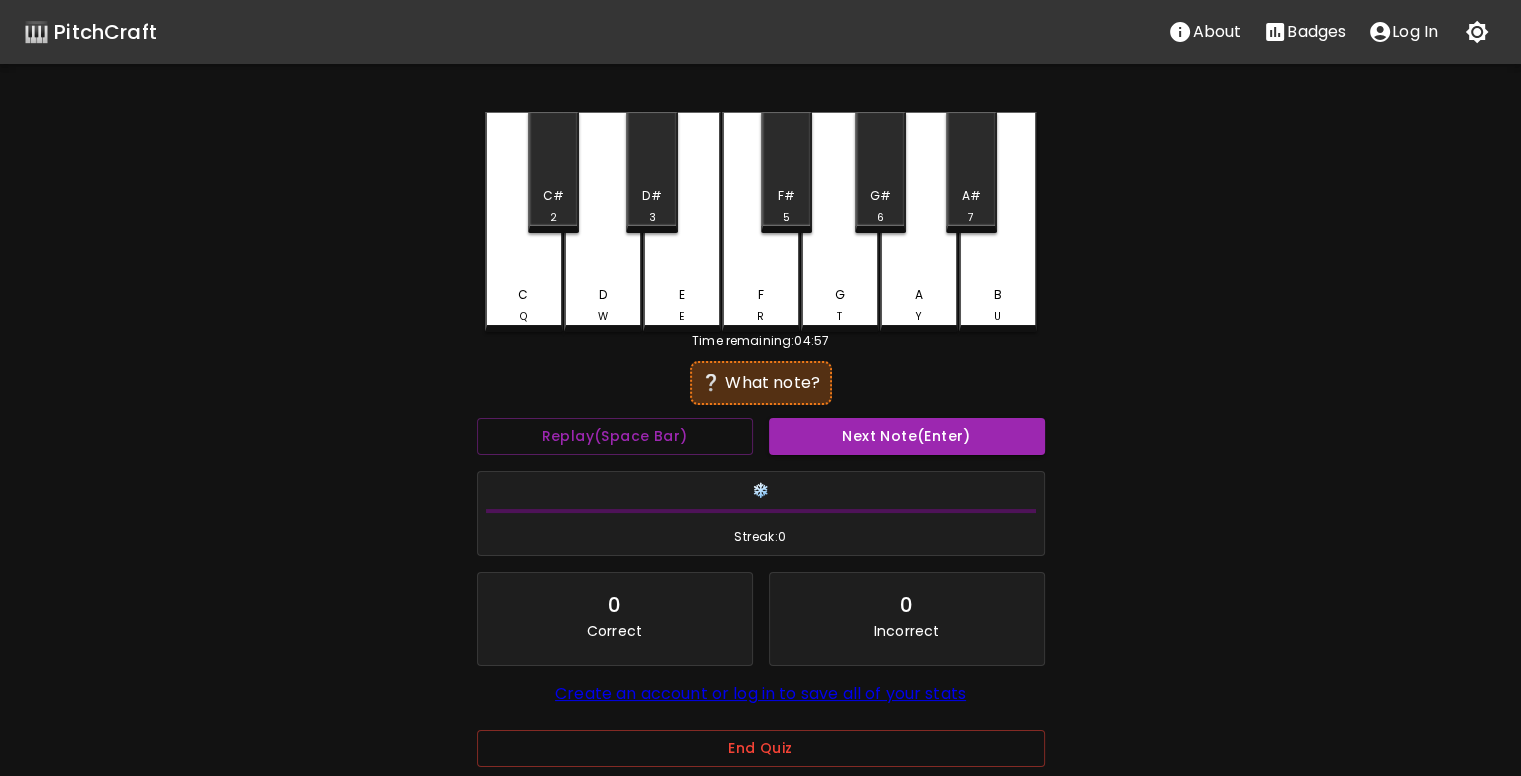 scroll, scrollTop: 0, scrollLeft: 0, axis: both 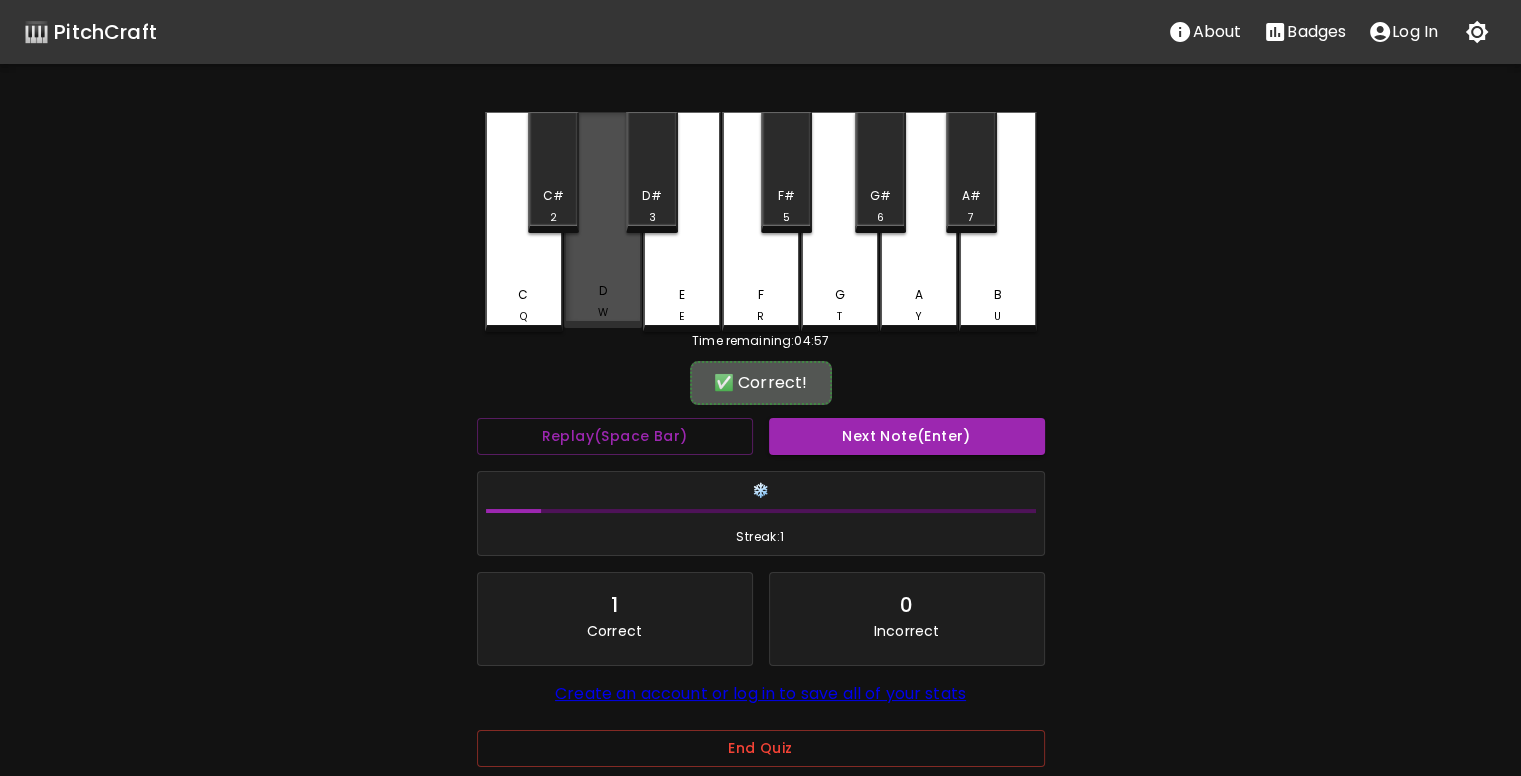 click on "D W" at bounding box center [603, 220] 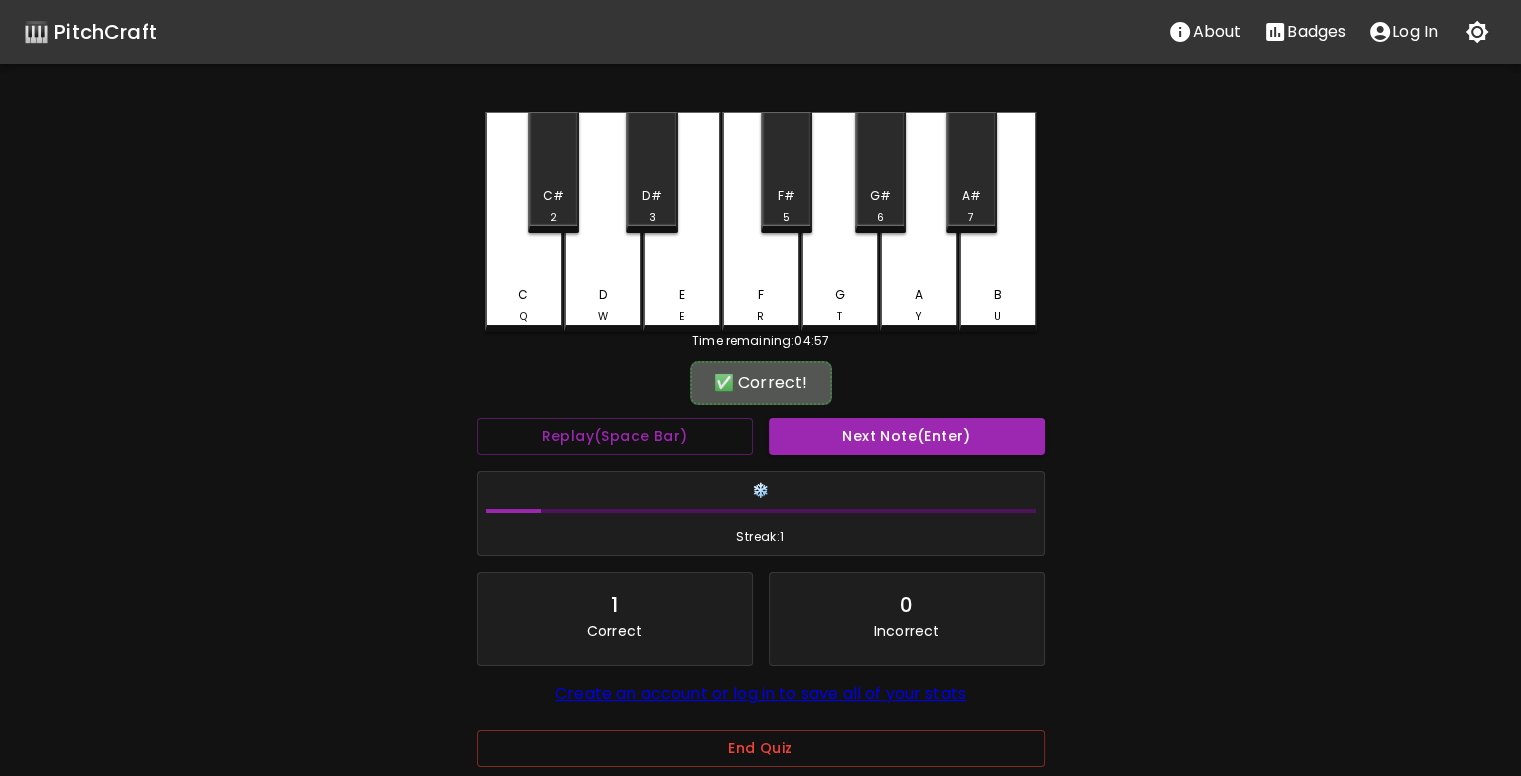 scroll, scrollTop: 104, scrollLeft: 0, axis: vertical 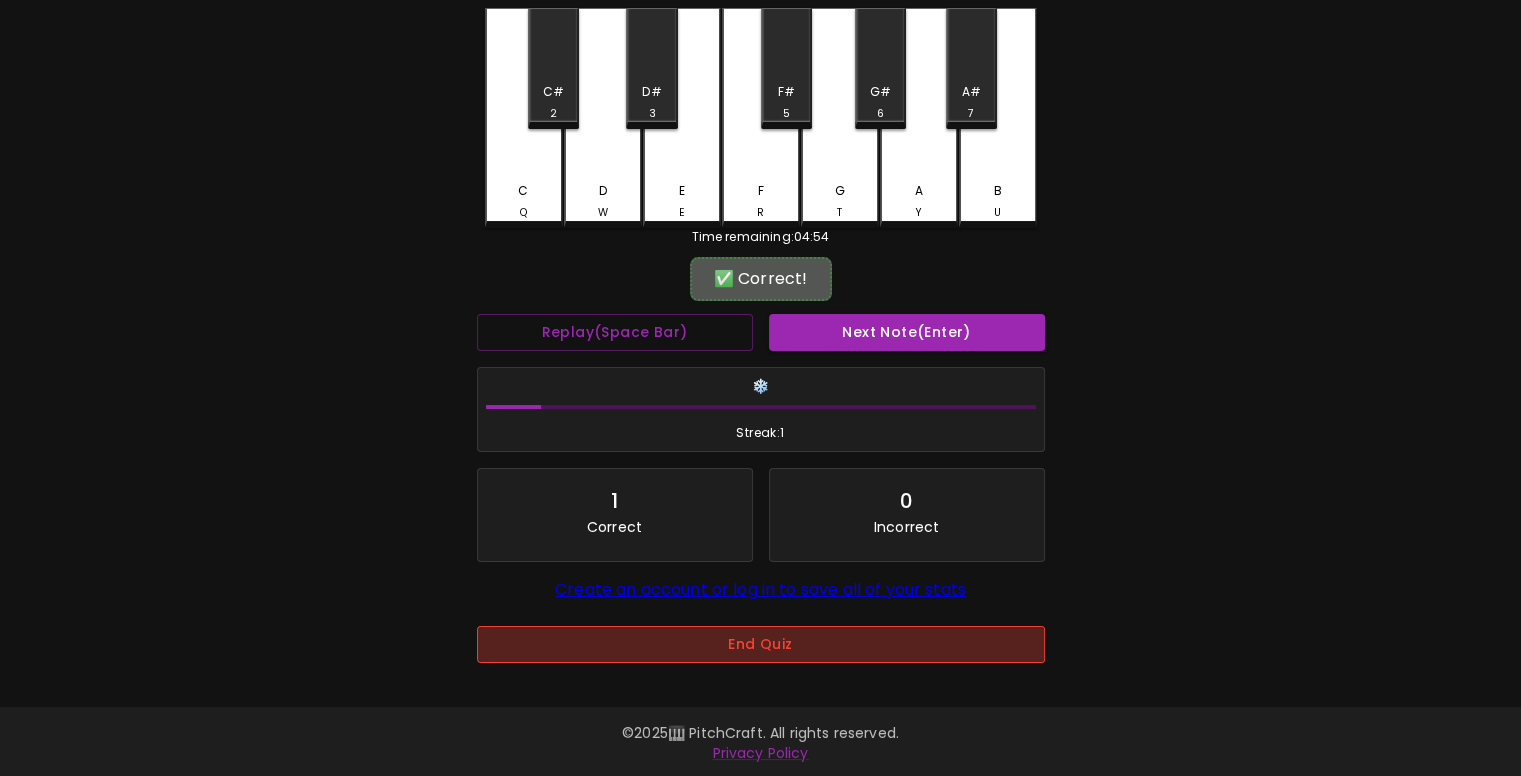 click on "End Quiz" at bounding box center [761, 644] 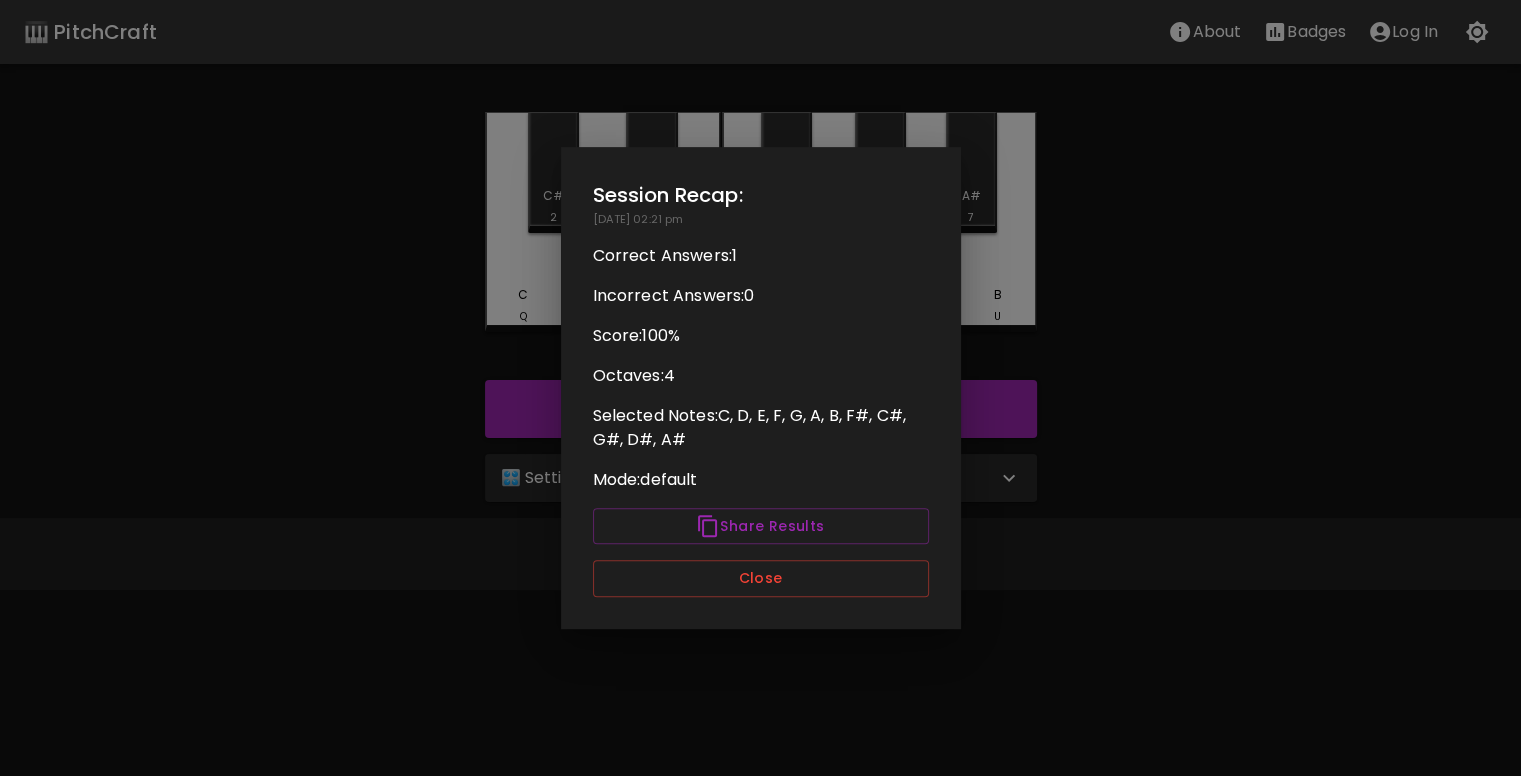 scroll, scrollTop: 0, scrollLeft: 0, axis: both 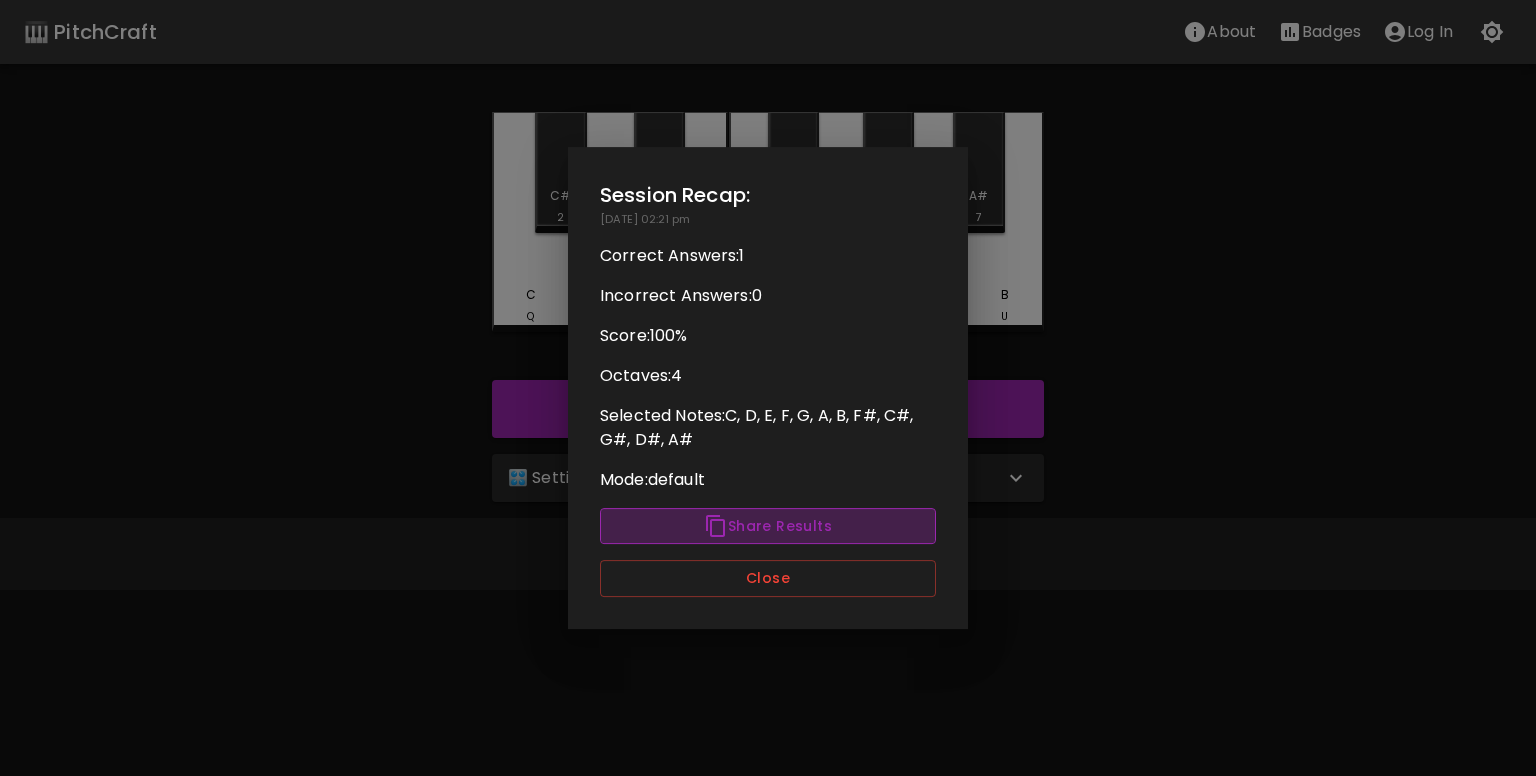 click on "Share Results" at bounding box center [768, 526] 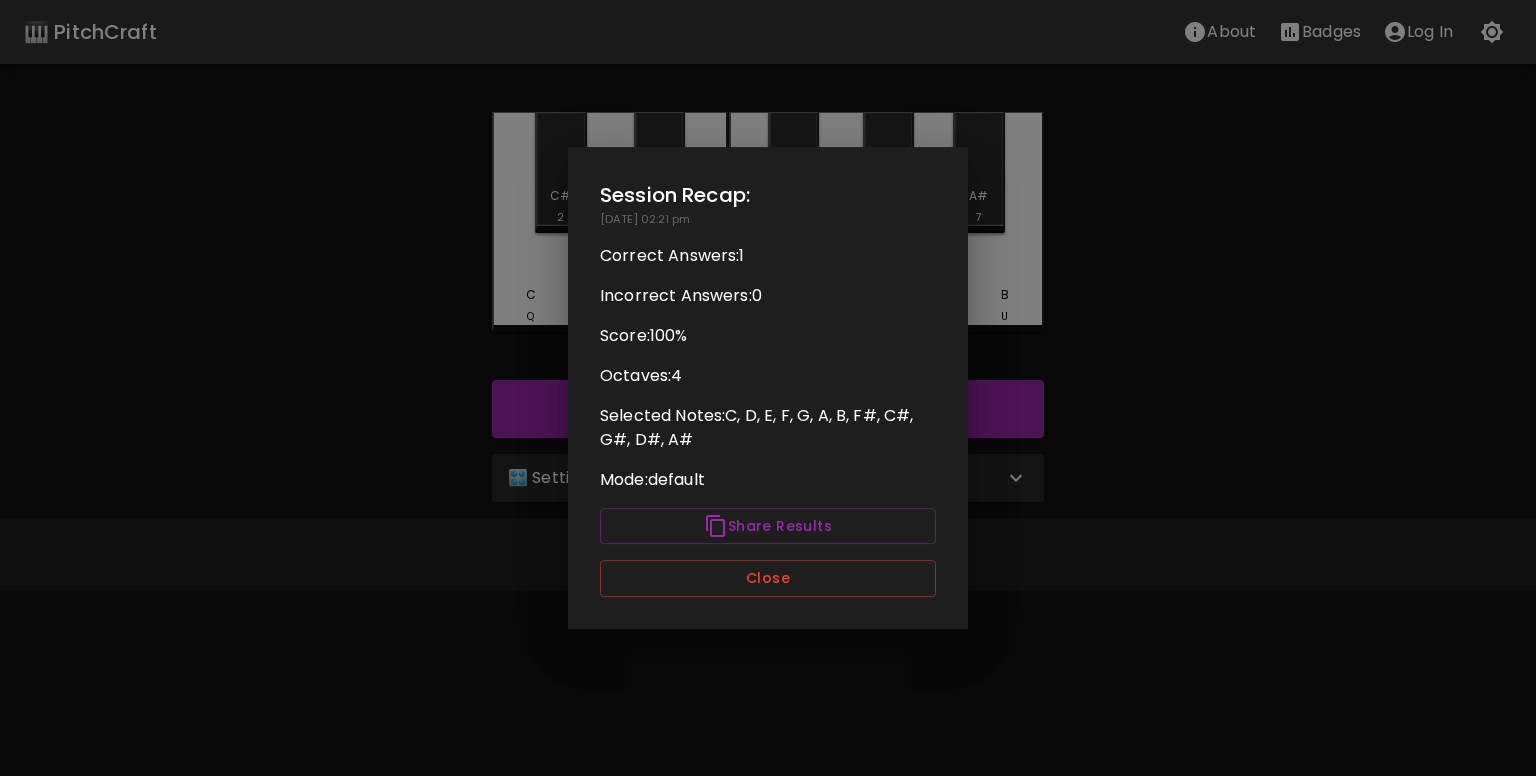 type 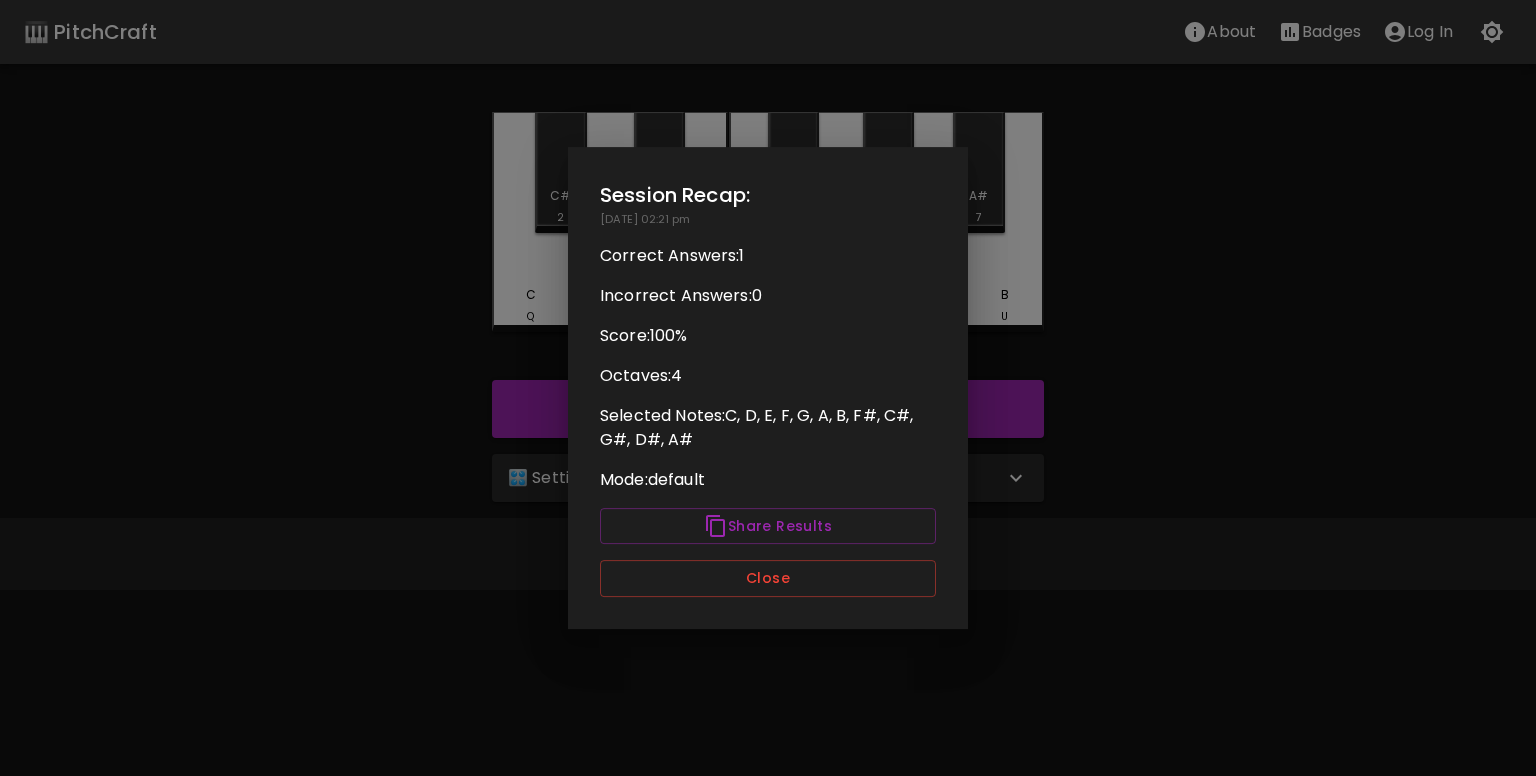 click at bounding box center (768, 388) 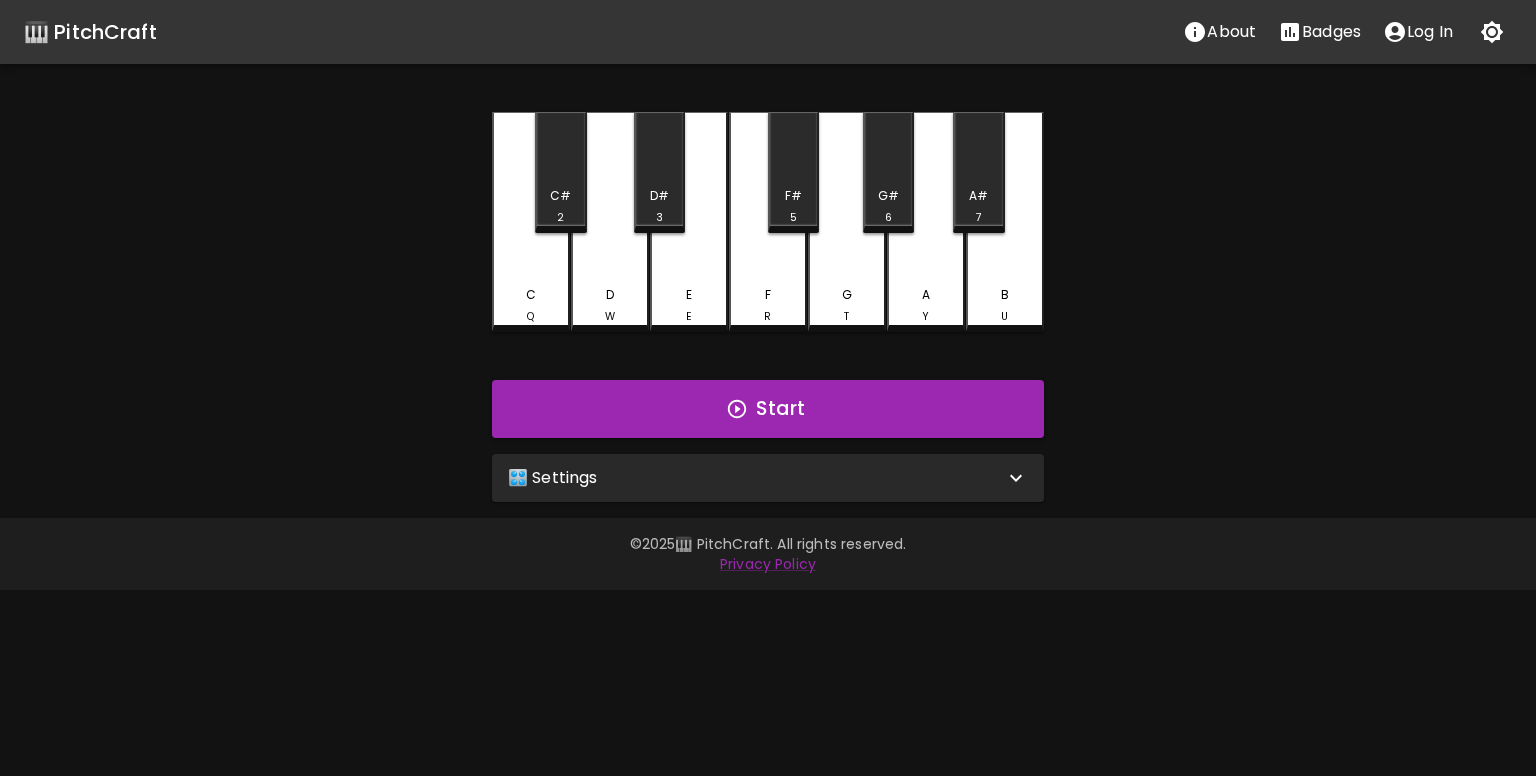 click on "🎛️ Settings" at bounding box center (553, 478) 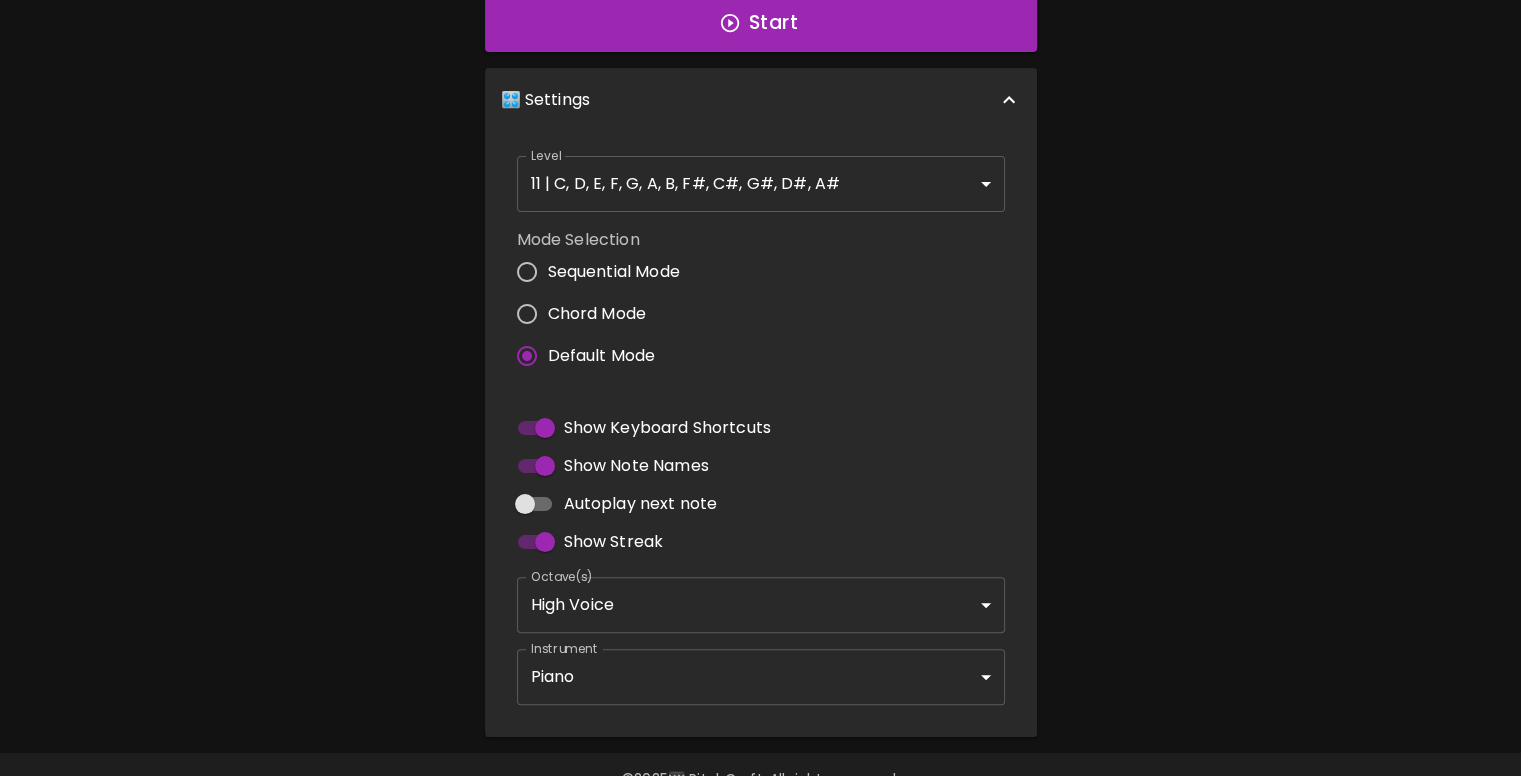 scroll, scrollTop: 384, scrollLeft: 0, axis: vertical 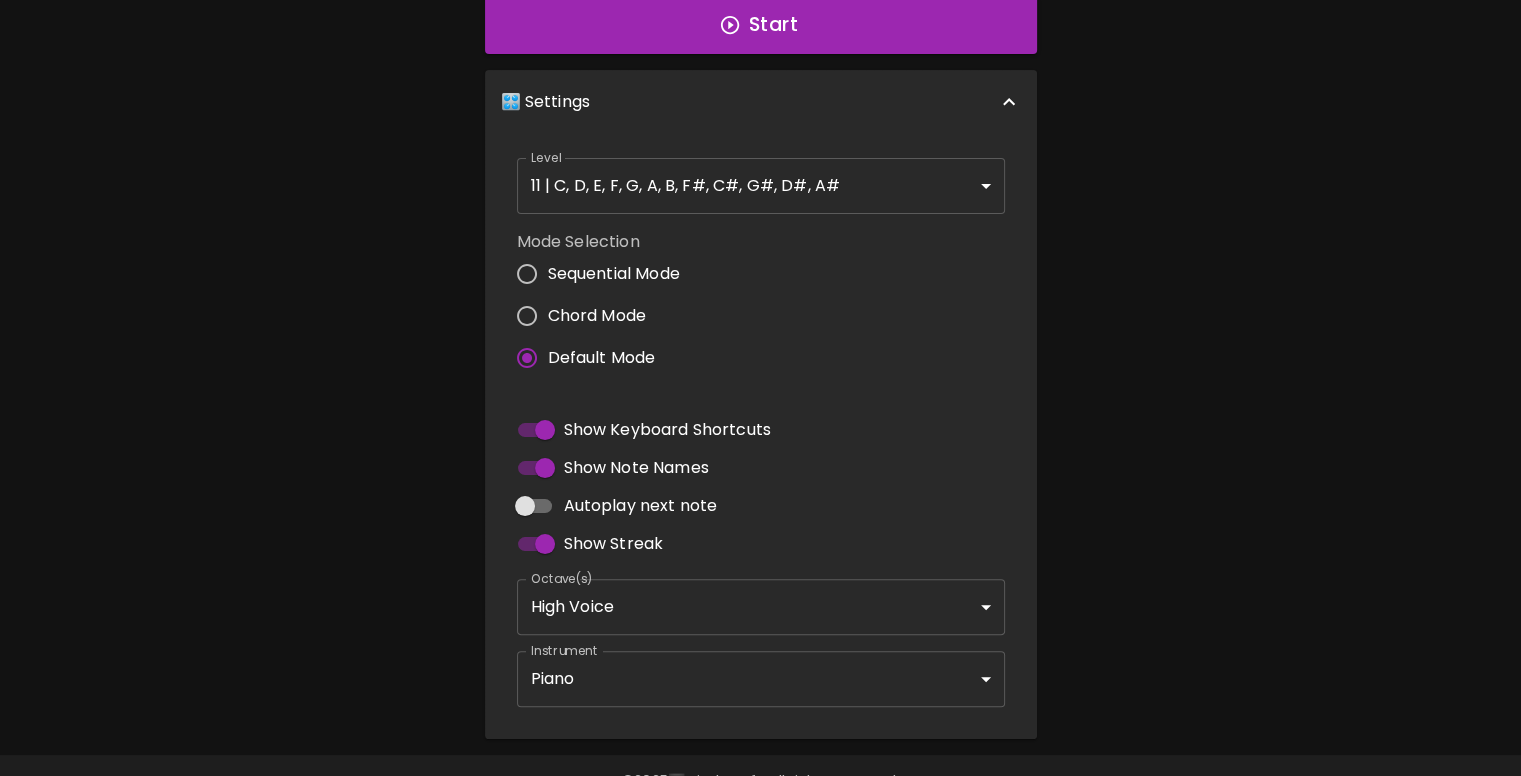 click on "Chord Mode" at bounding box center (593, 316) 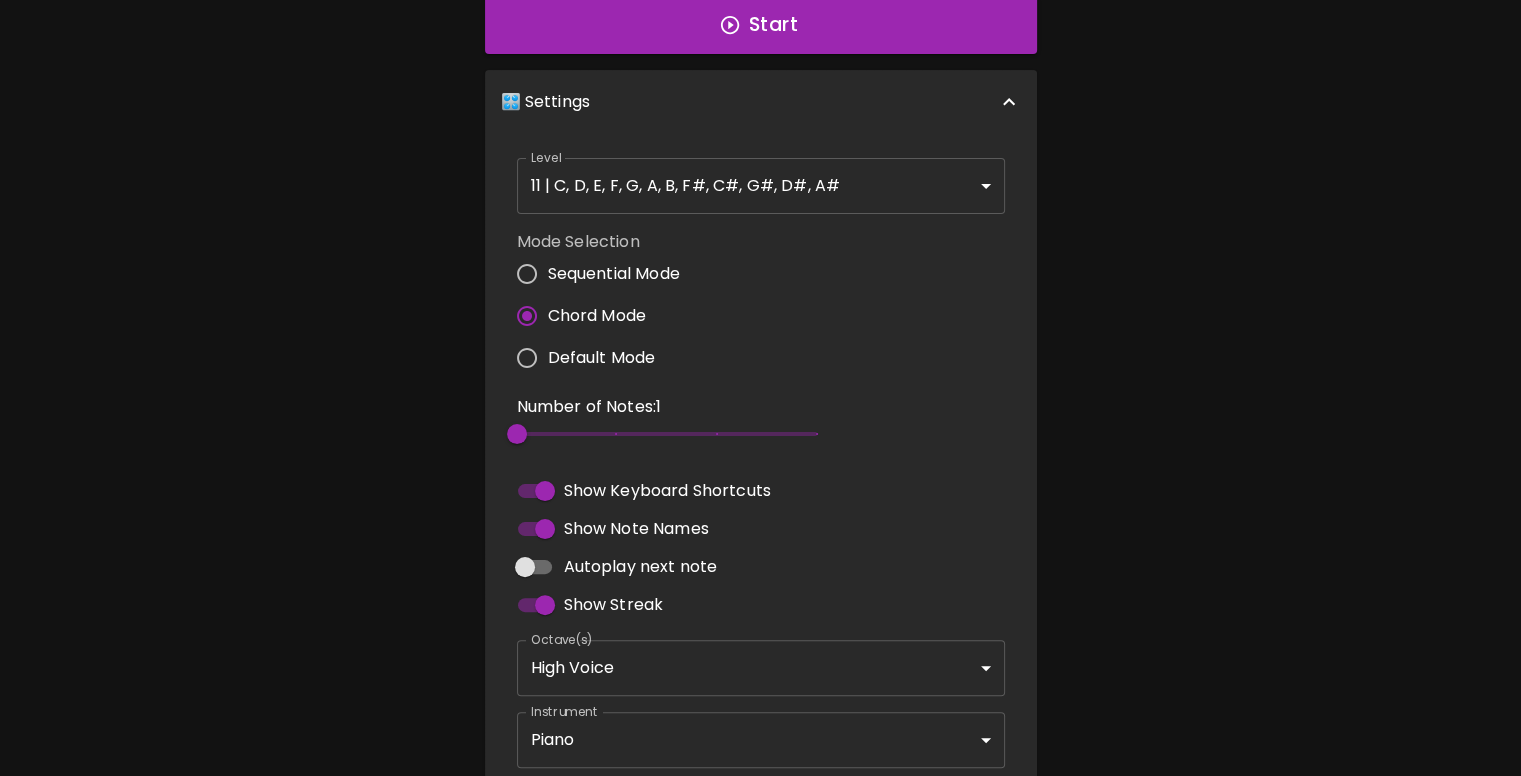 click on "Sequential Mode" at bounding box center (614, 274) 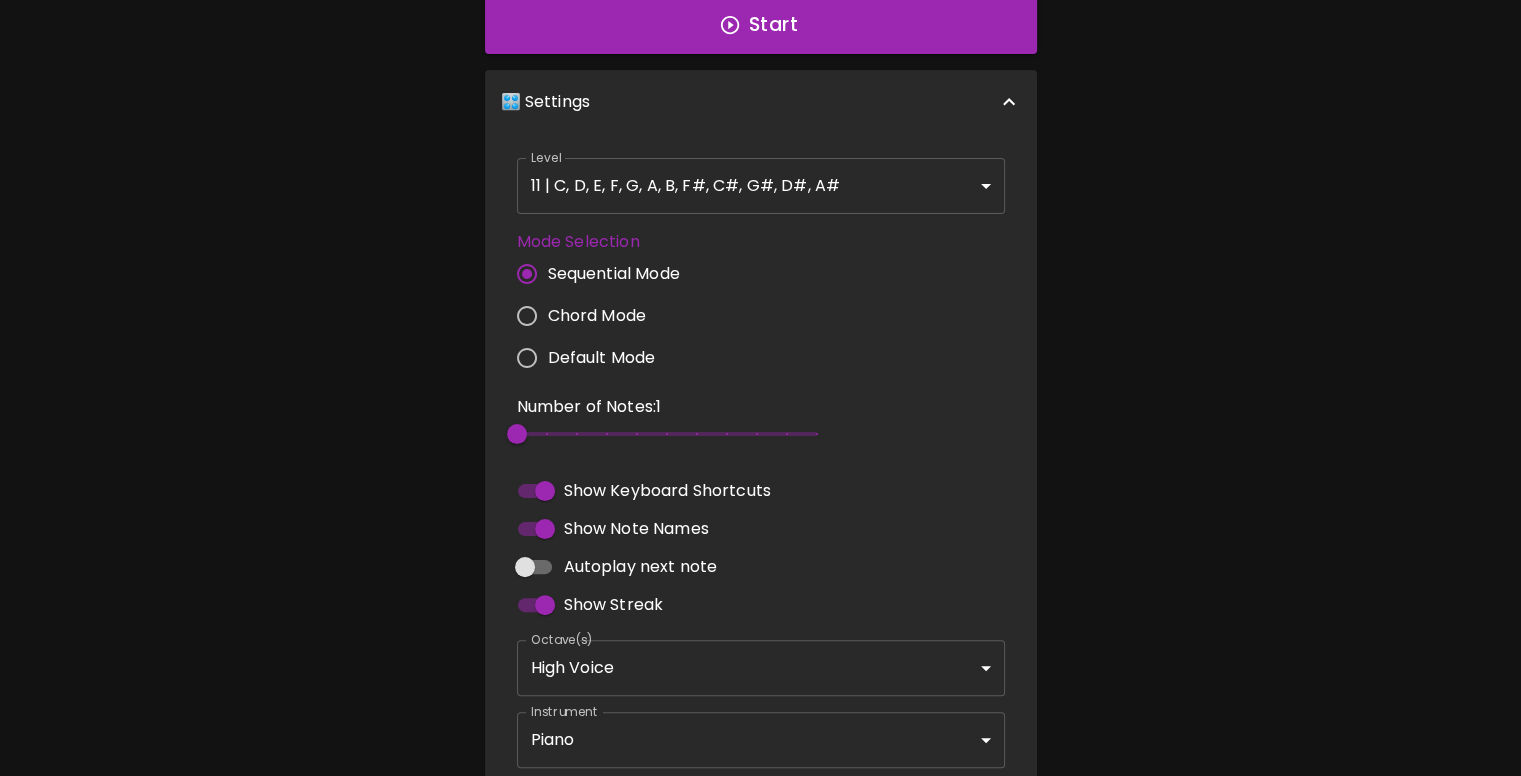 click on "Default Mode" at bounding box center [602, 358] 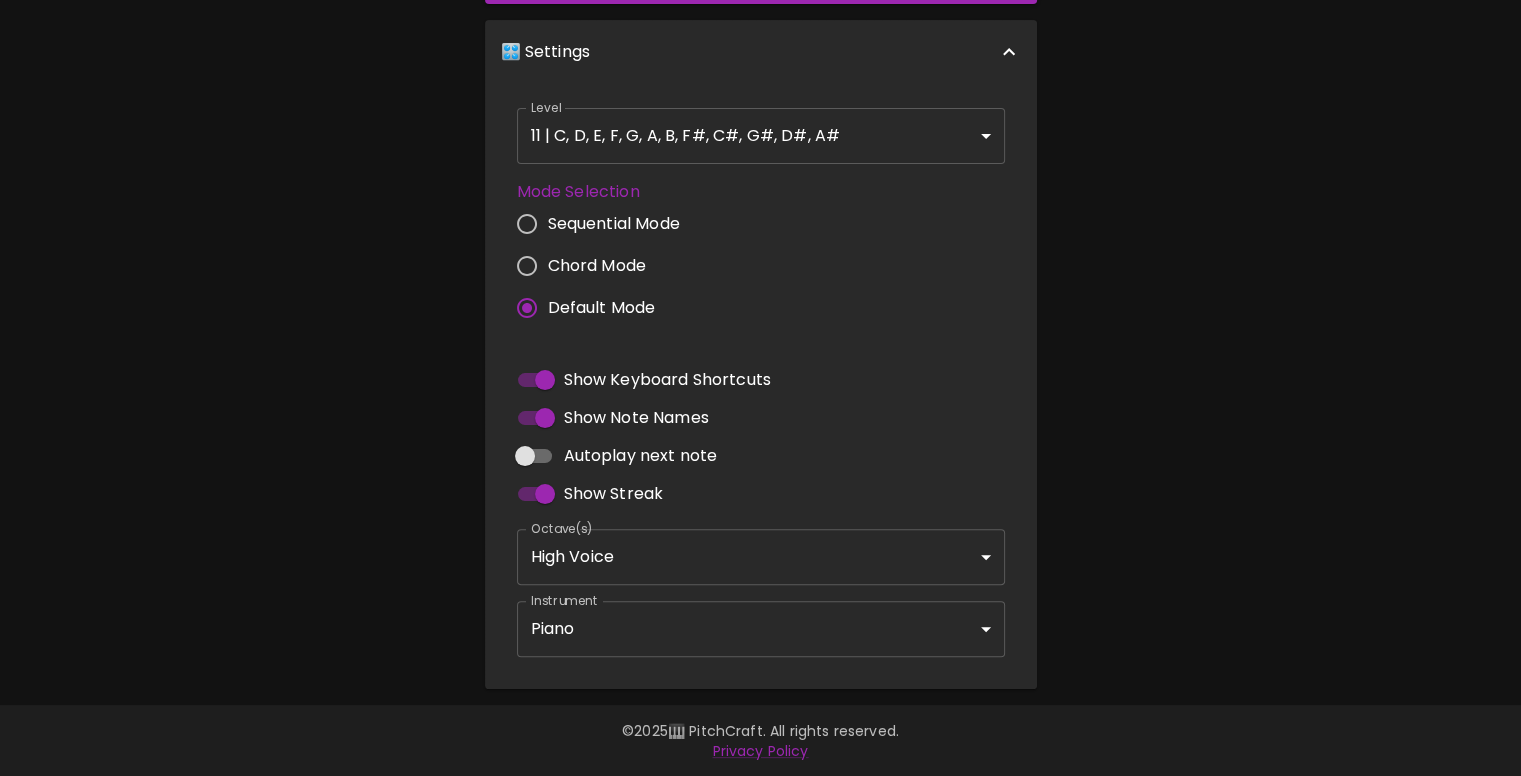 scroll, scrollTop: 0, scrollLeft: 0, axis: both 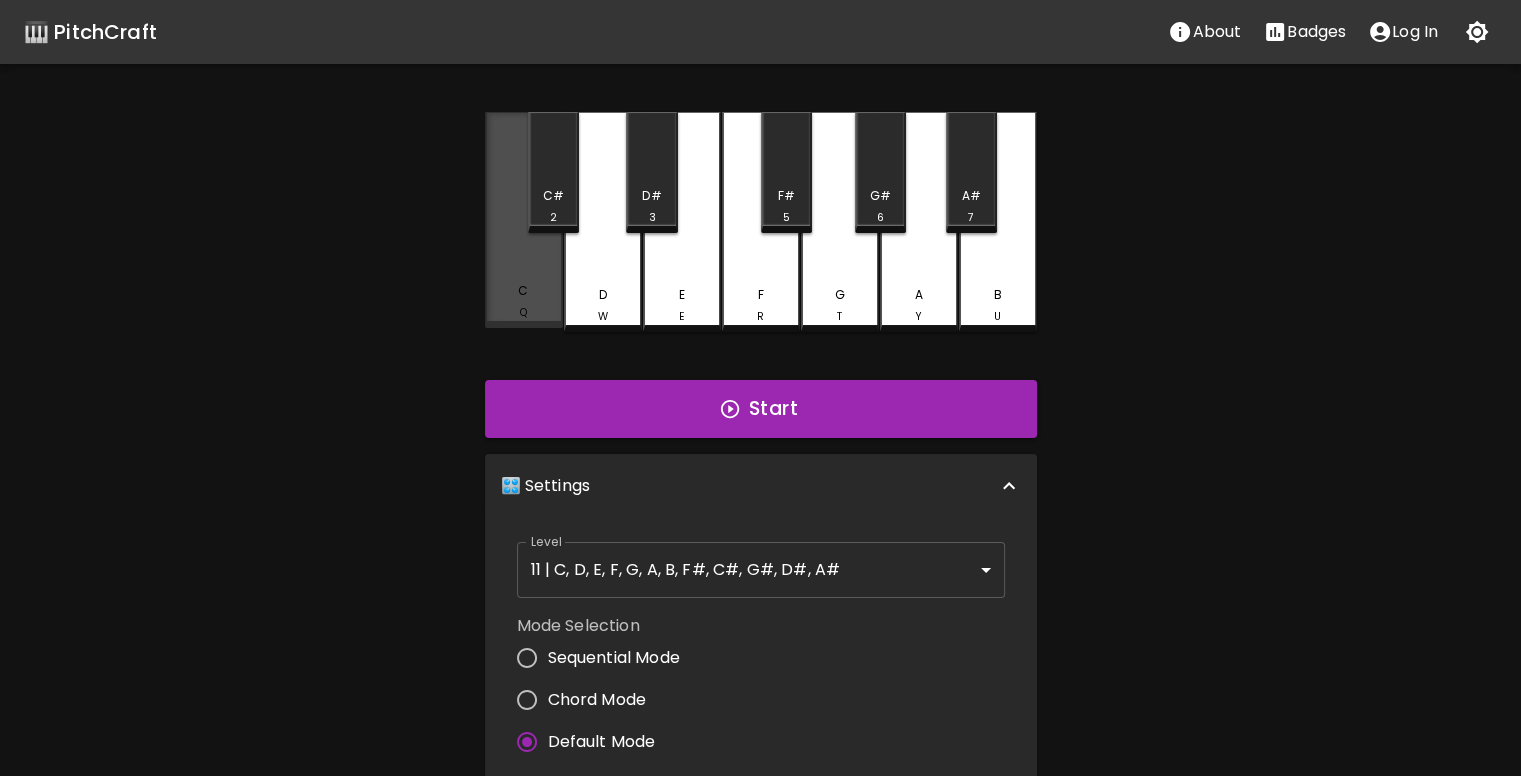 click on "C Q" at bounding box center [524, 220] 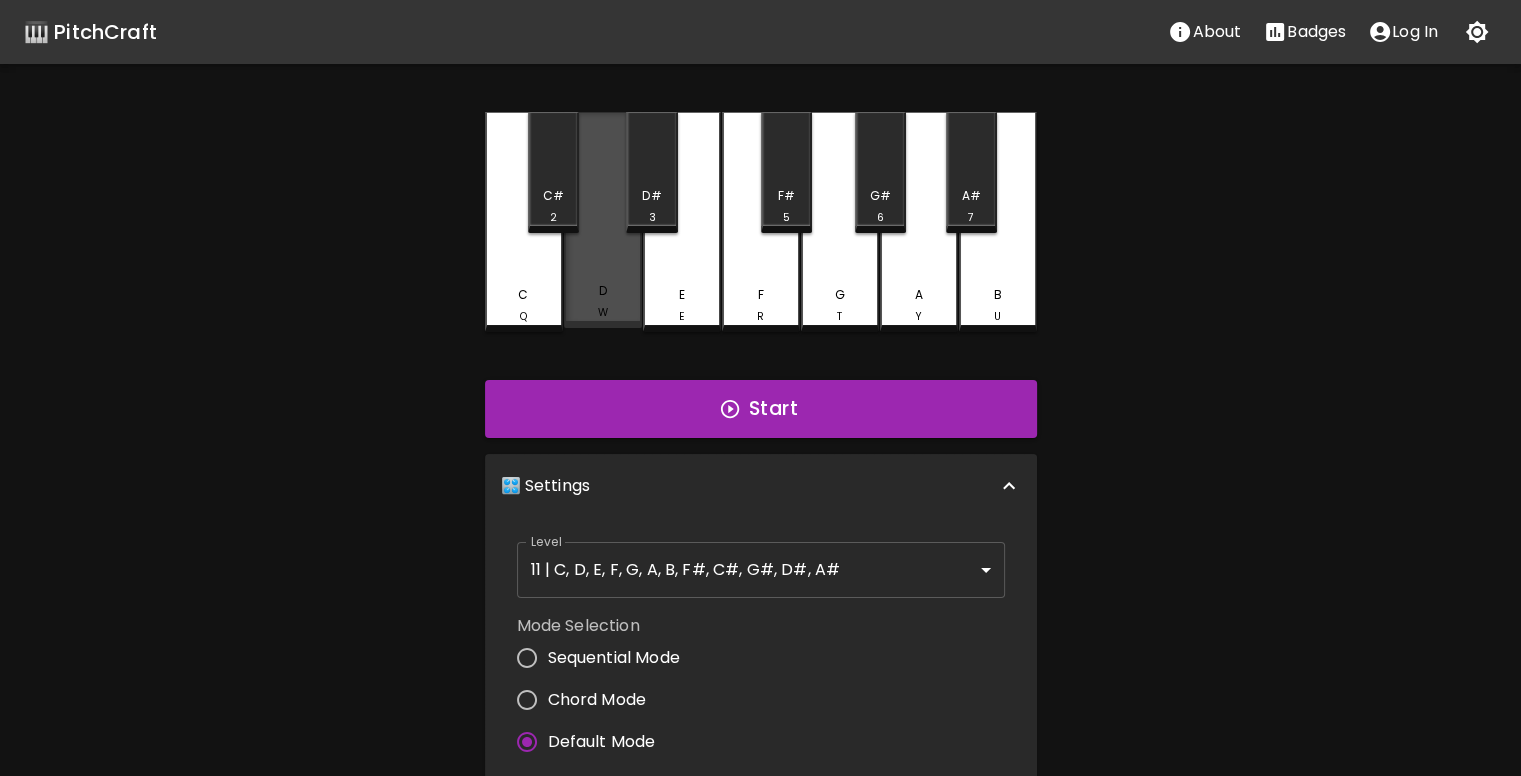 click on "D W" at bounding box center [603, 220] 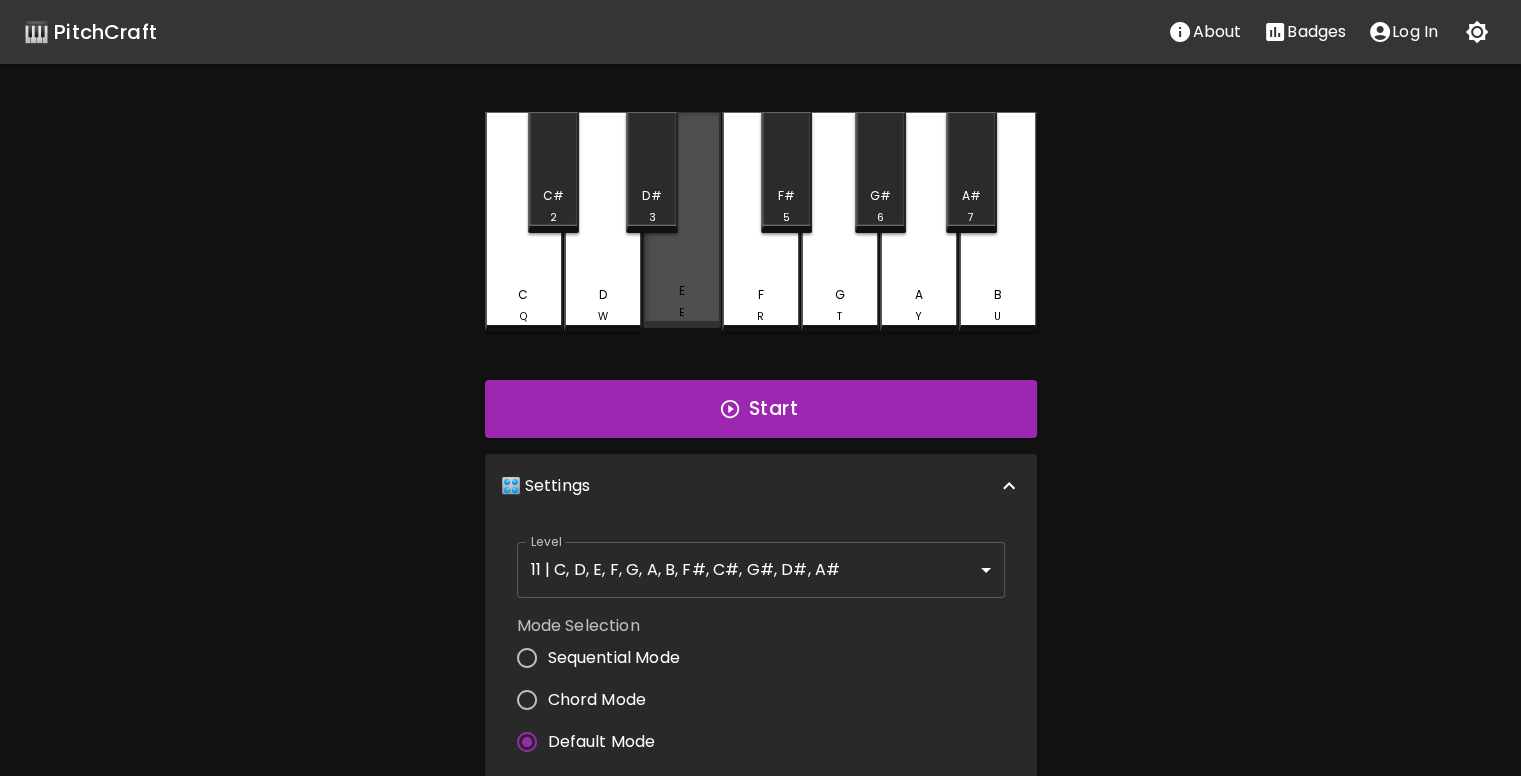 click on "E E" at bounding box center [682, 220] 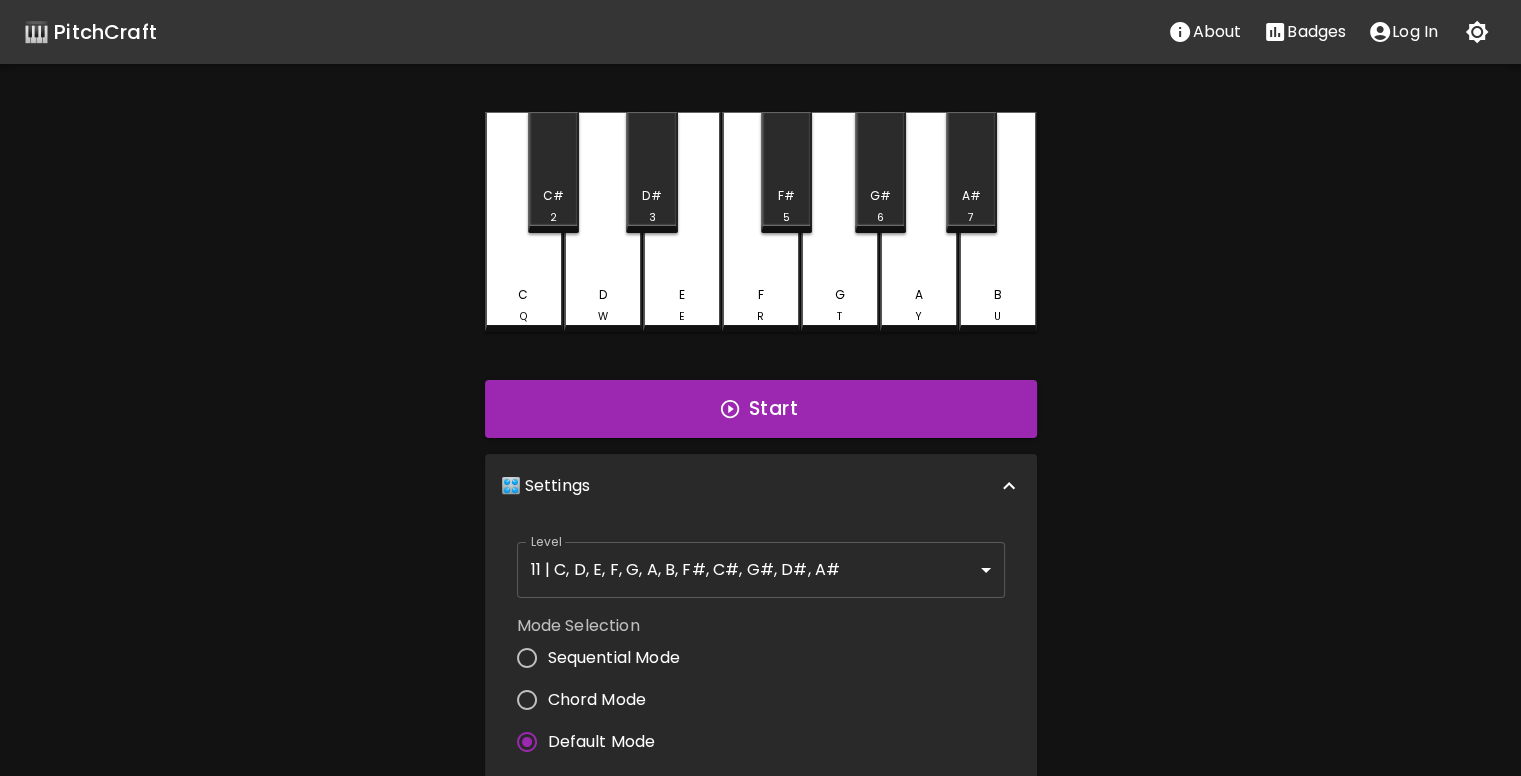 click on "C Q" at bounding box center (524, 222) 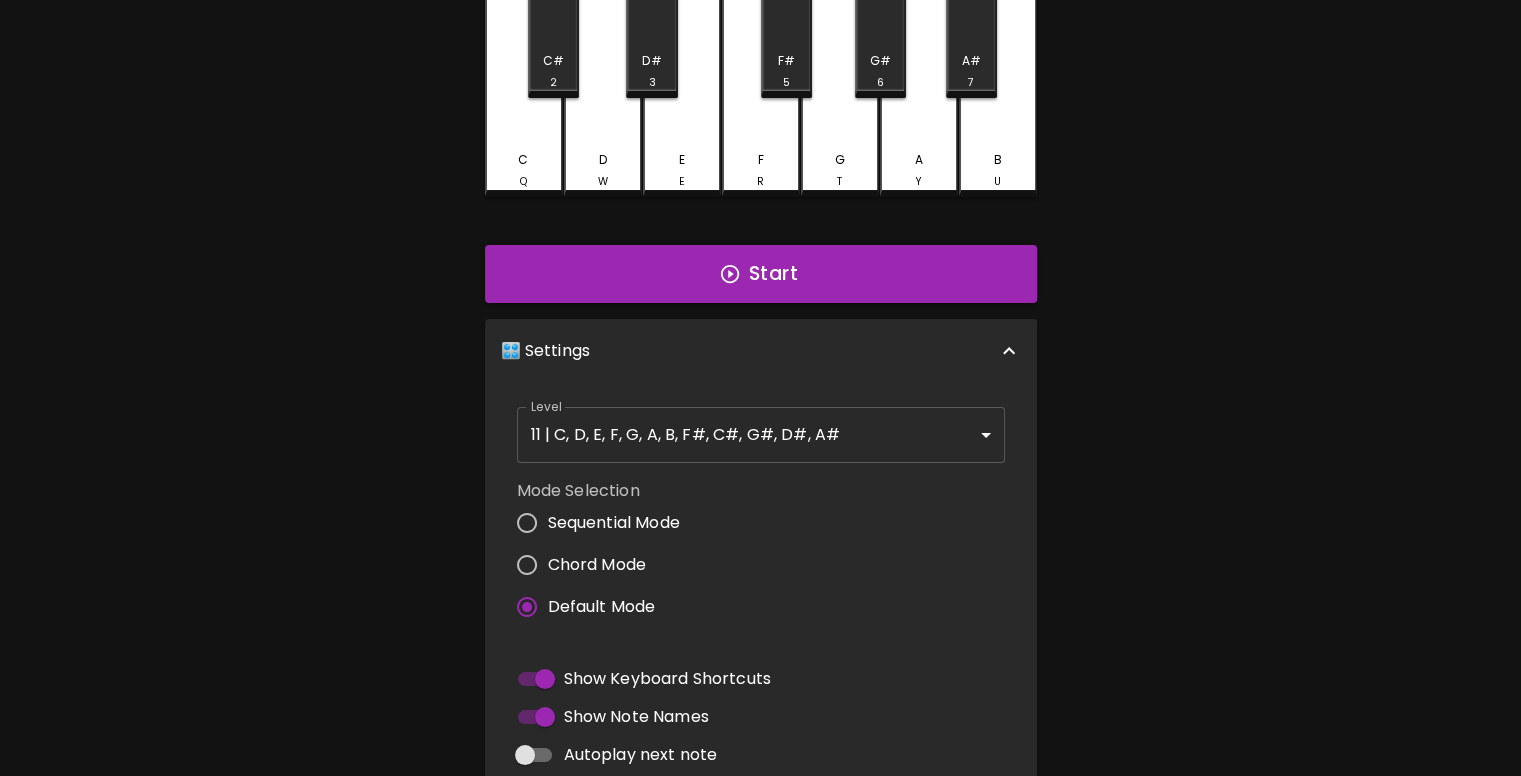 scroll, scrollTop: 400, scrollLeft: 0, axis: vertical 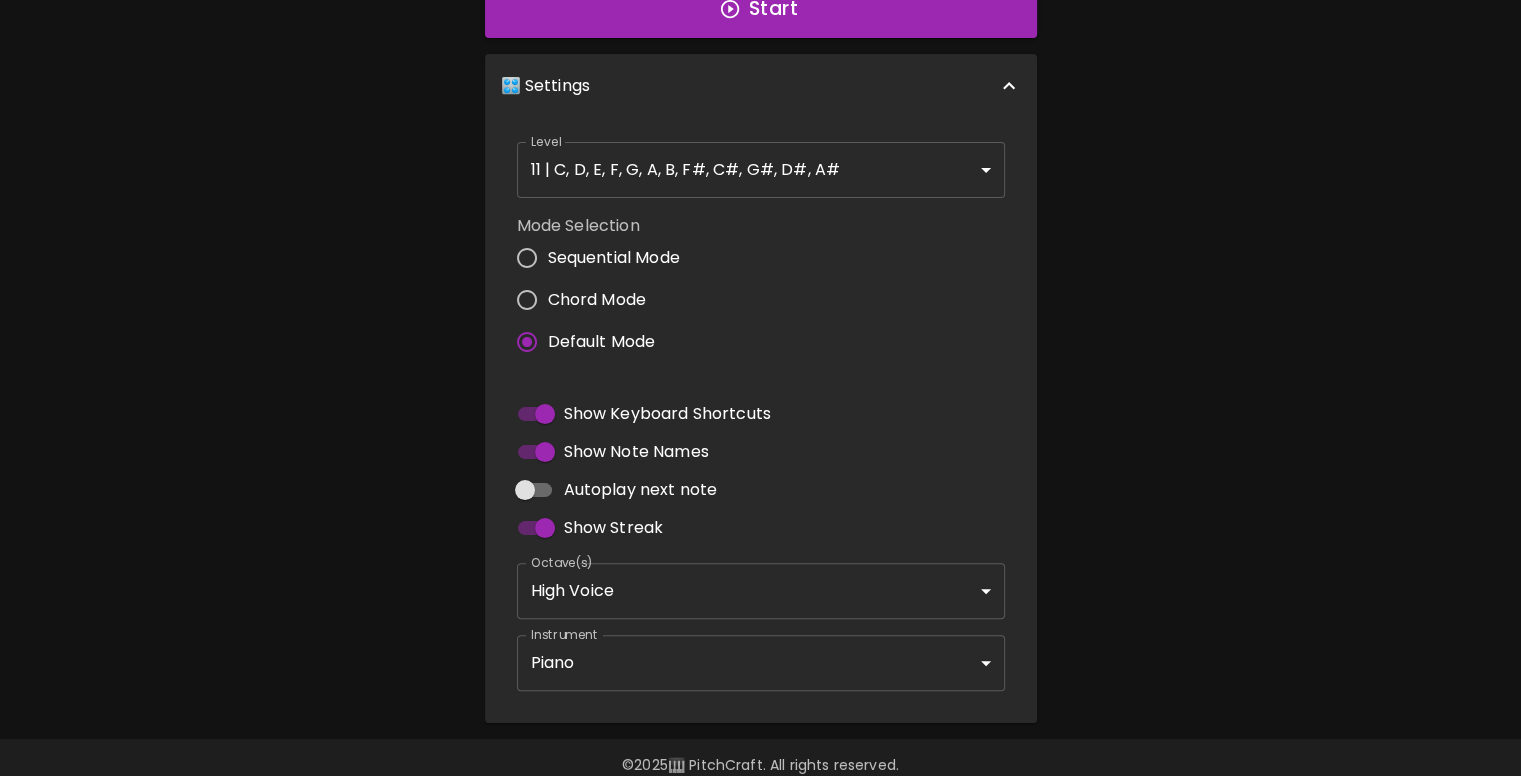 click on "Chord Mode" at bounding box center [597, 300] 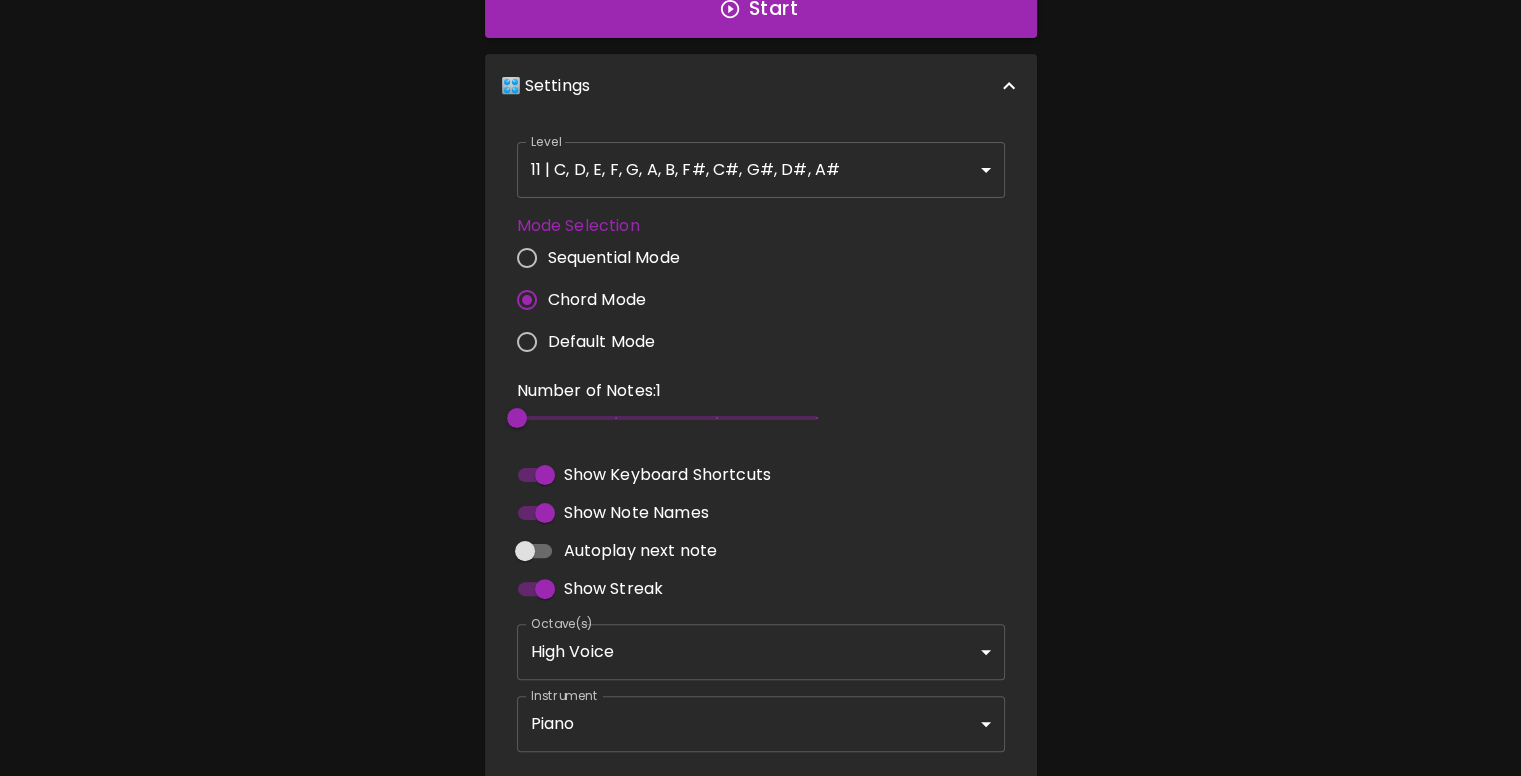 click on "Sequential Mode" at bounding box center (614, 258) 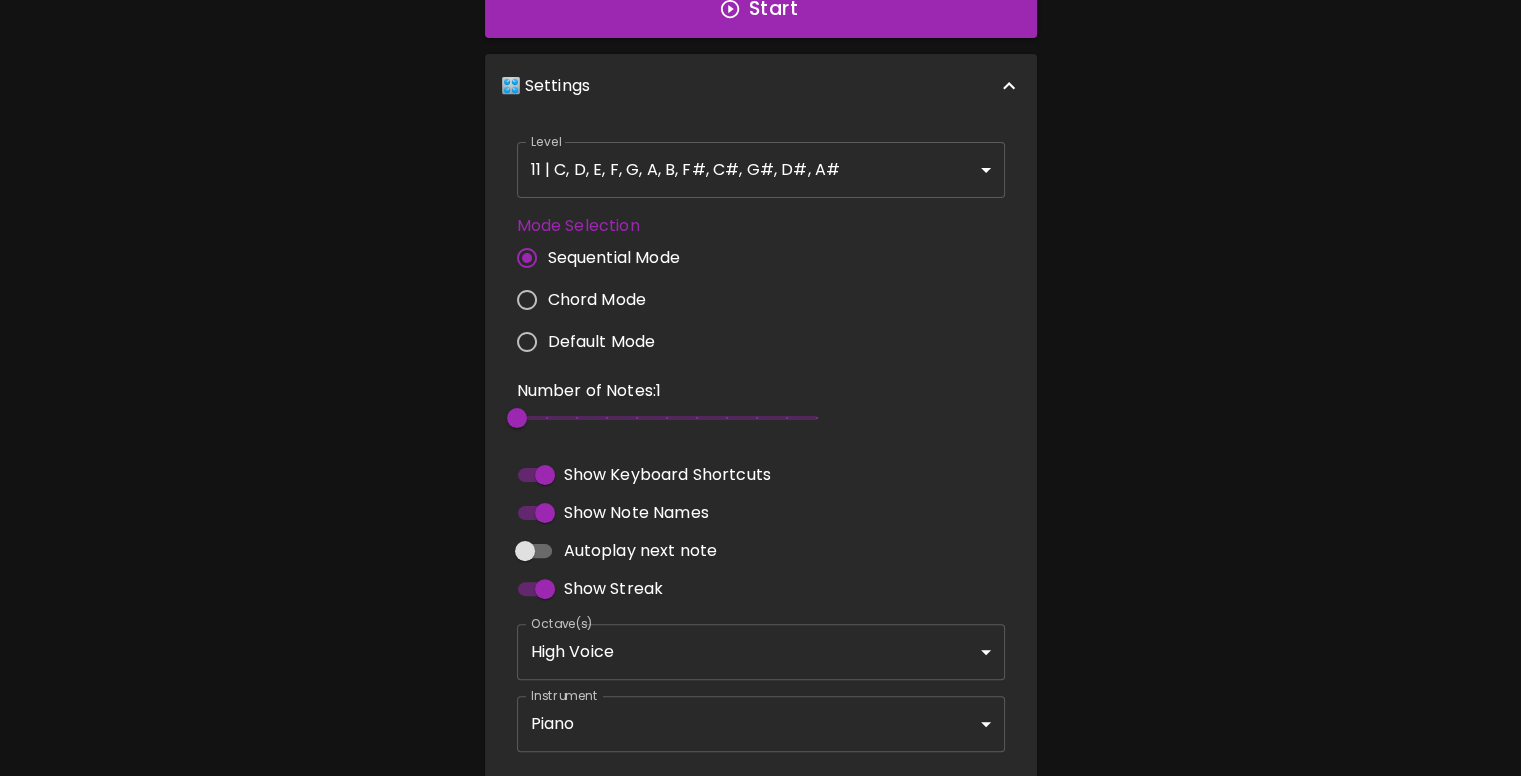 click on "🎹 PitchCraft About Badges   Log In C Q C# 2 D W D# 3 E E F R F# 5 G T G# 6 A Y A# 7 B U Start 🎛️ Settings Level 11 | C, D, E, F, G, A, B, F#, C#, G#, D#, A# 21 Level Mode Selection Sequential Mode Chord Mode Default Mode Number of Notes:  1 2 Show Keyboard Shortcuts Show Note Names Autoplay next note Show Streak Octave(s) High Voice 4 Octave Instrument Piano acoustic_grand_piano Instrument ©  2025  🎹 PitchCraft. All rights reserved. Privacy Policy About Badges Sign In Profile My account" at bounding box center [760, 236] 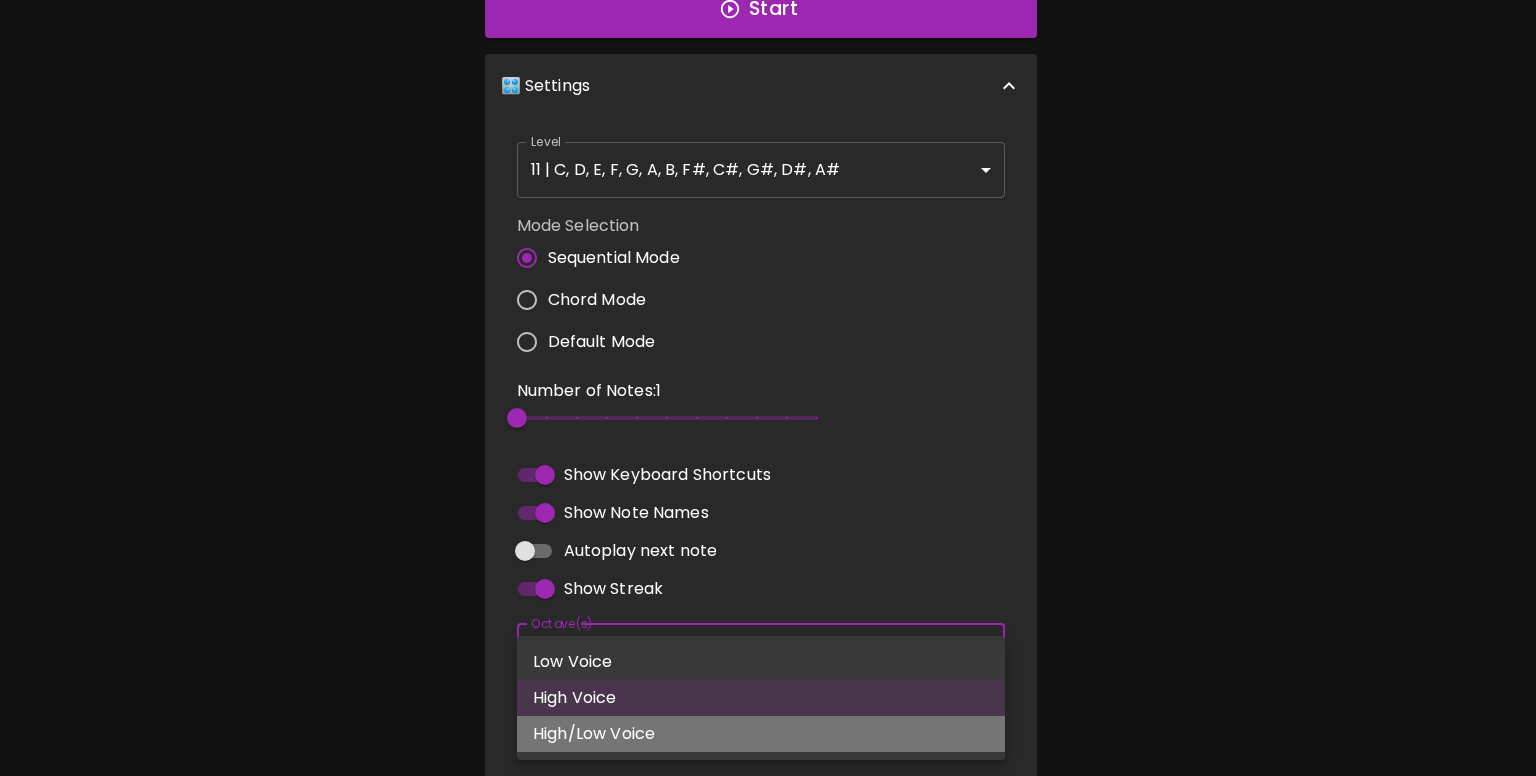 click on "High/Low Voice" at bounding box center (761, 734) 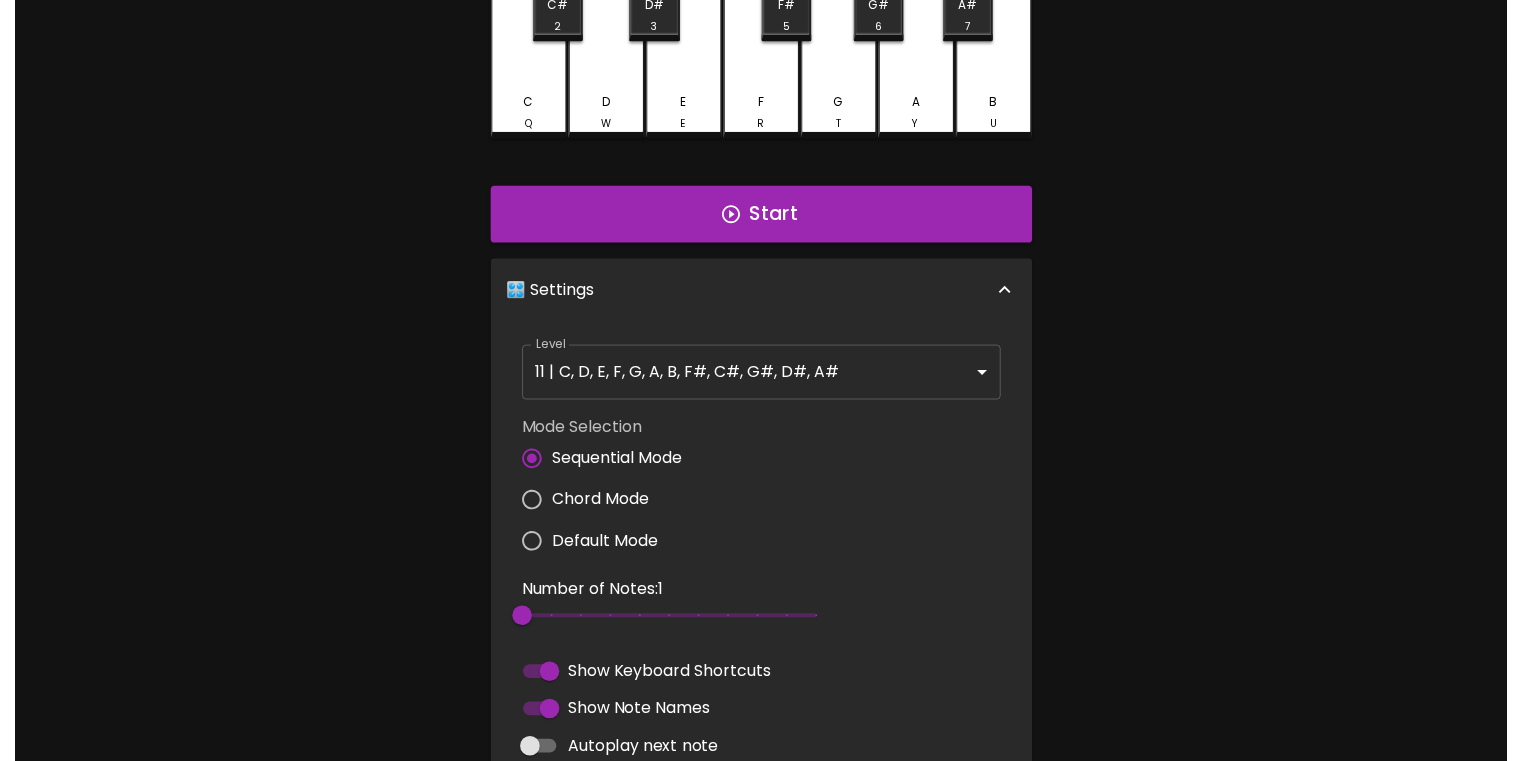 scroll, scrollTop: 0, scrollLeft: 0, axis: both 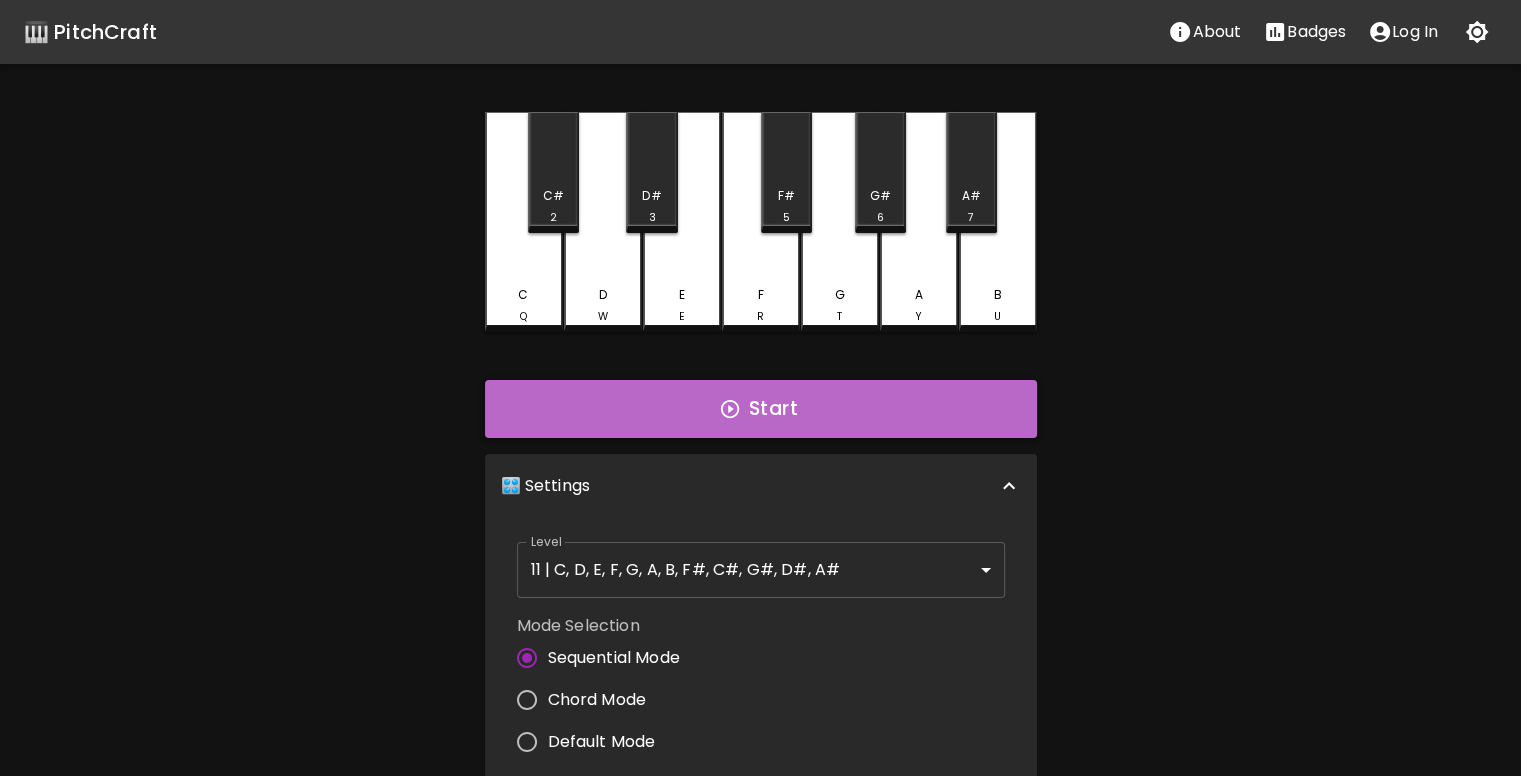 click on "Start" at bounding box center [761, 409] 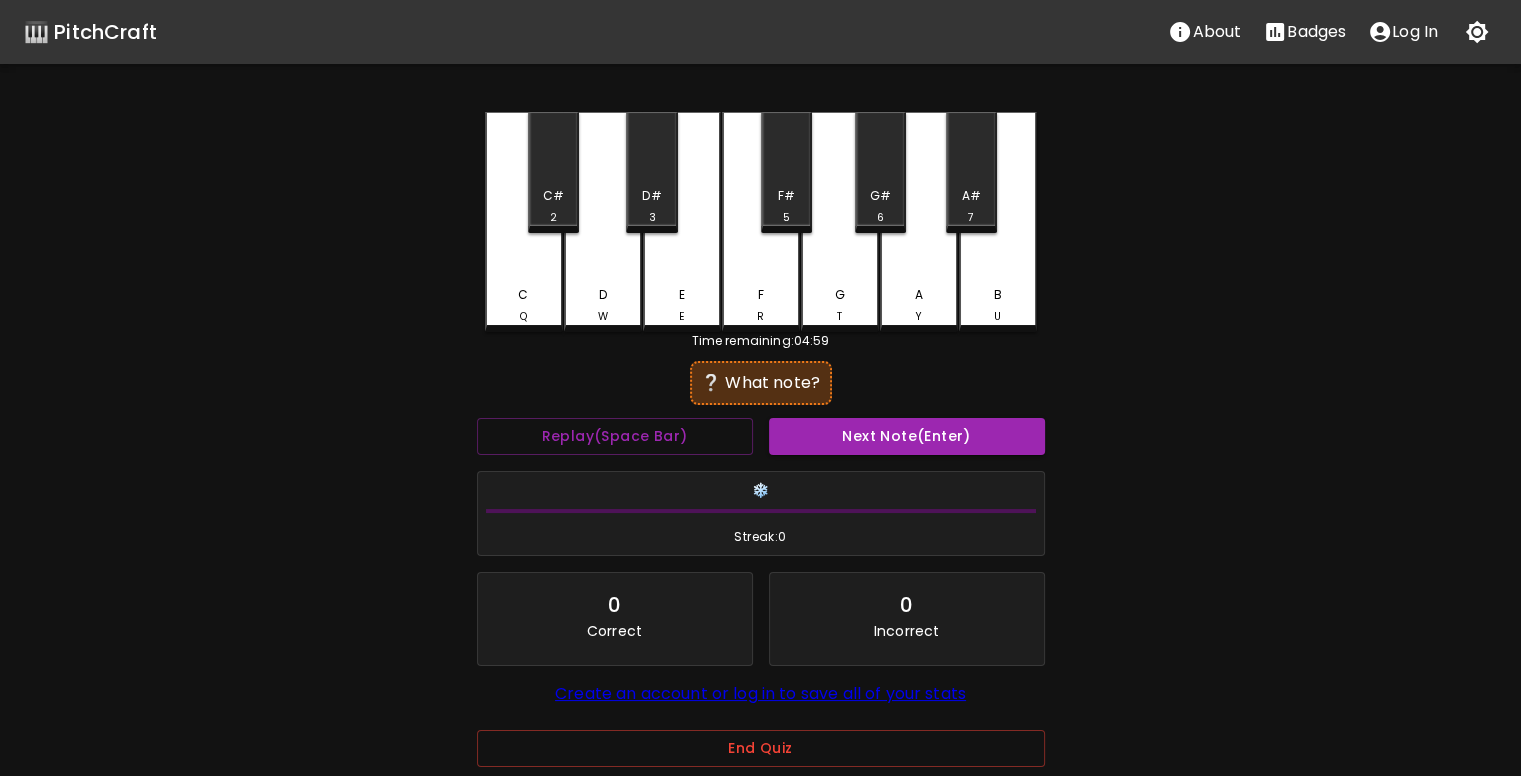click on "D W" at bounding box center (603, 305) 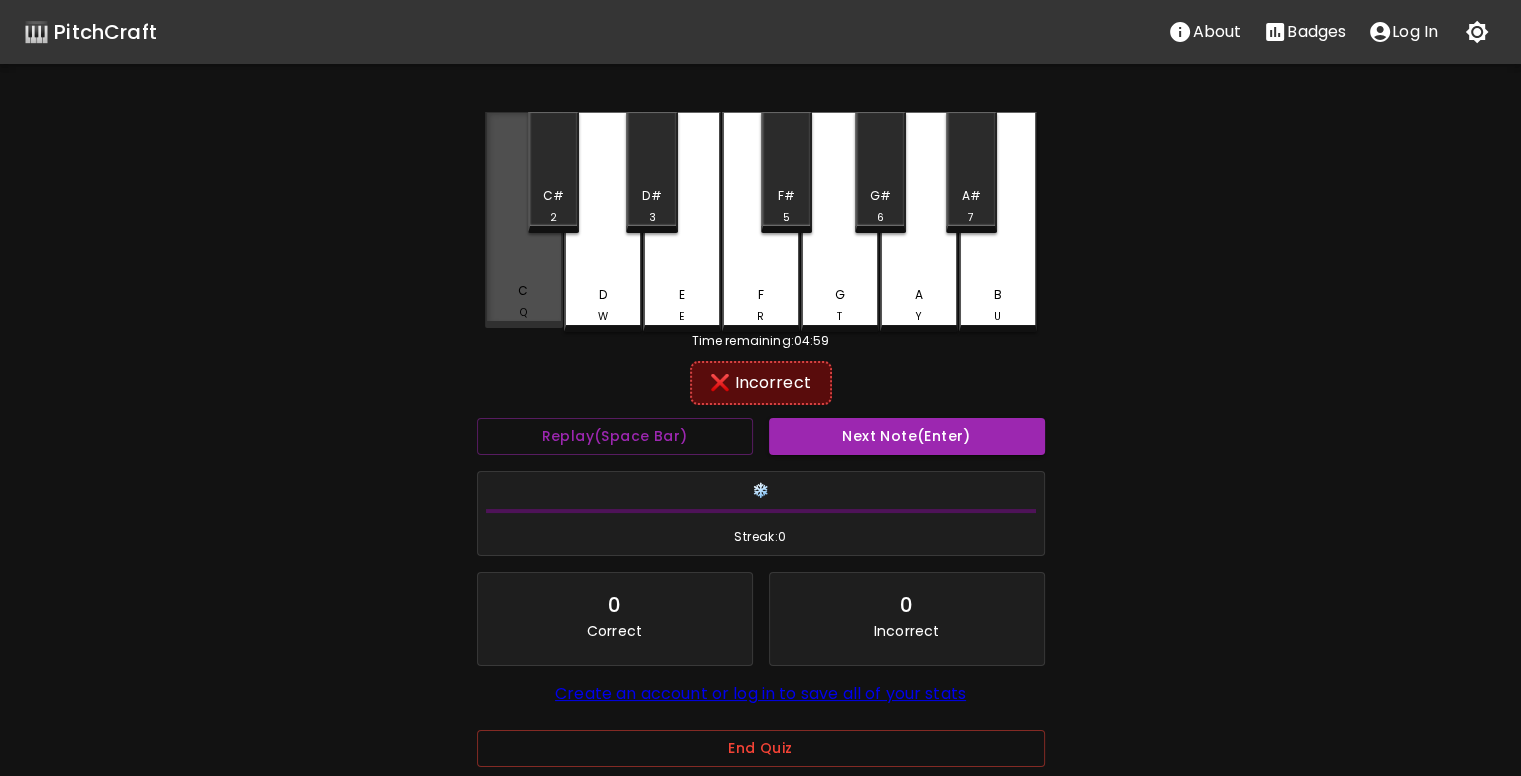 click on "C Q" at bounding box center [524, 220] 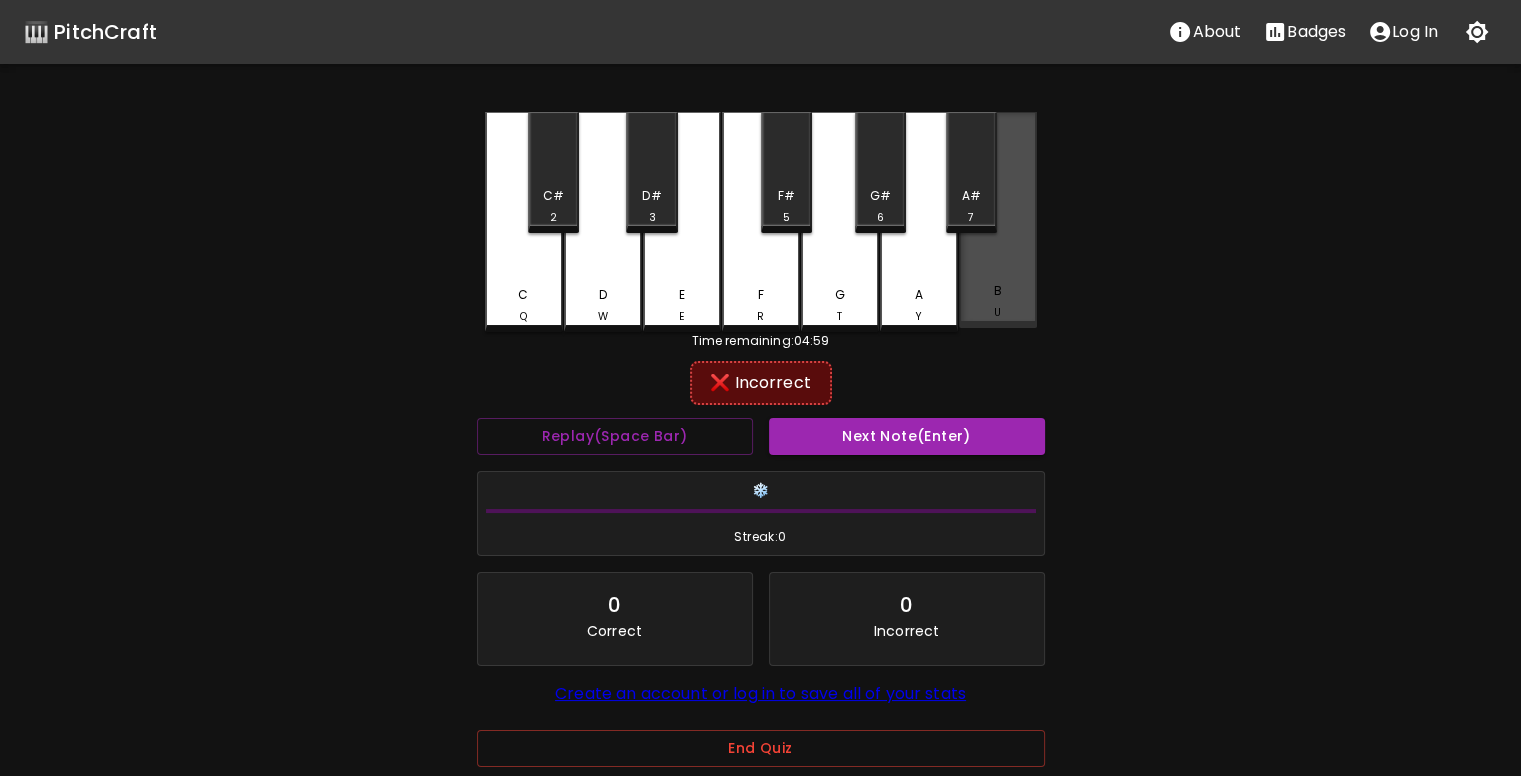 click on "B U" at bounding box center [998, 220] 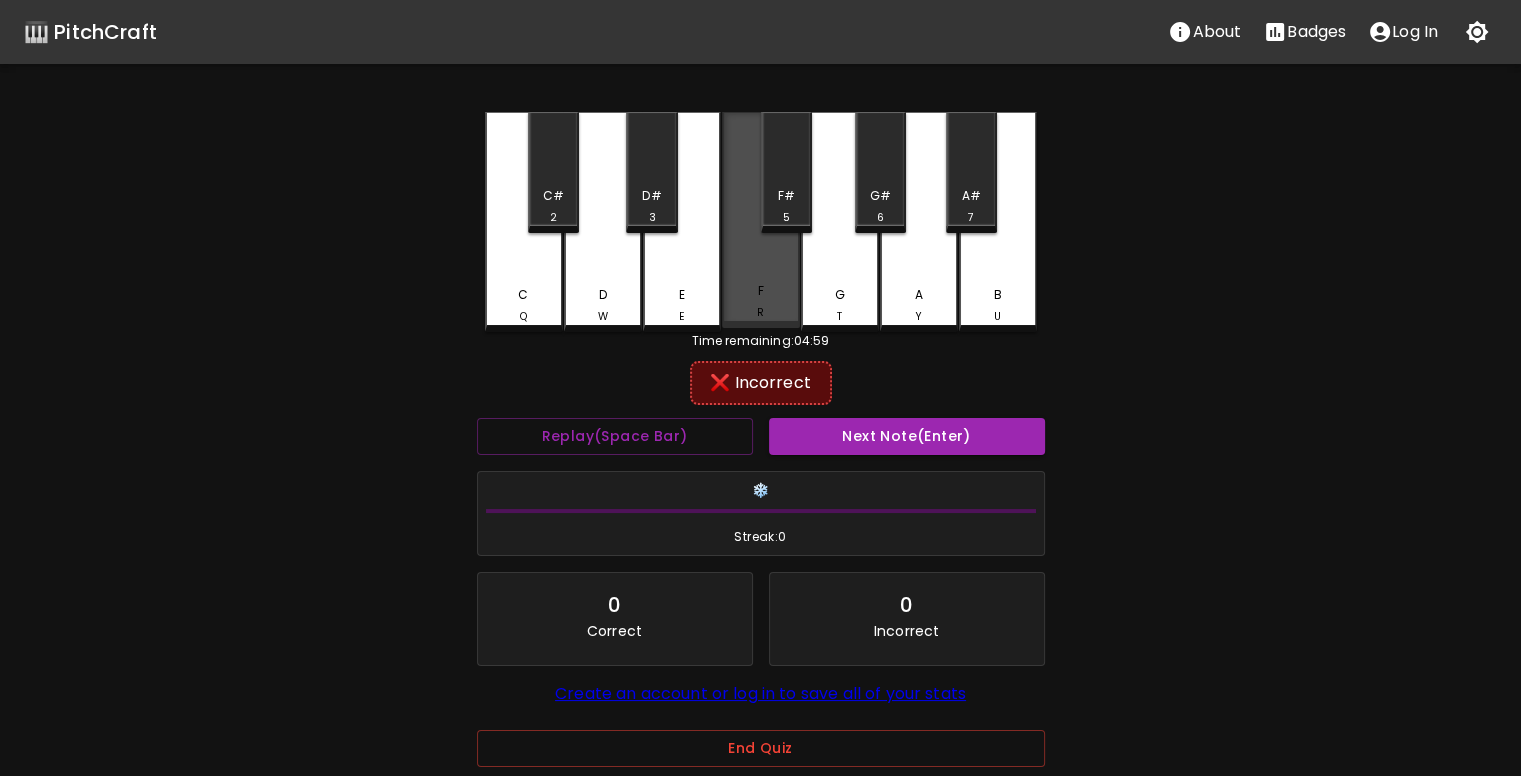 click on "F R" at bounding box center (761, 301) 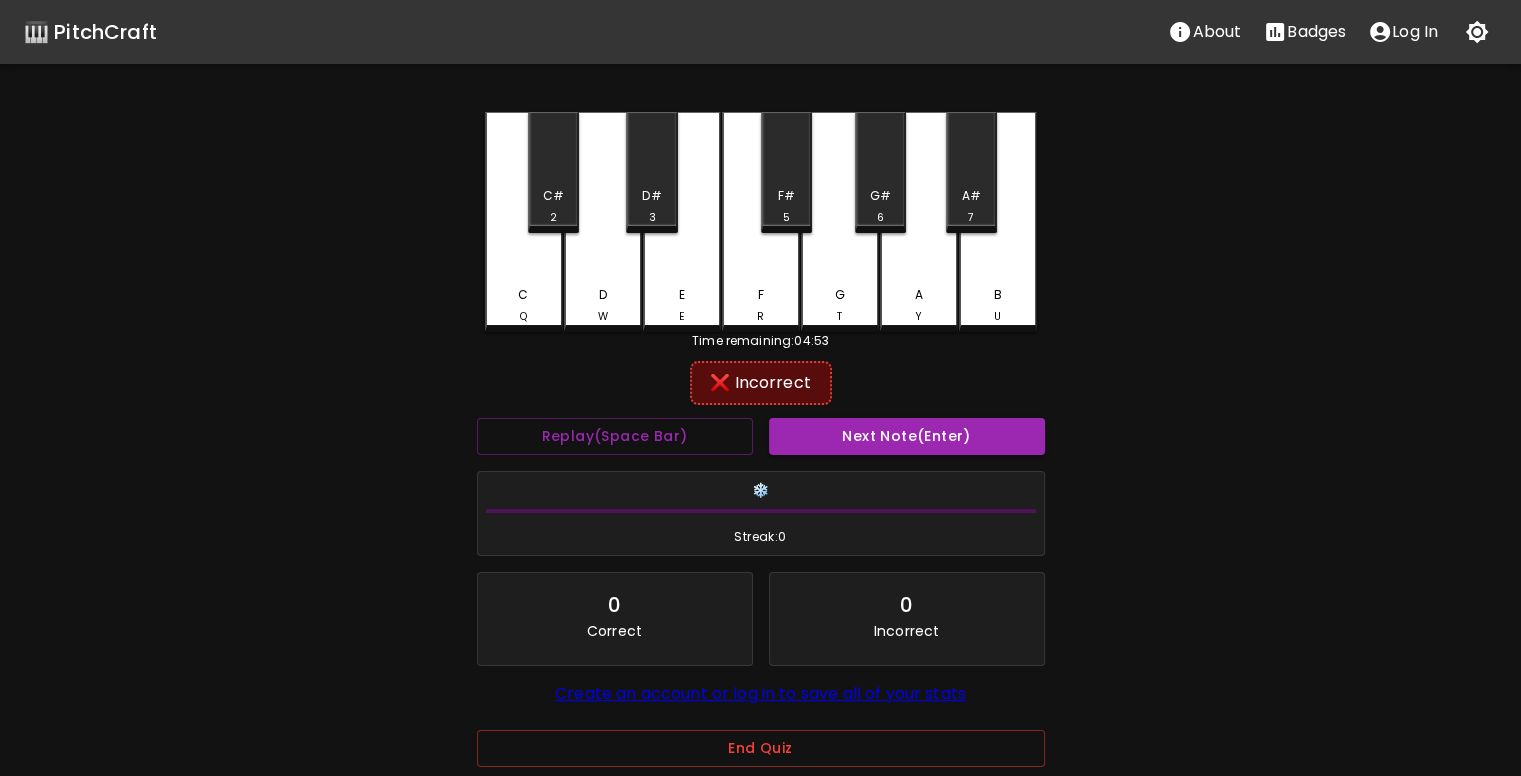 click on "C# 2" at bounding box center (553, 172) 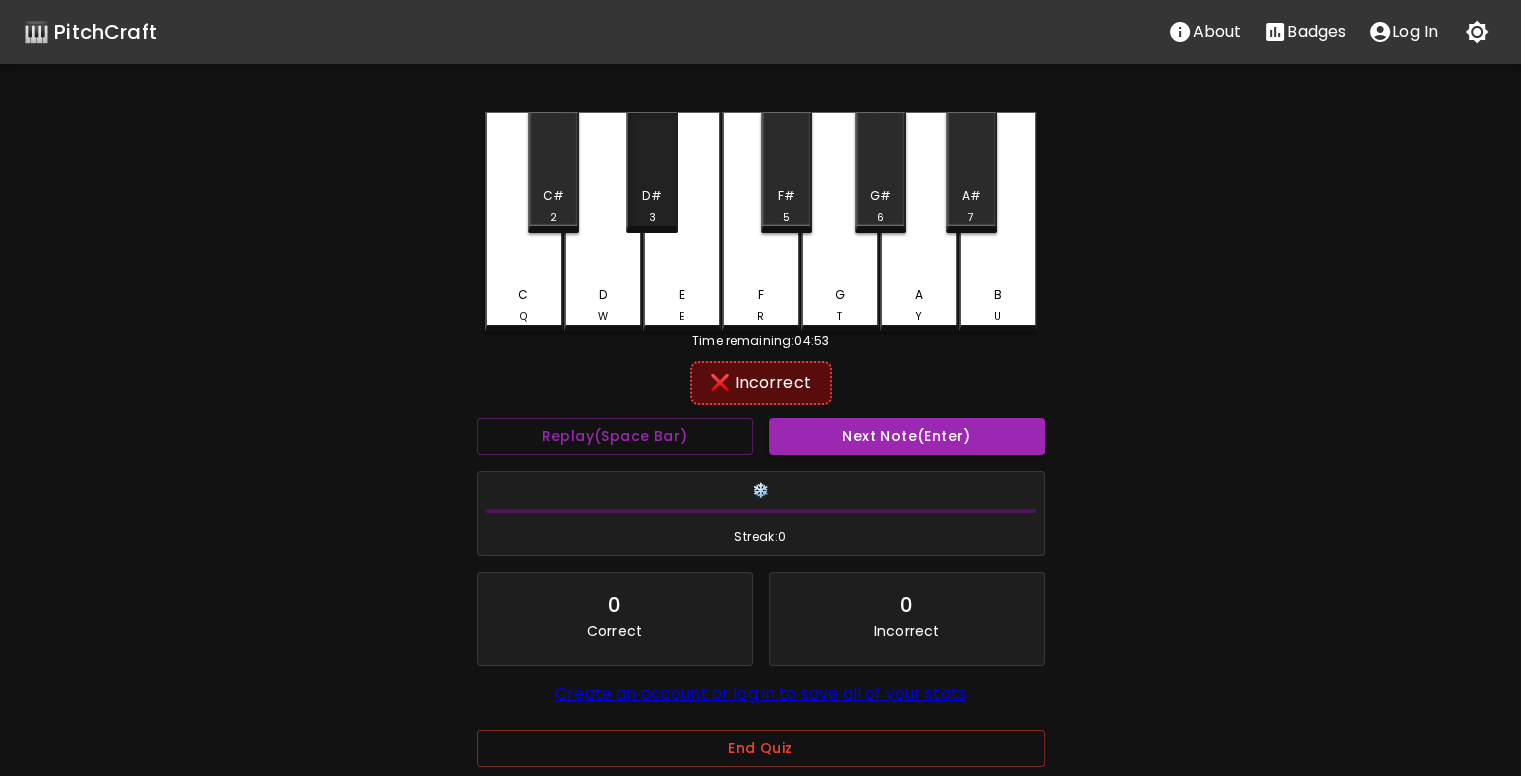 click on "D# 3" at bounding box center [651, 206] 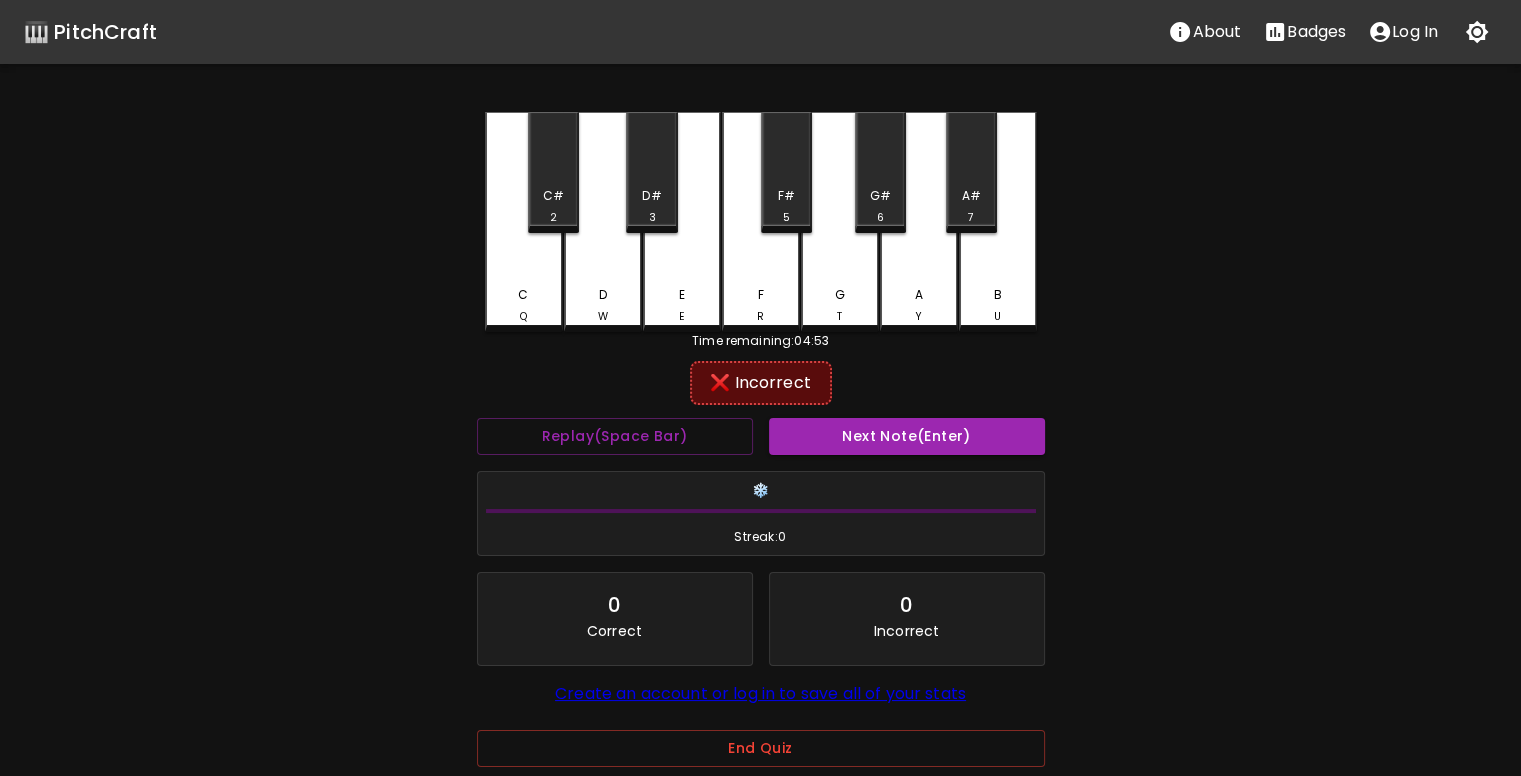 click on "E E" at bounding box center [682, 222] 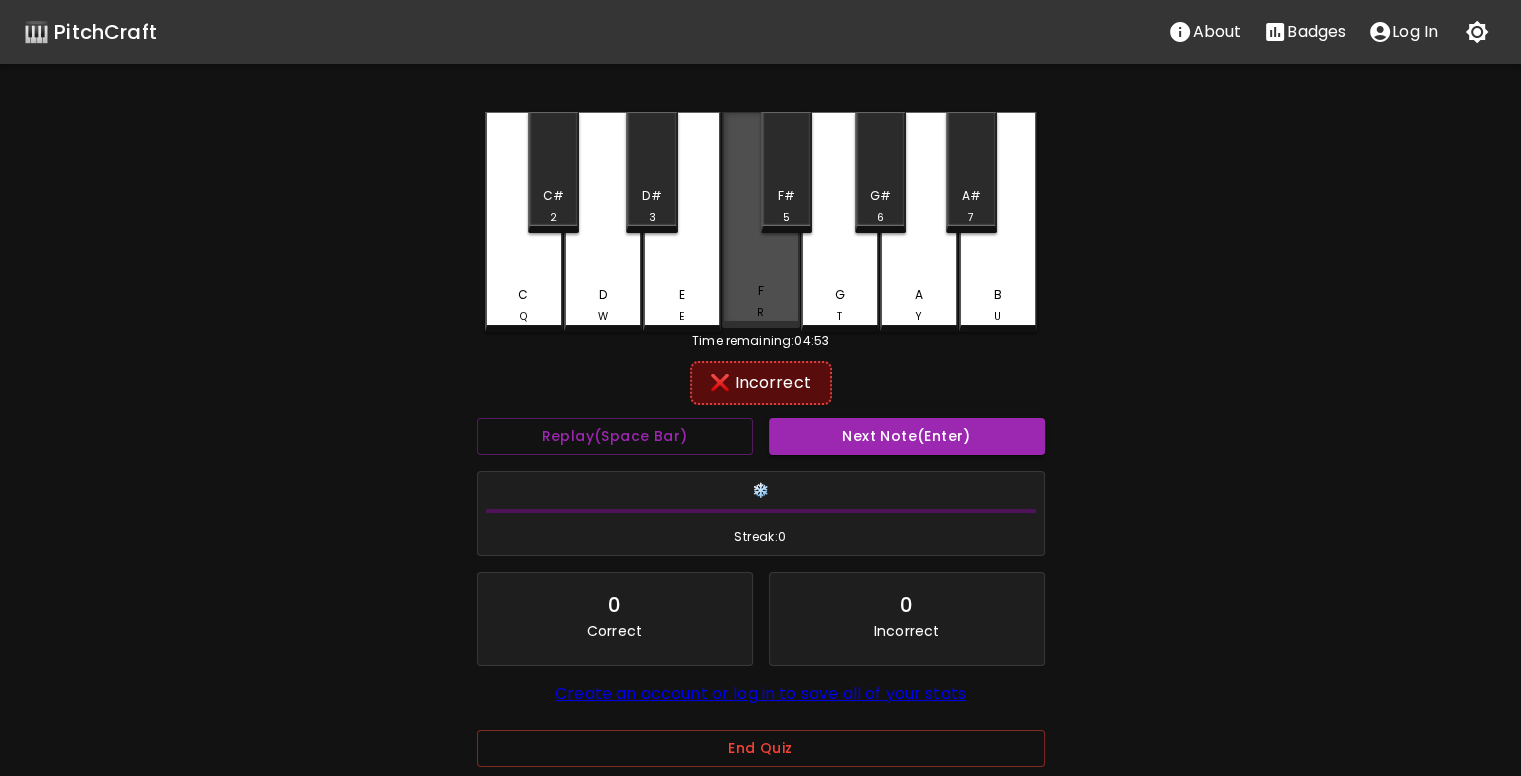 click on "F R" at bounding box center [761, 220] 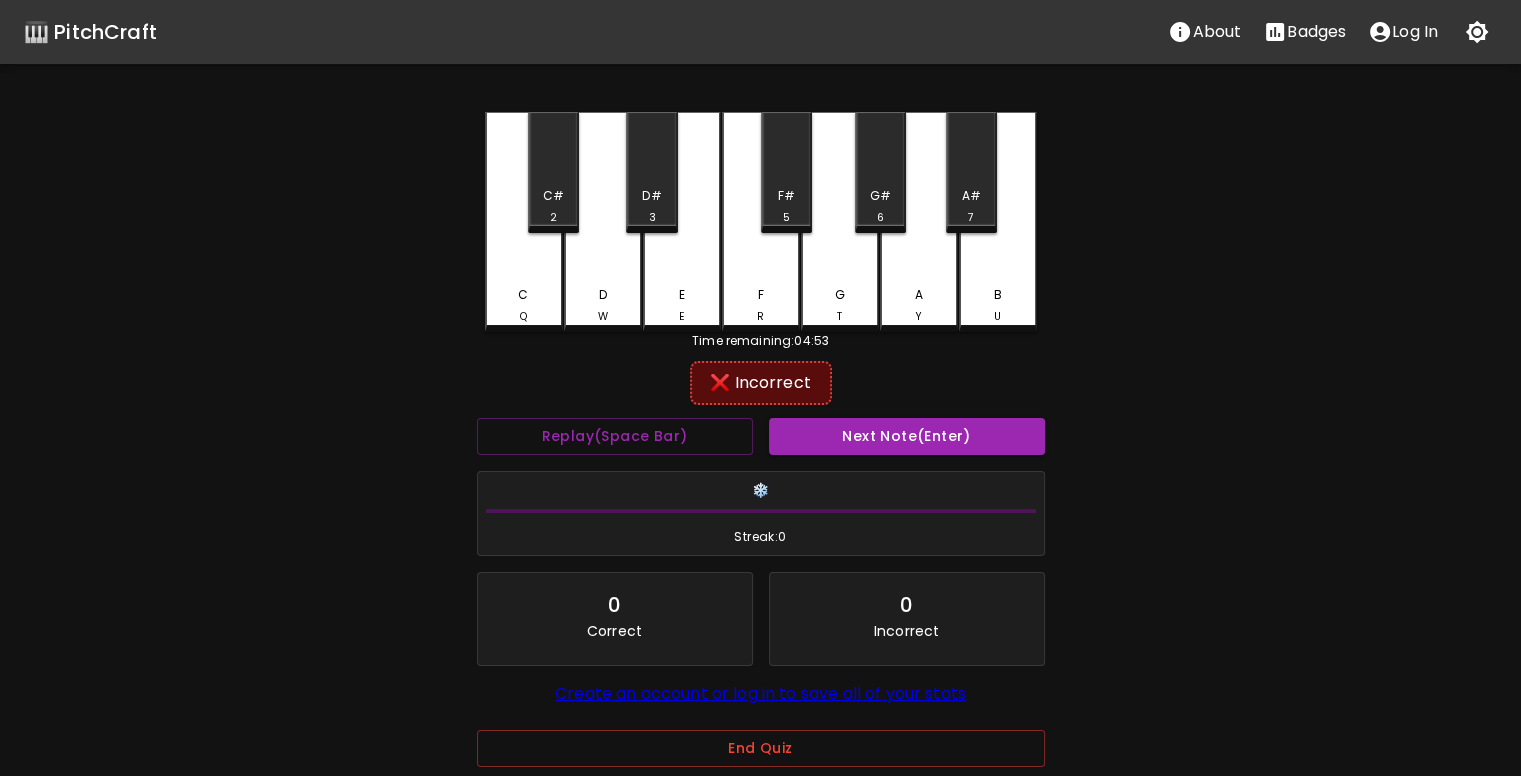 click on "G T" at bounding box center [840, 305] 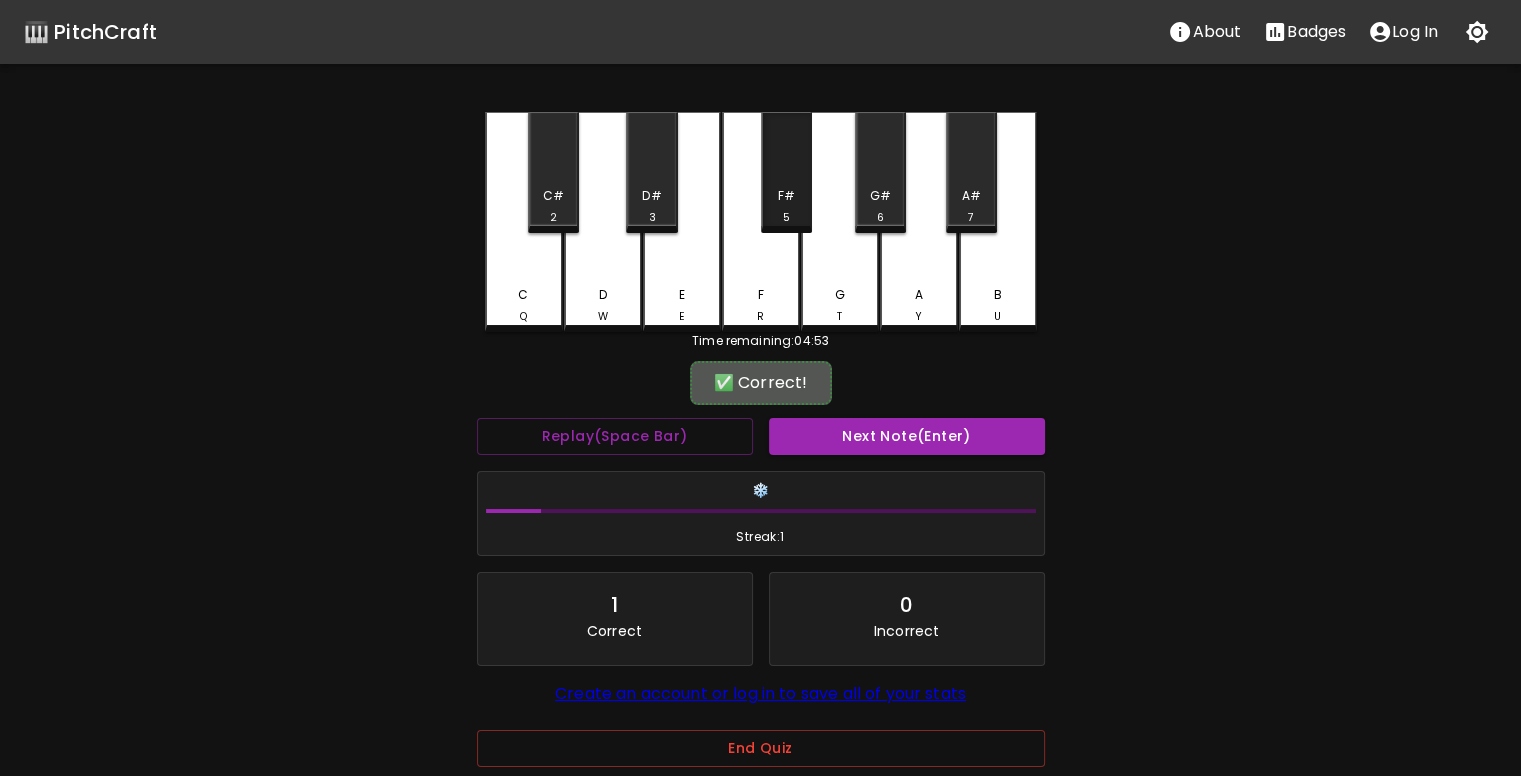 click on "F# 5" at bounding box center (786, 206) 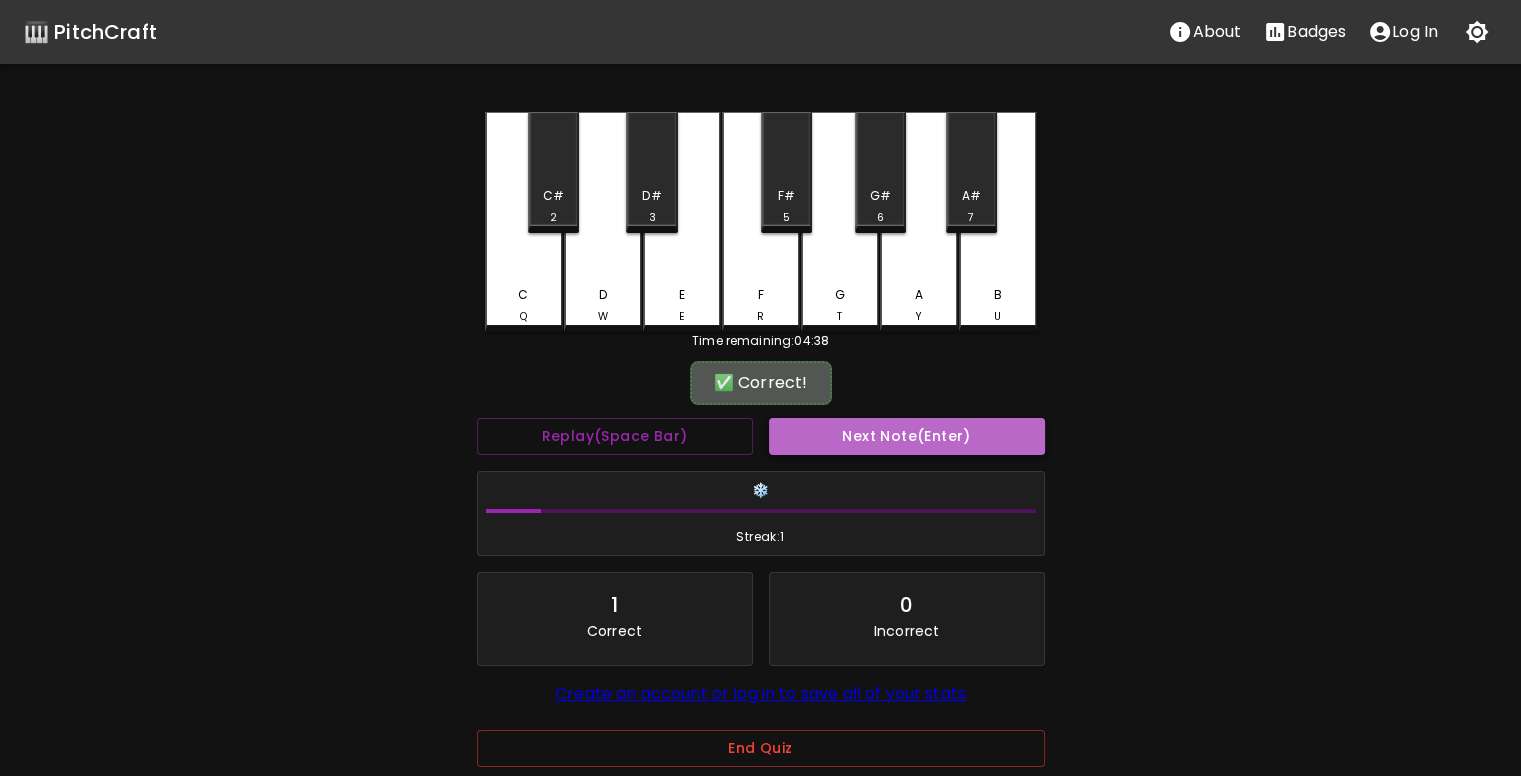 click on "Next Note  (Enter)" at bounding box center [907, 436] 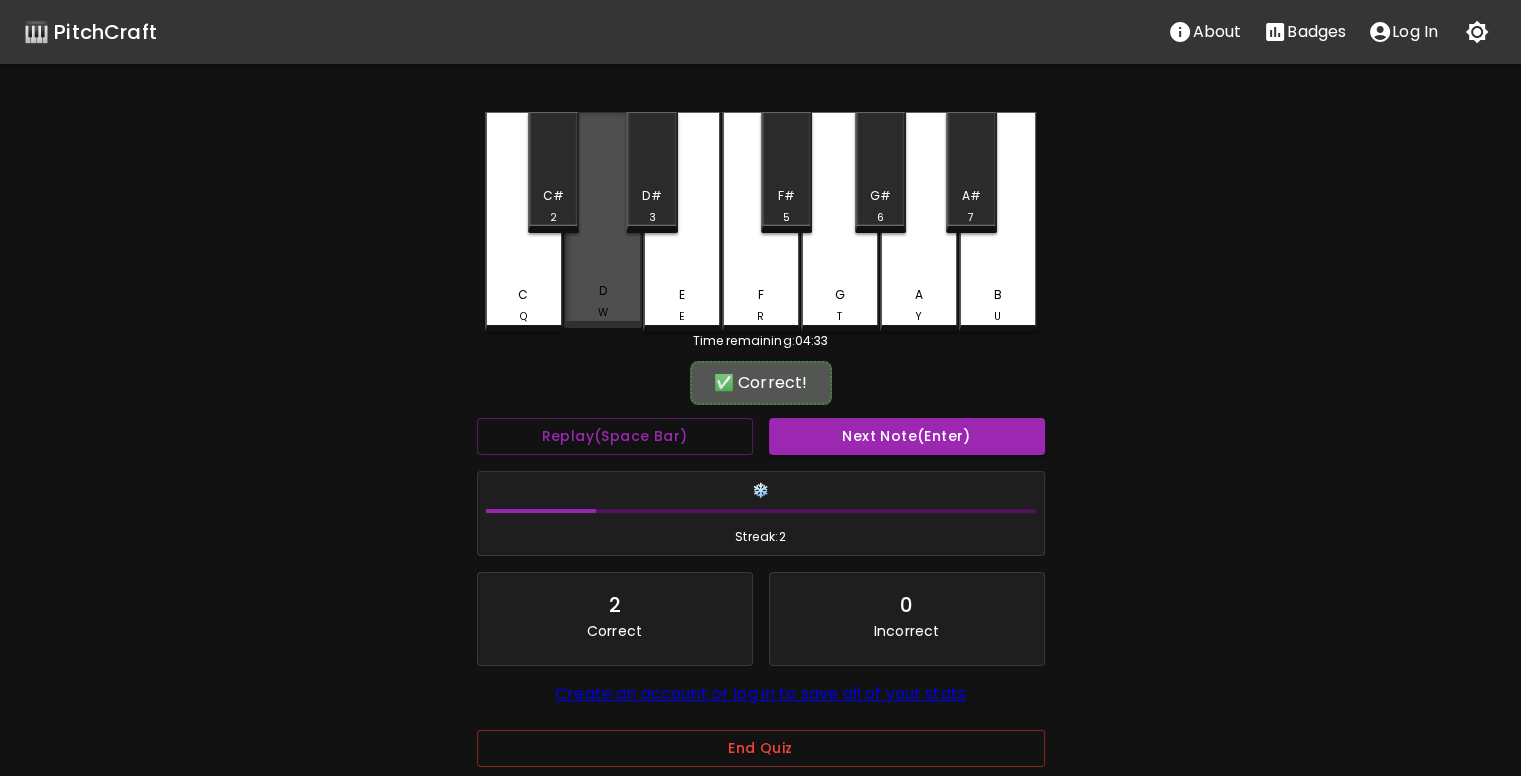 click on "D W" at bounding box center (603, 301) 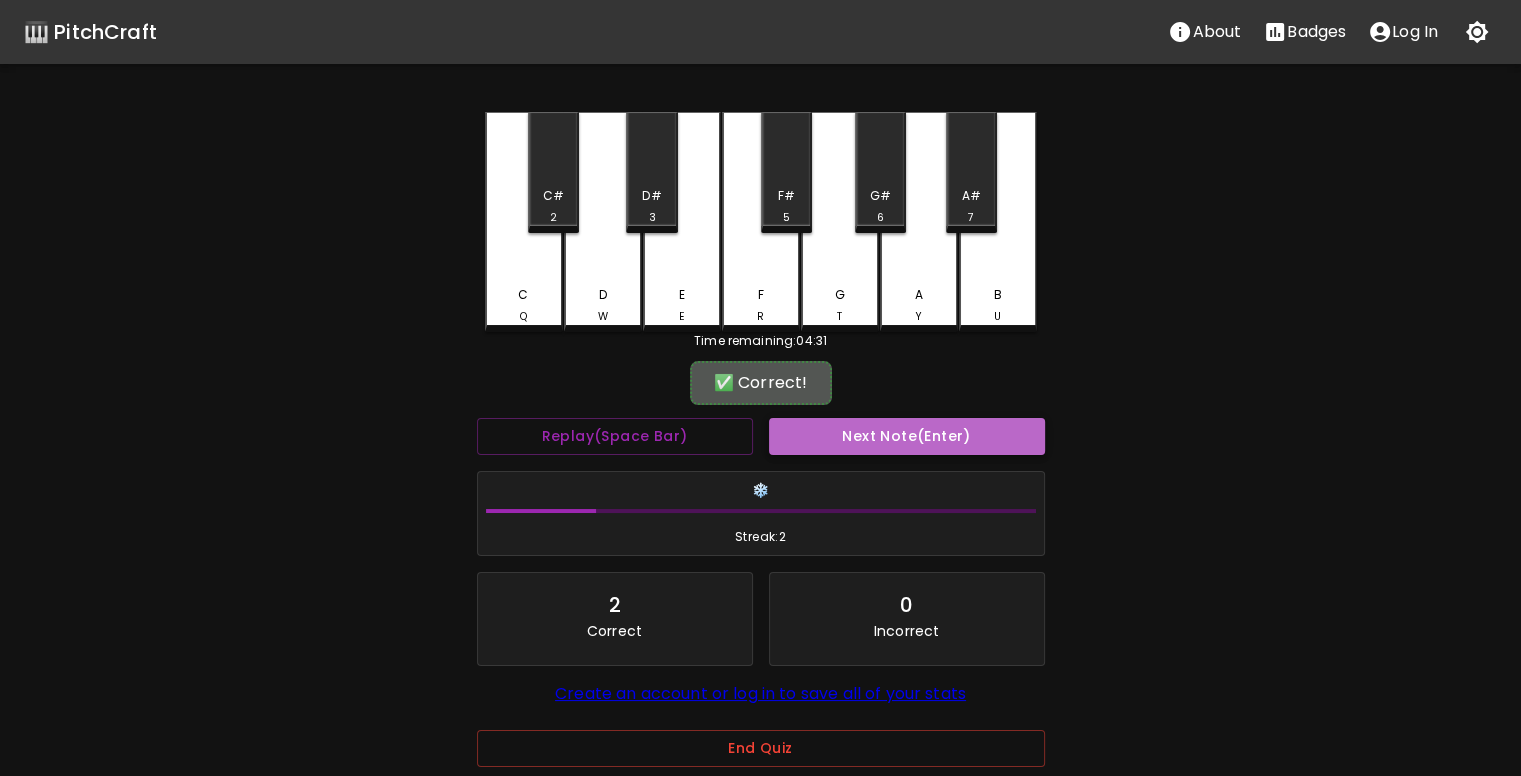 click on "Next Note  (Enter)" at bounding box center [907, 436] 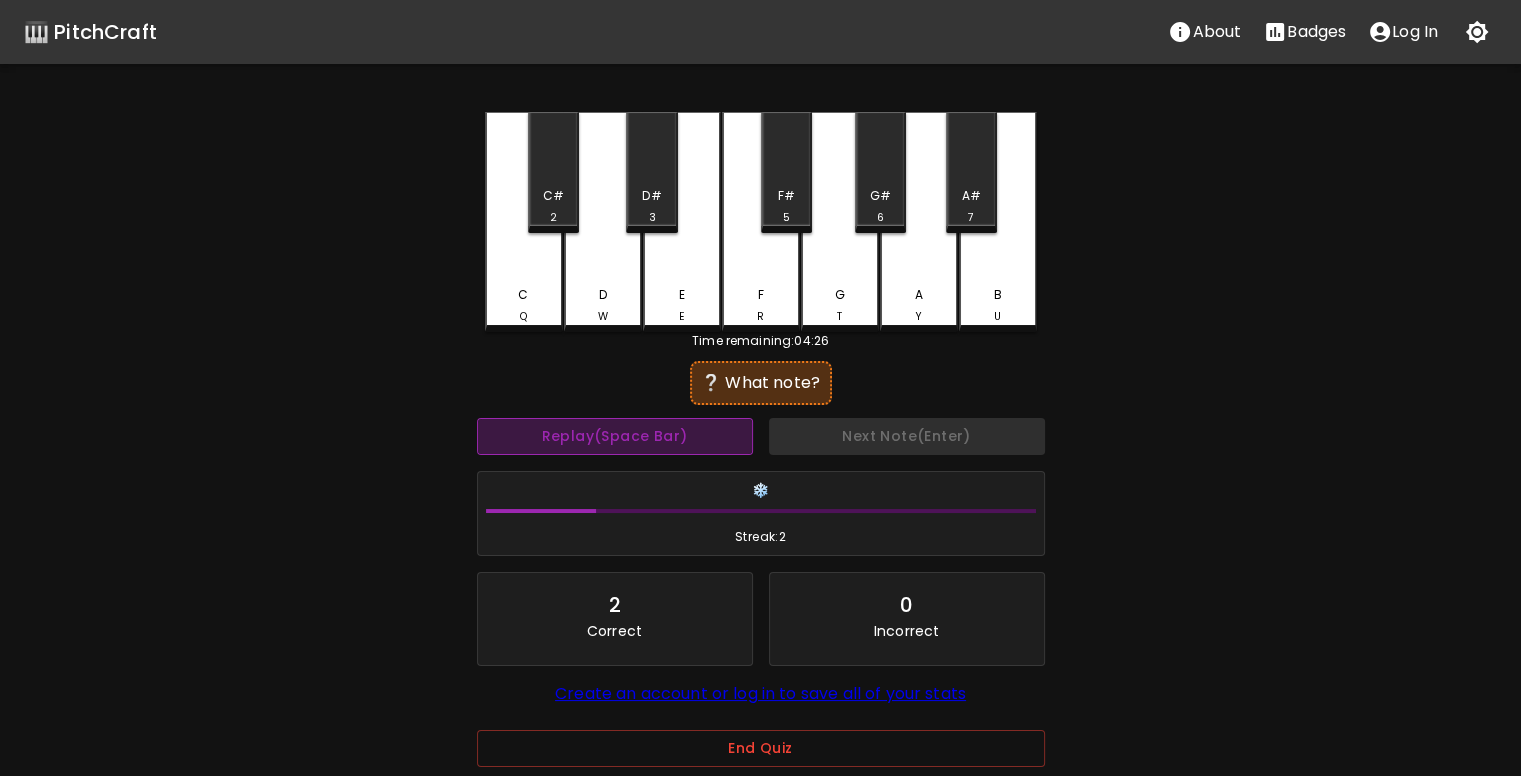 click on "Replay  (Space Bar)" at bounding box center (615, 436) 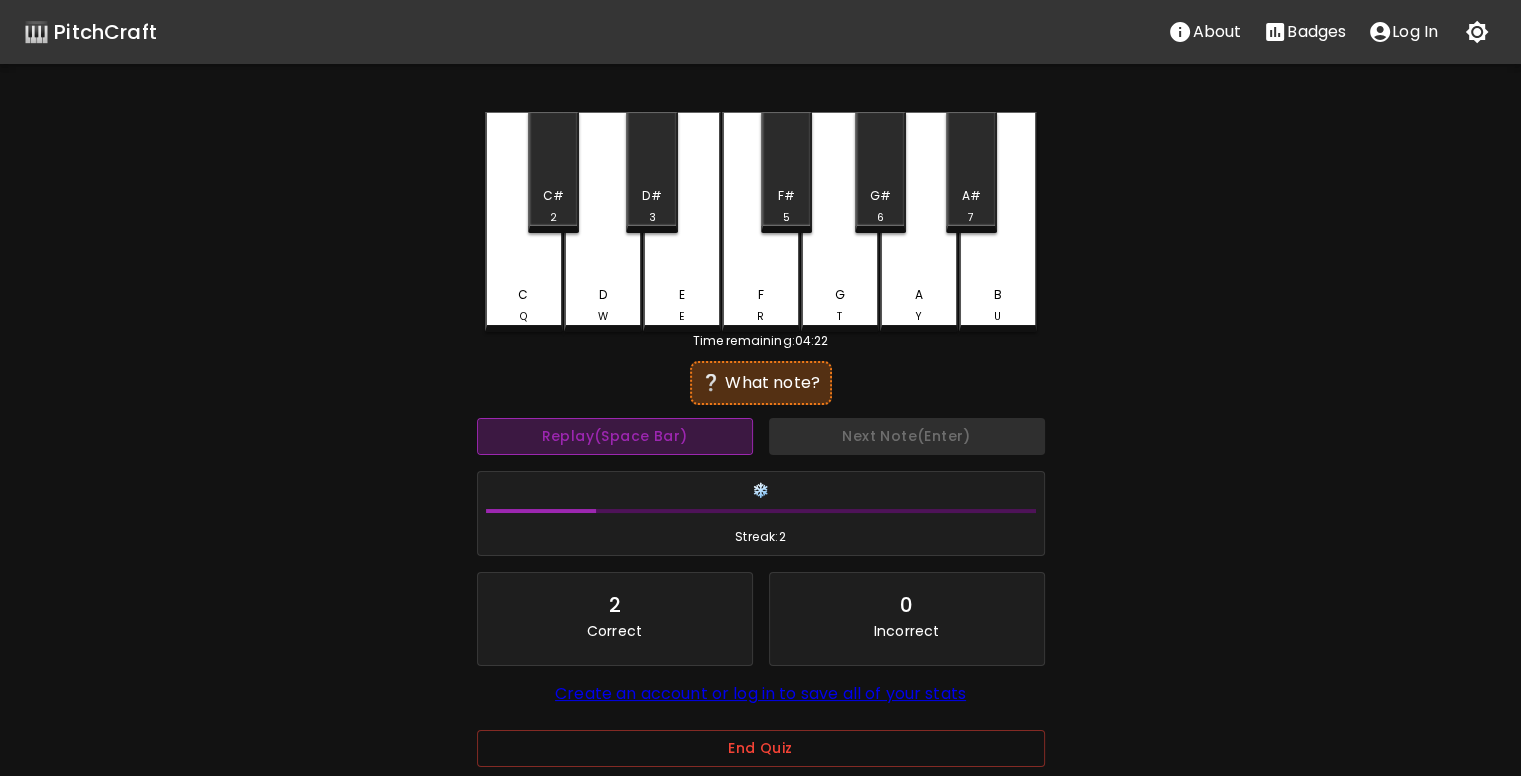 click on "Replay  (Space Bar)" at bounding box center [615, 436] 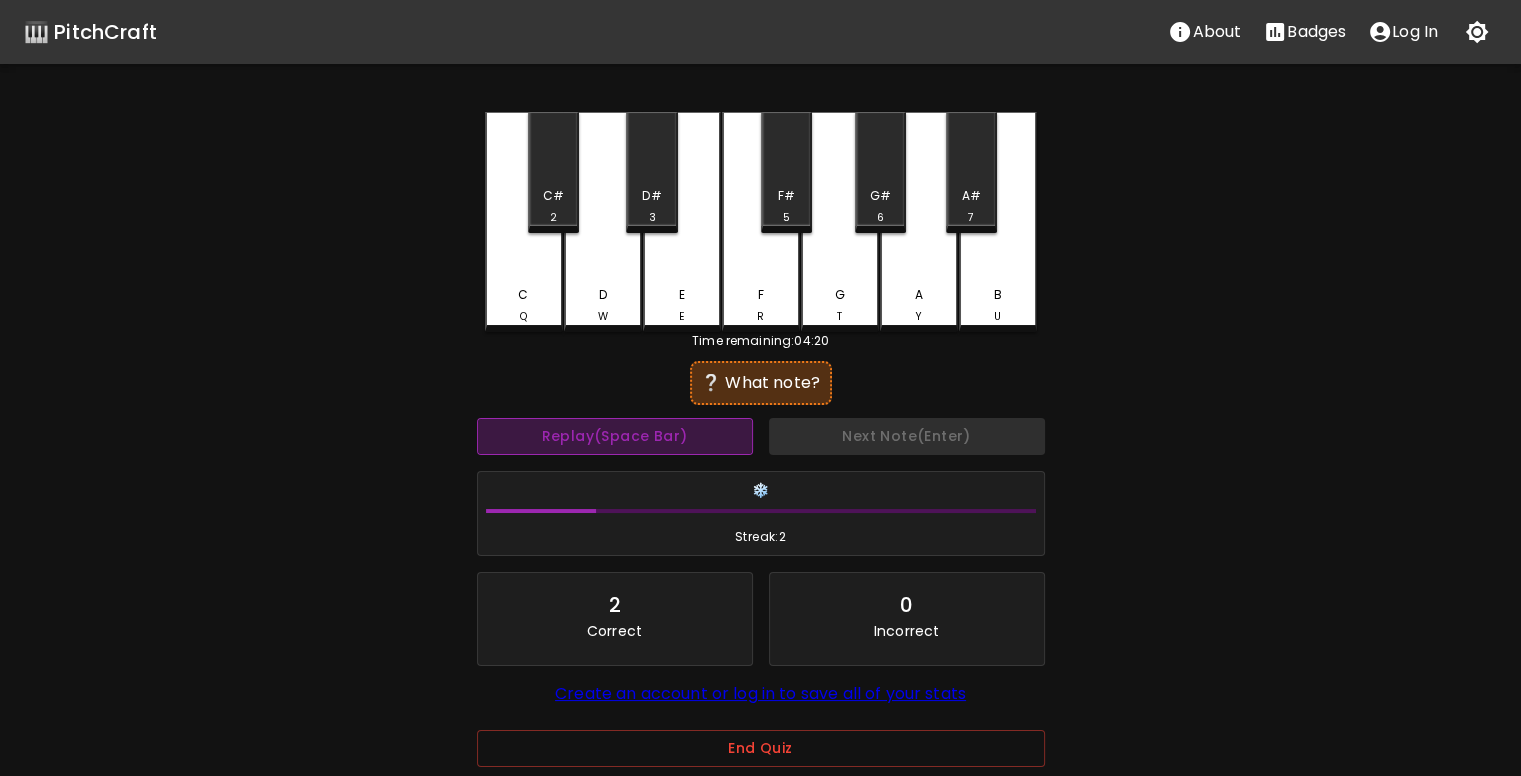 click on "Replay  (Space Bar)" at bounding box center (615, 436) 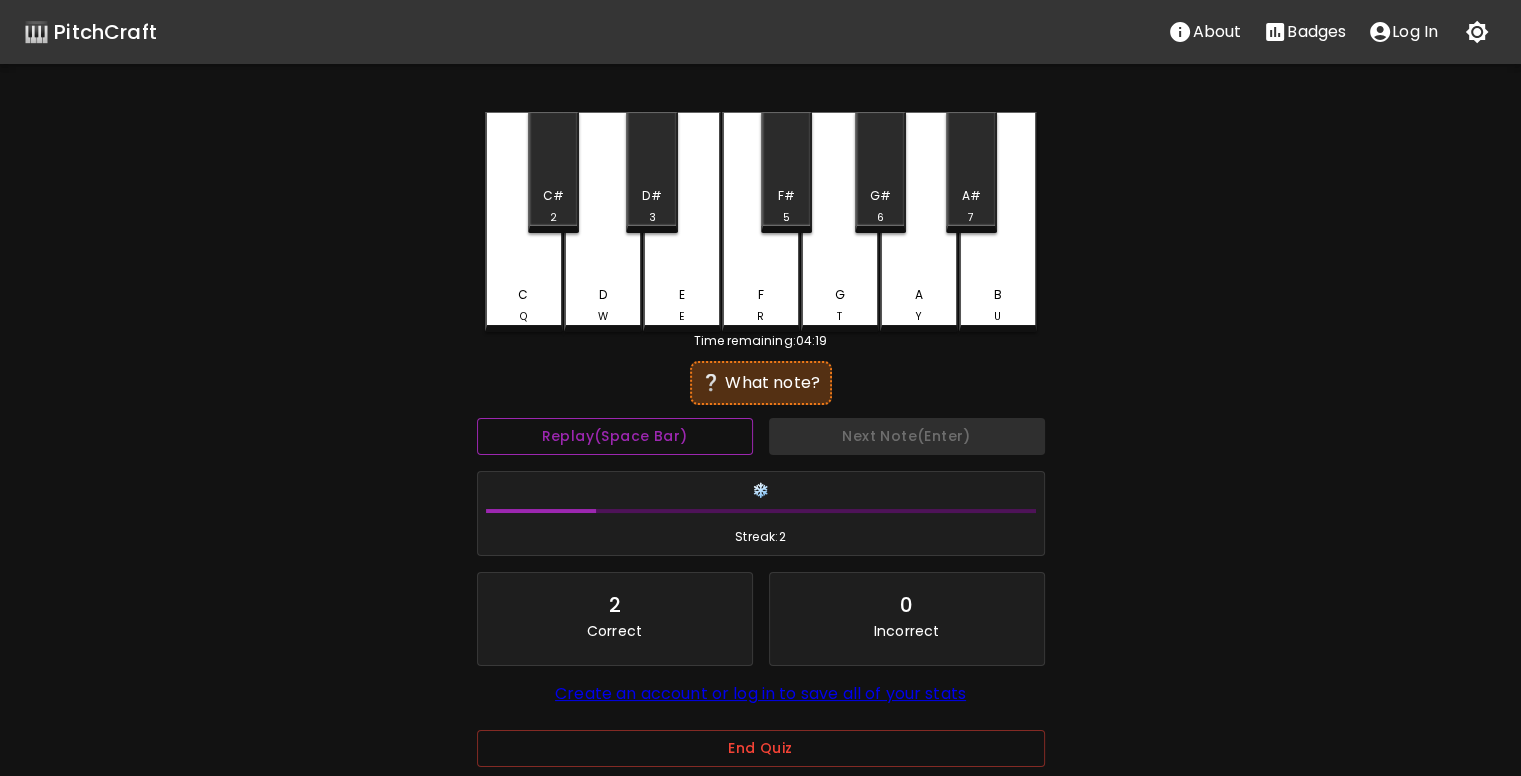 click on "Replay  (Space Bar)" at bounding box center [615, 436] 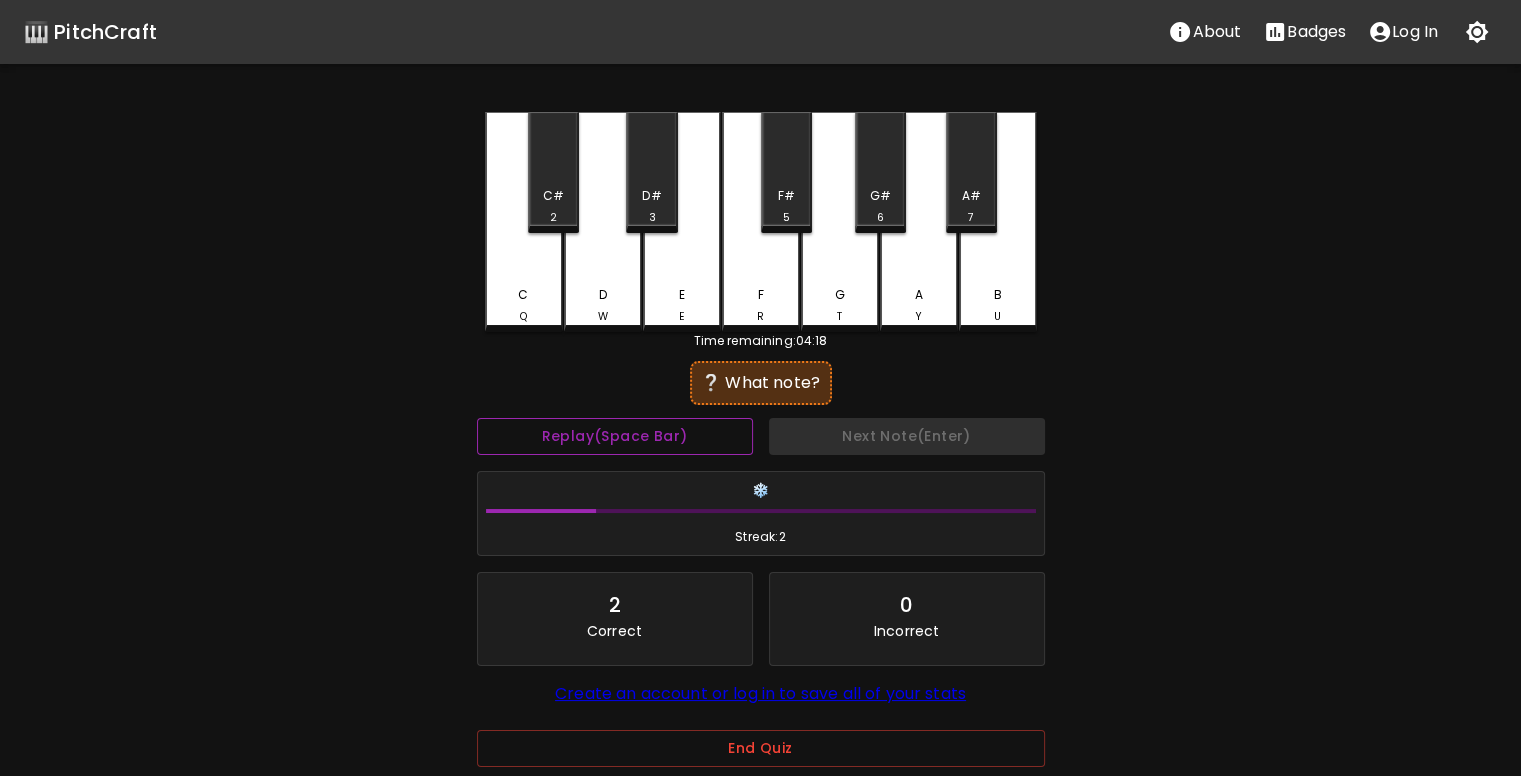 click on "Replay  (Space Bar)" at bounding box center [615, 436] 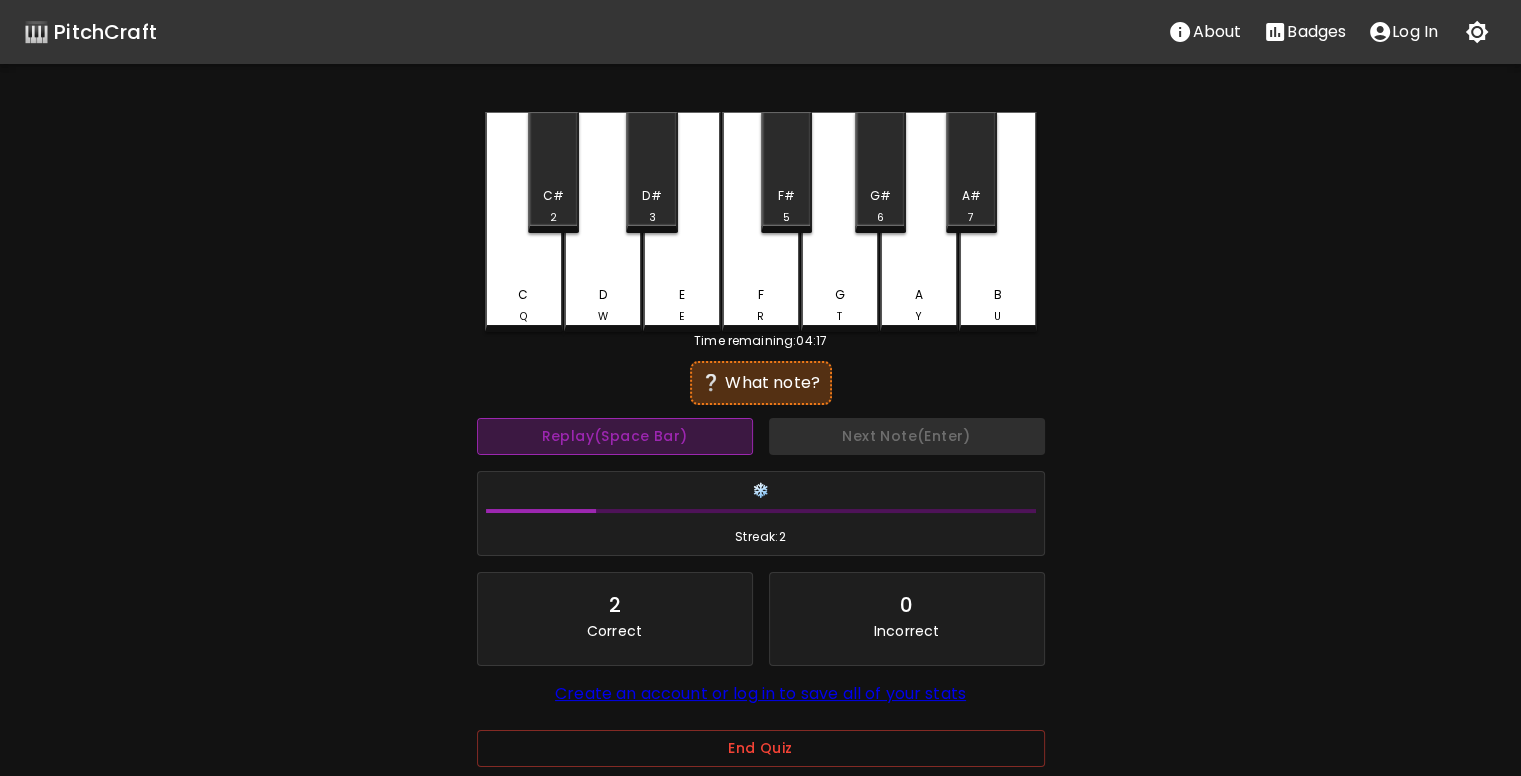 click on "Replay  (Space Bar)" at bounding box center (615, 436) 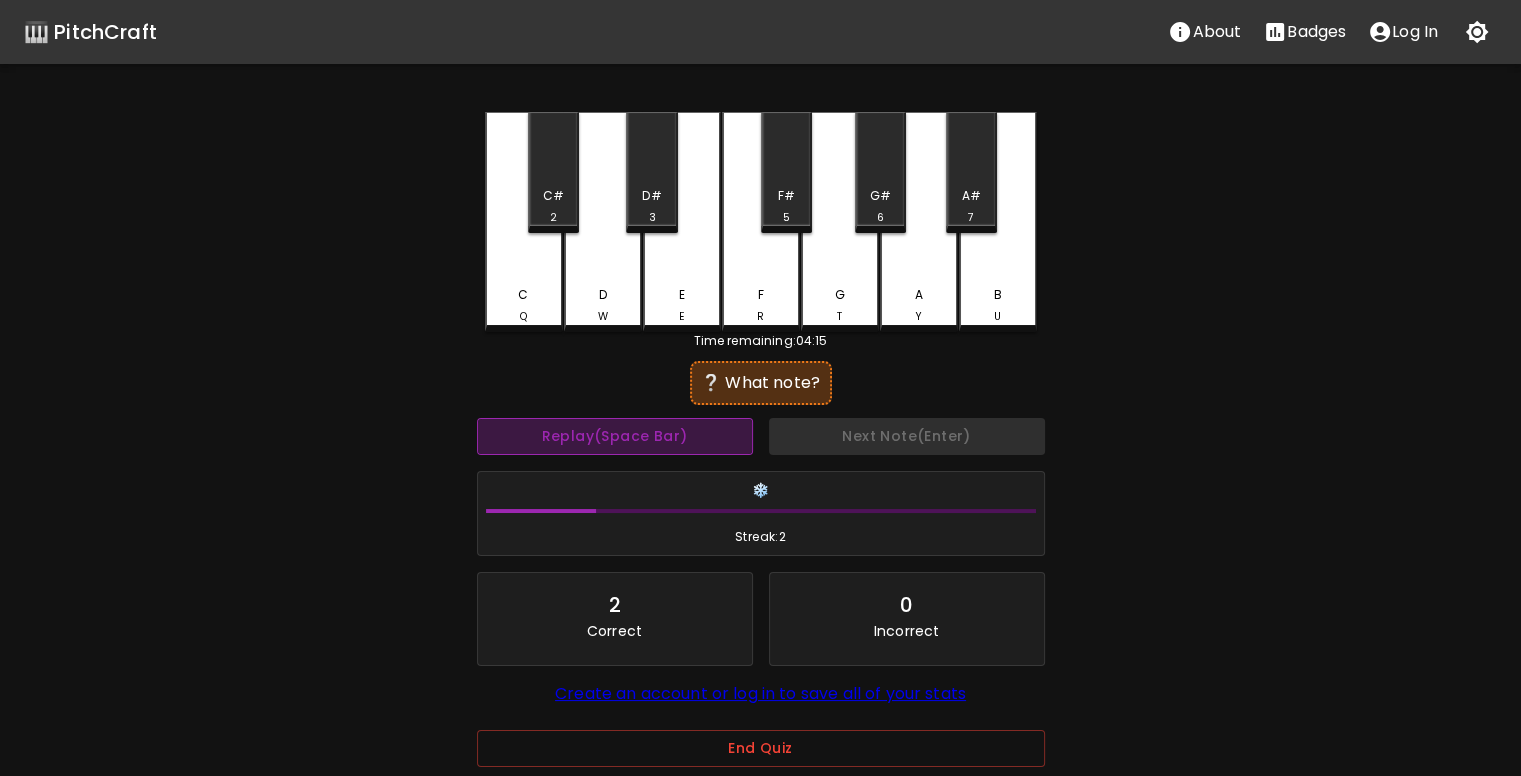 click on "Replay  (Space Bar)" at bounding box center [615, 436] 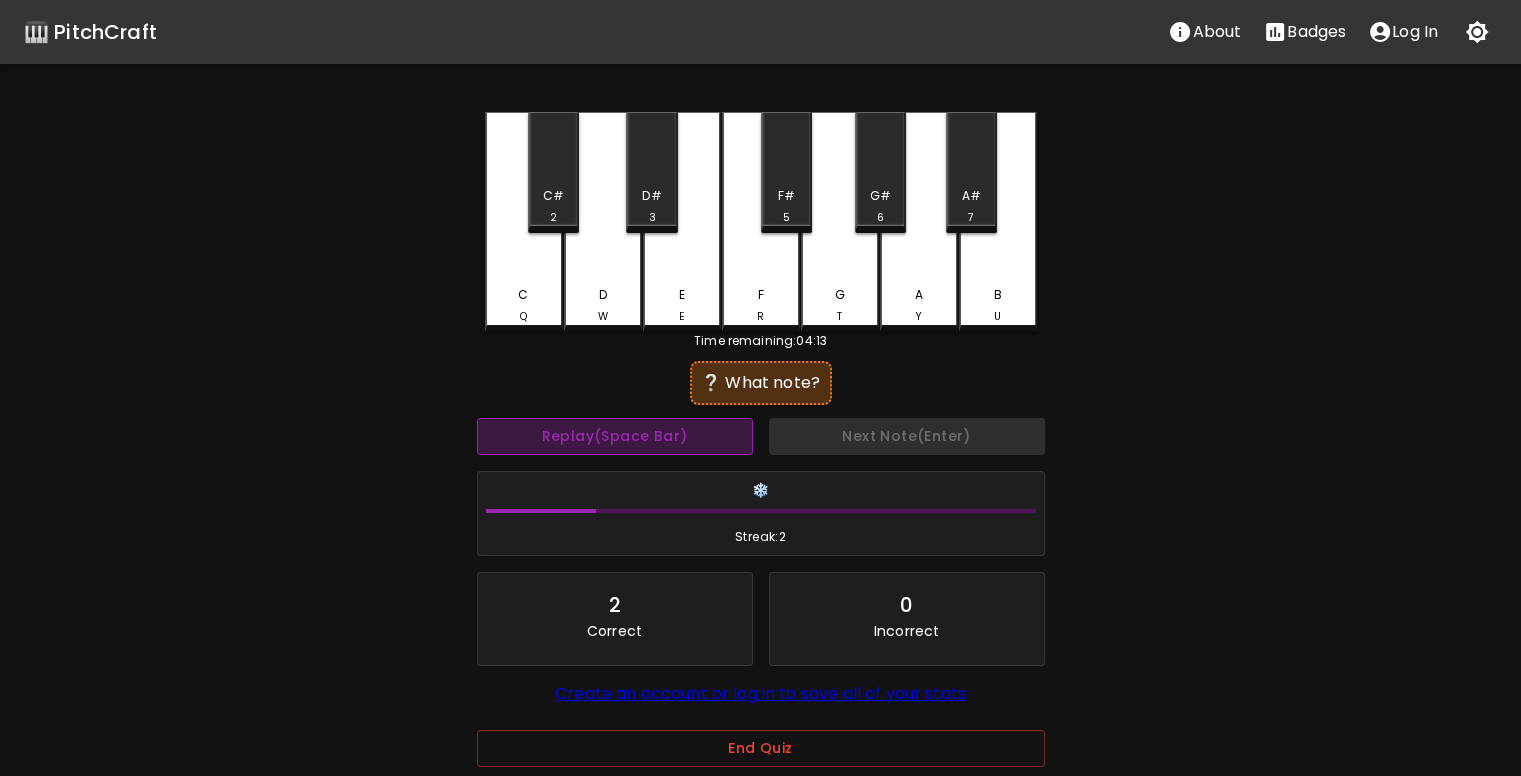 click on "Replay  (Space Bar)" at bounding box center [615, 436] 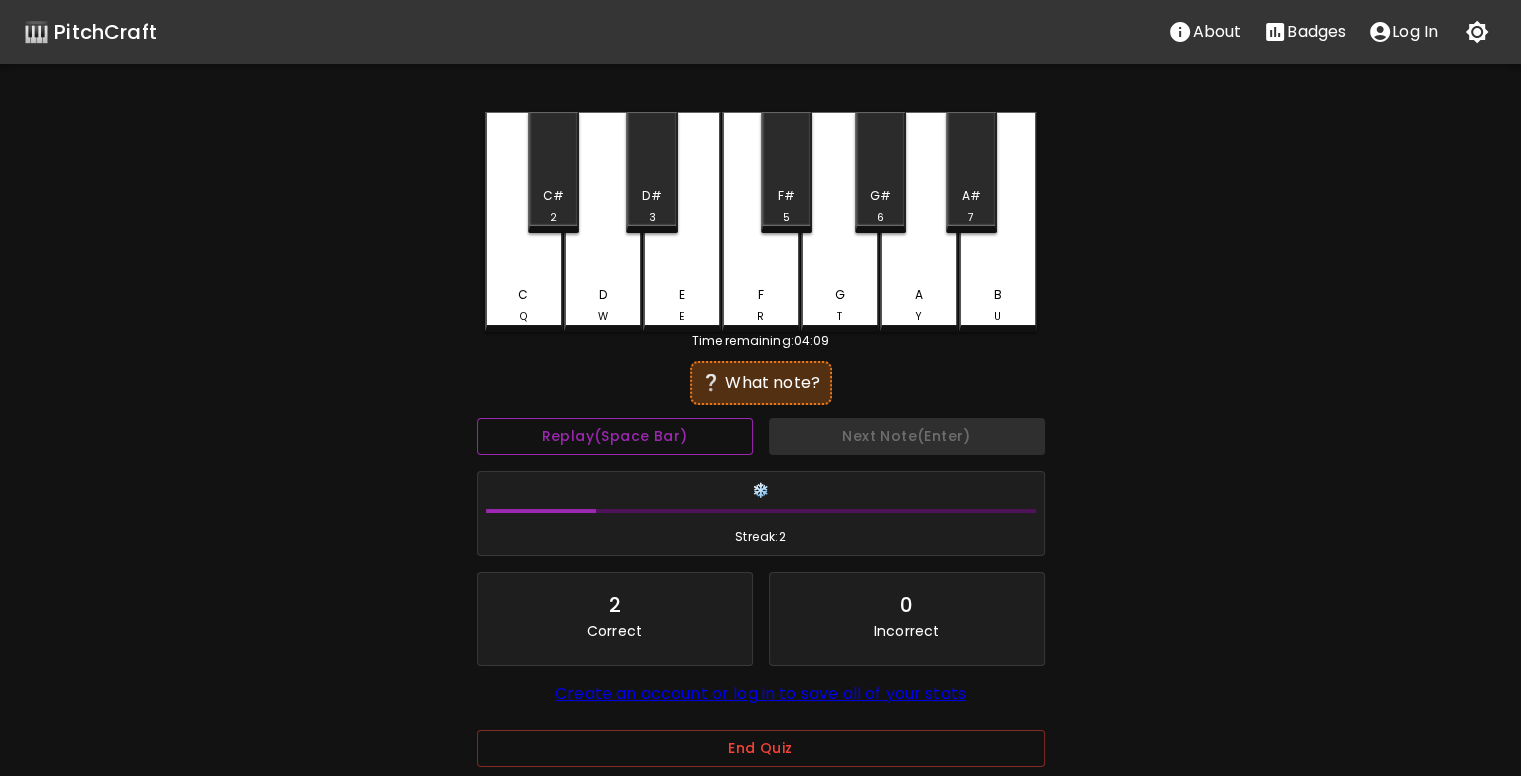 click on "Replay  (Space Bar)" at bounding box center [615, 436] 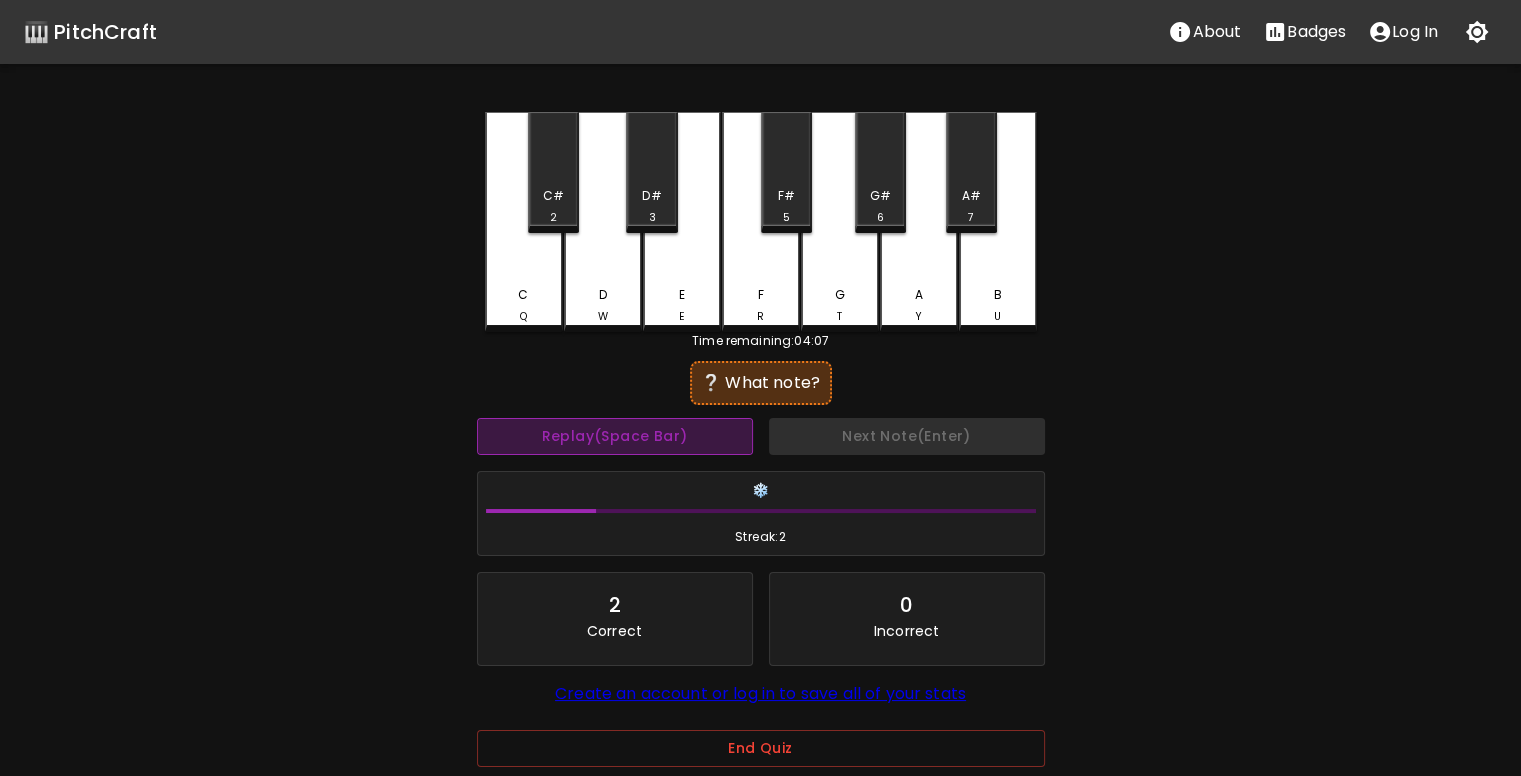 click on "Replay  (Space Bar)" at bounding box center (615, 436) 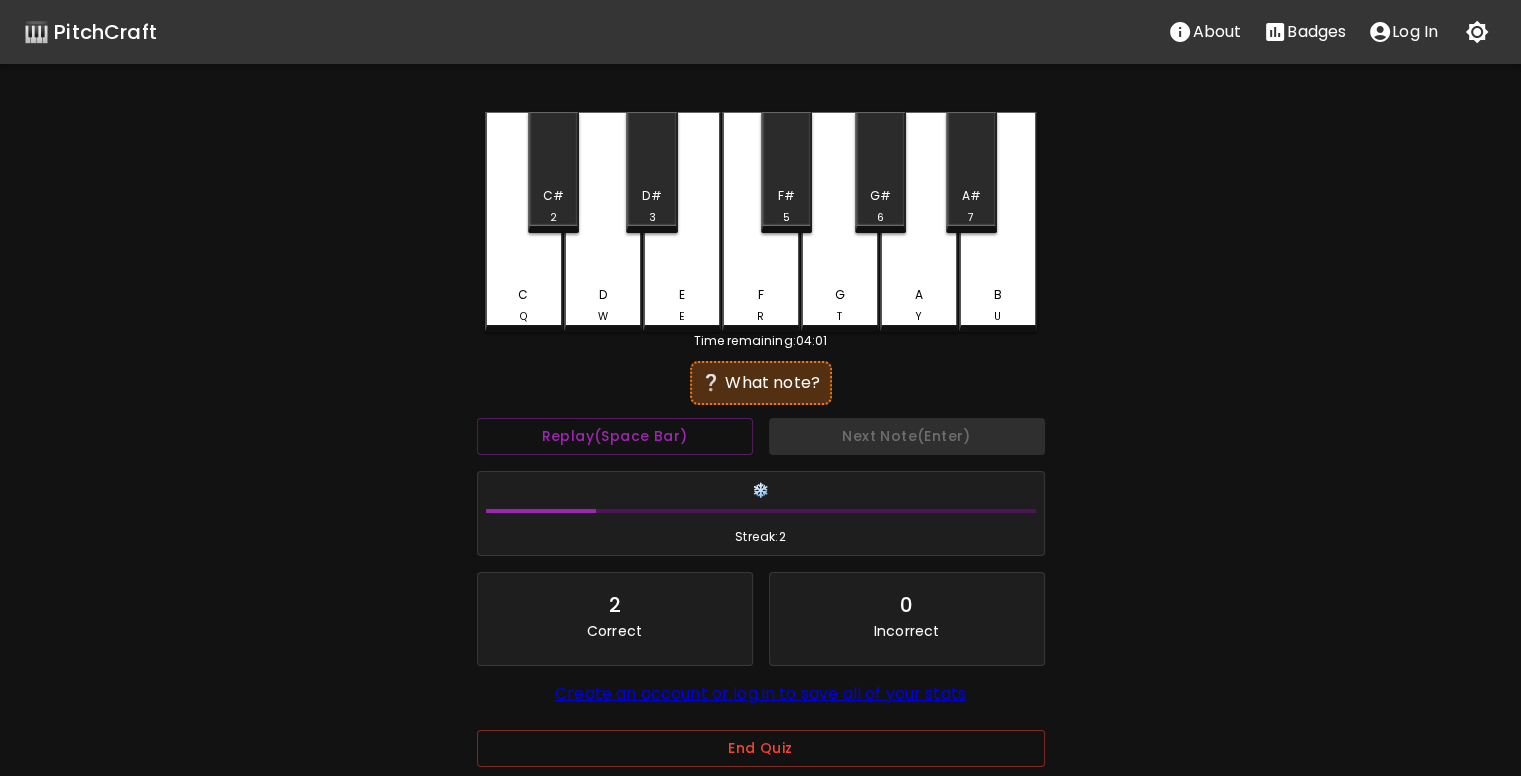 click on "E E" at bounding box center [682, 305] 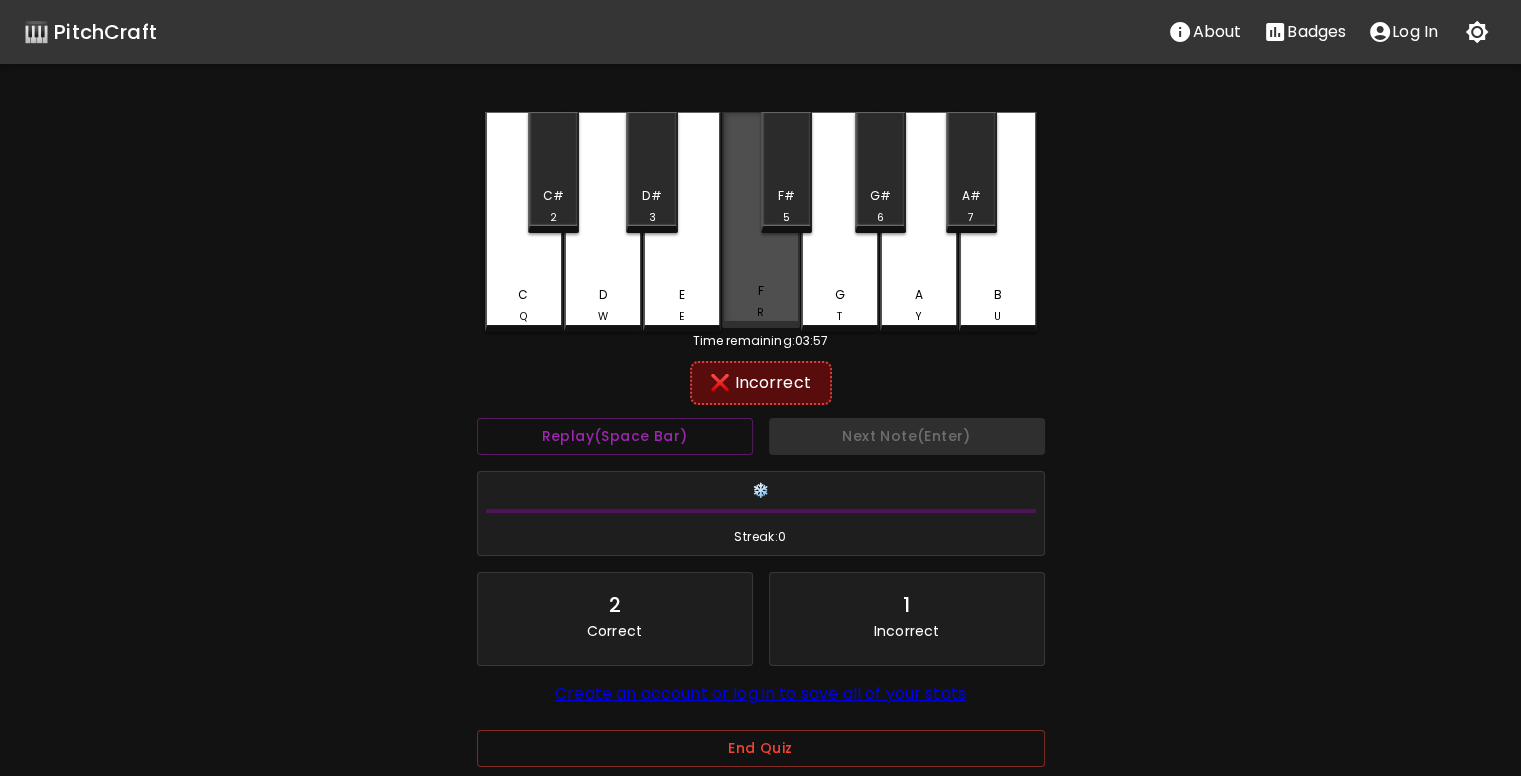 click on "F R" at bounding box center (761, 220) 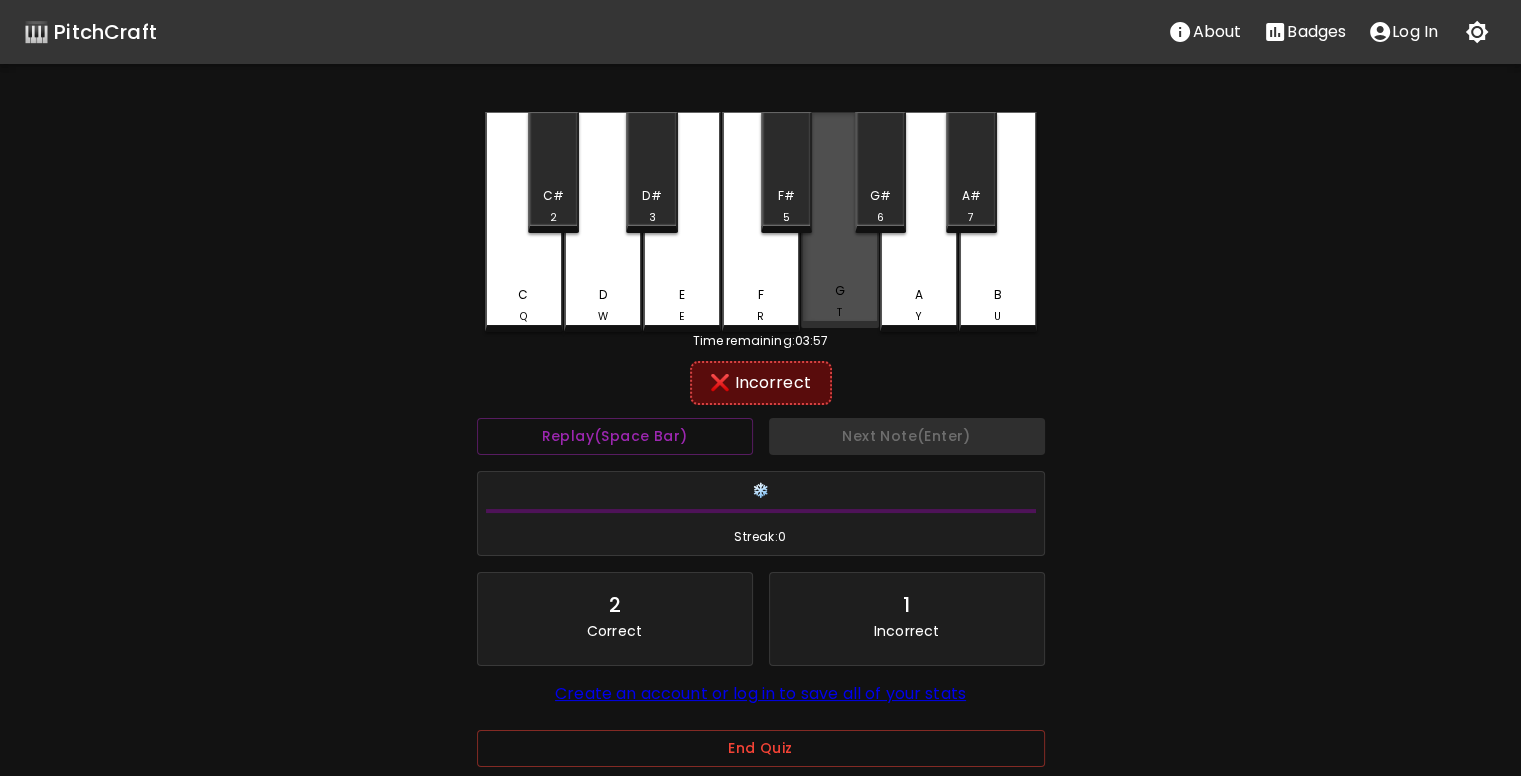 click on "G T" at bounding box center [840, 220] 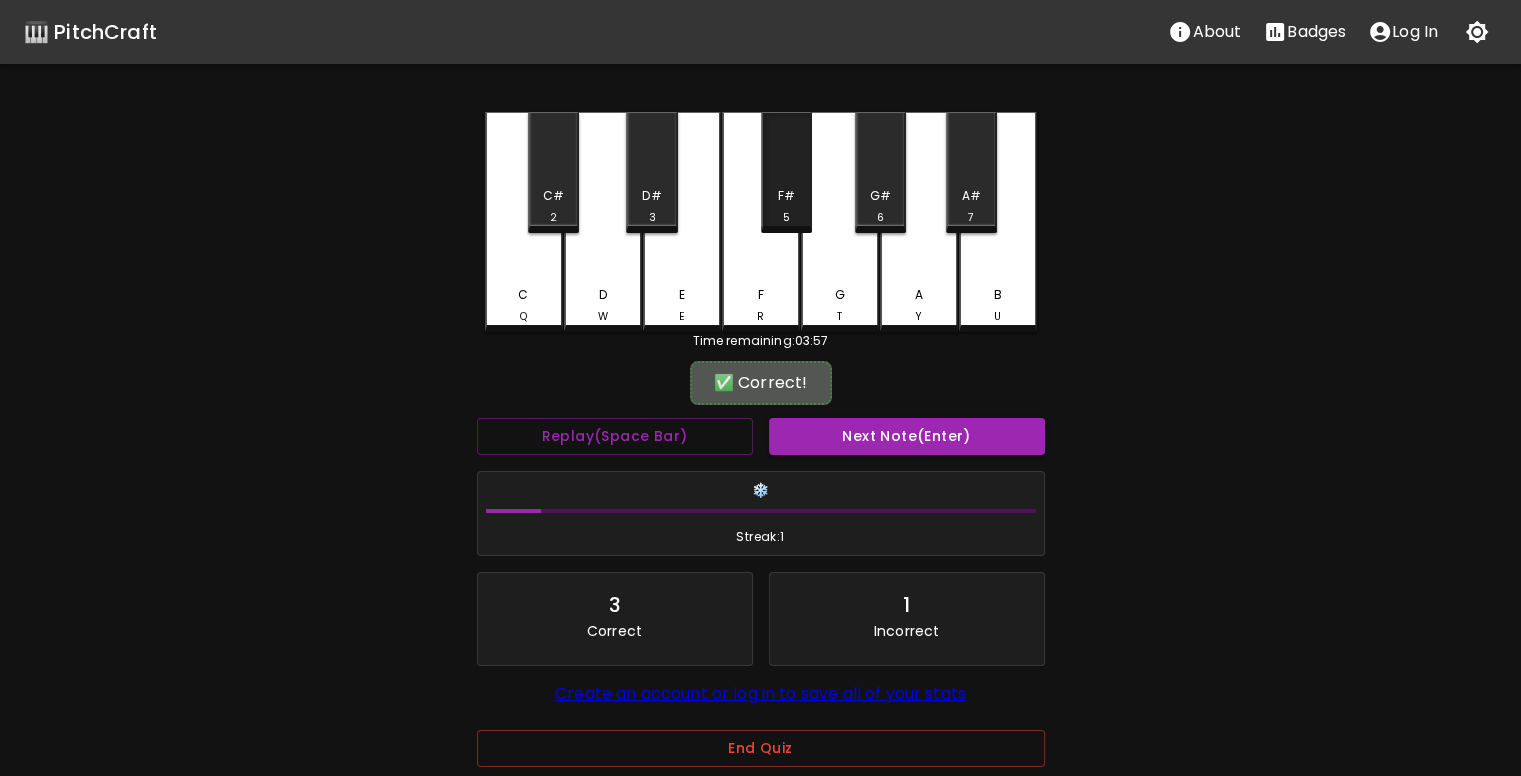 click on "F# 5" at bounding box center [786, 206] 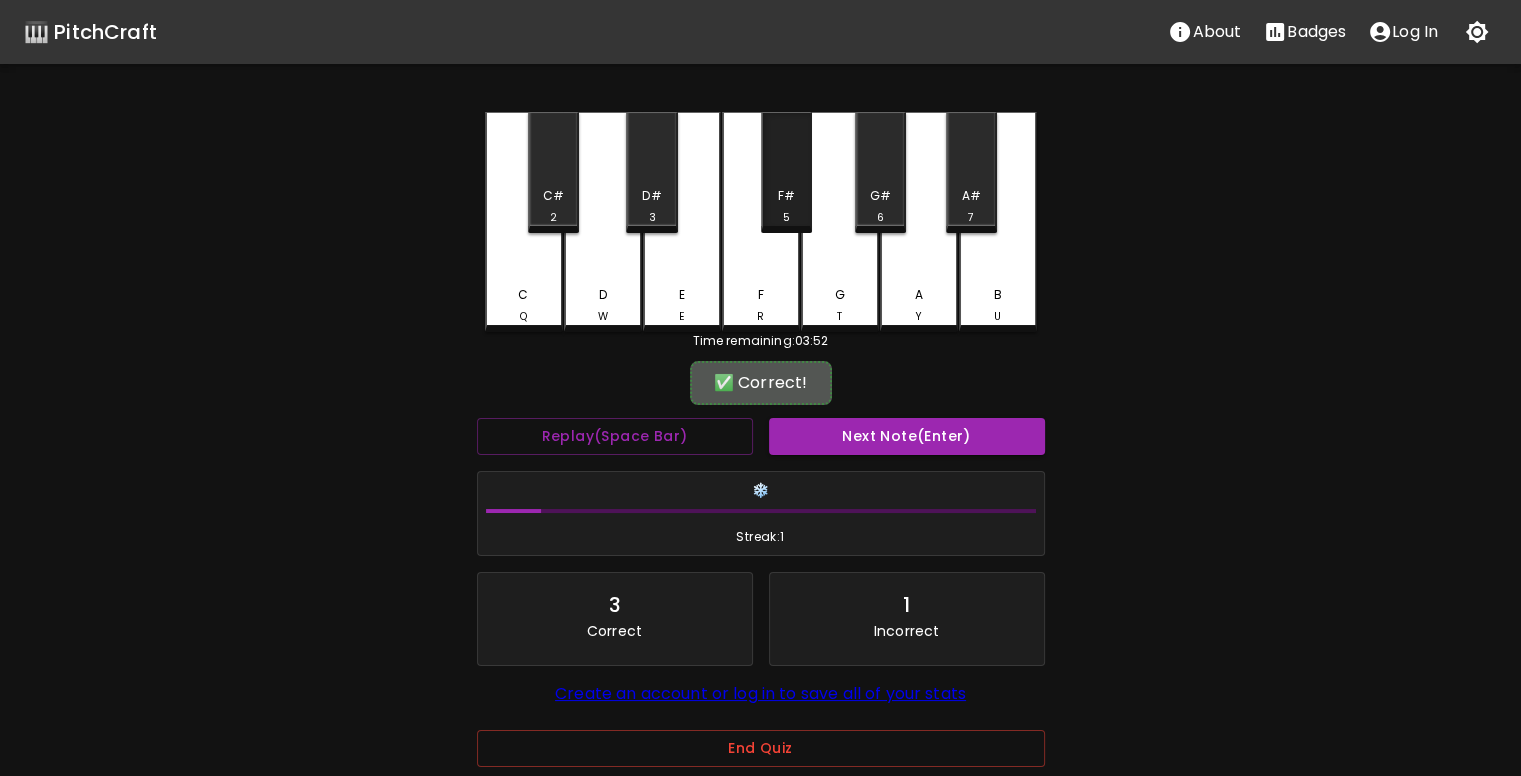 click on "F# 5" at bounding box center (786, 206) 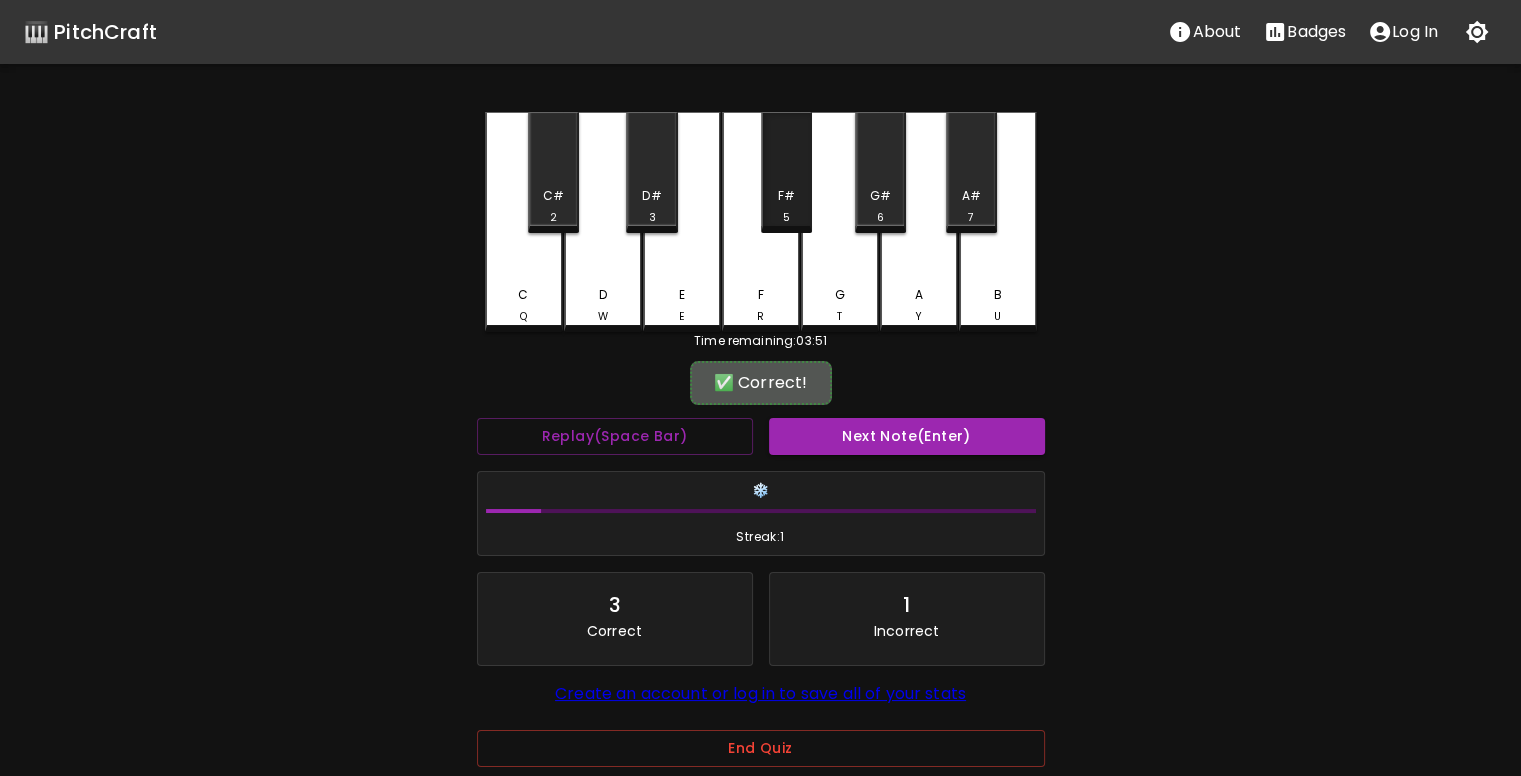 click on "F# 5" at bounding box center (786, 206) 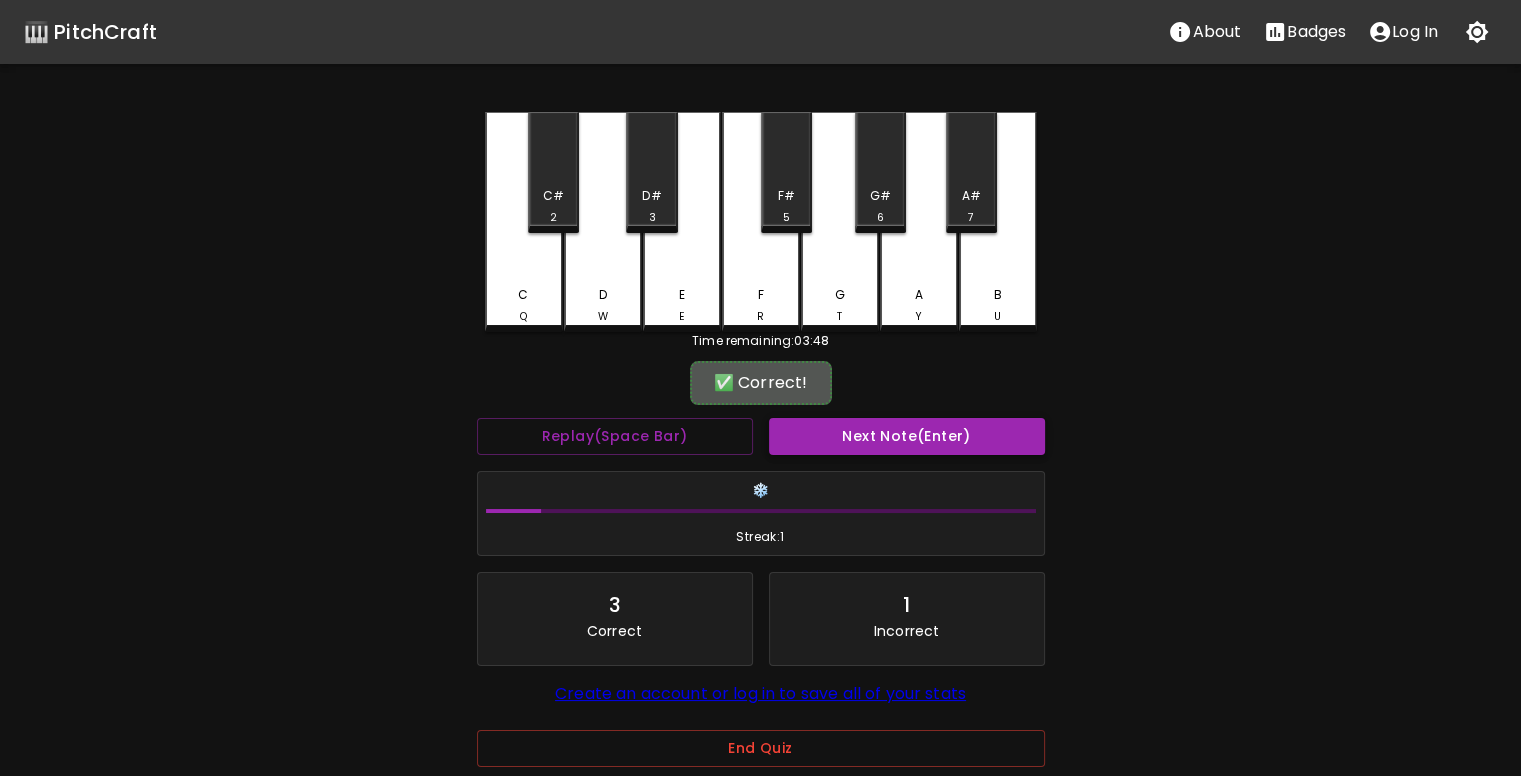 click on "Next Note  (Enter)" at bounding box center [907, 436] 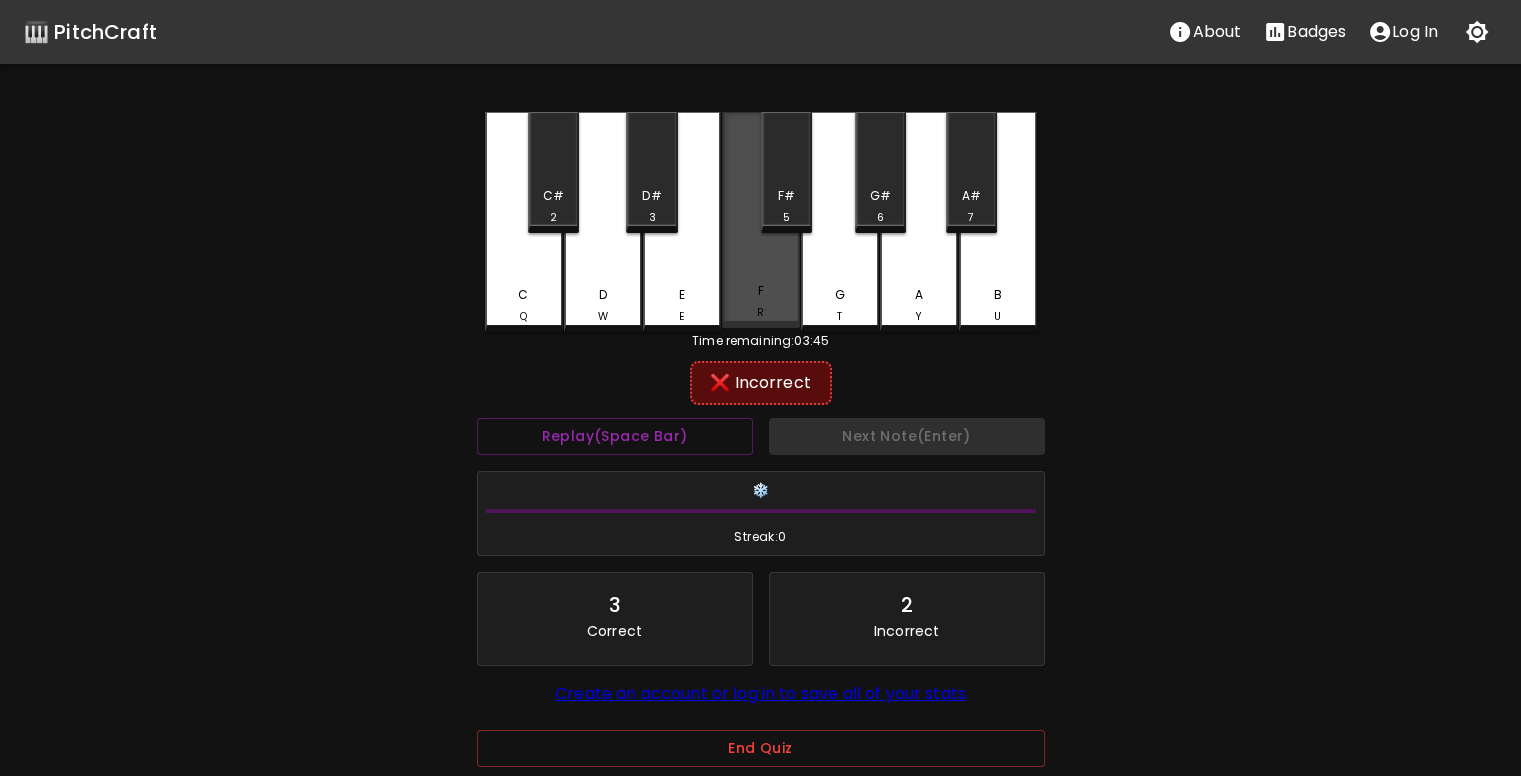 click on "F R" at bounding box center [761, 220] 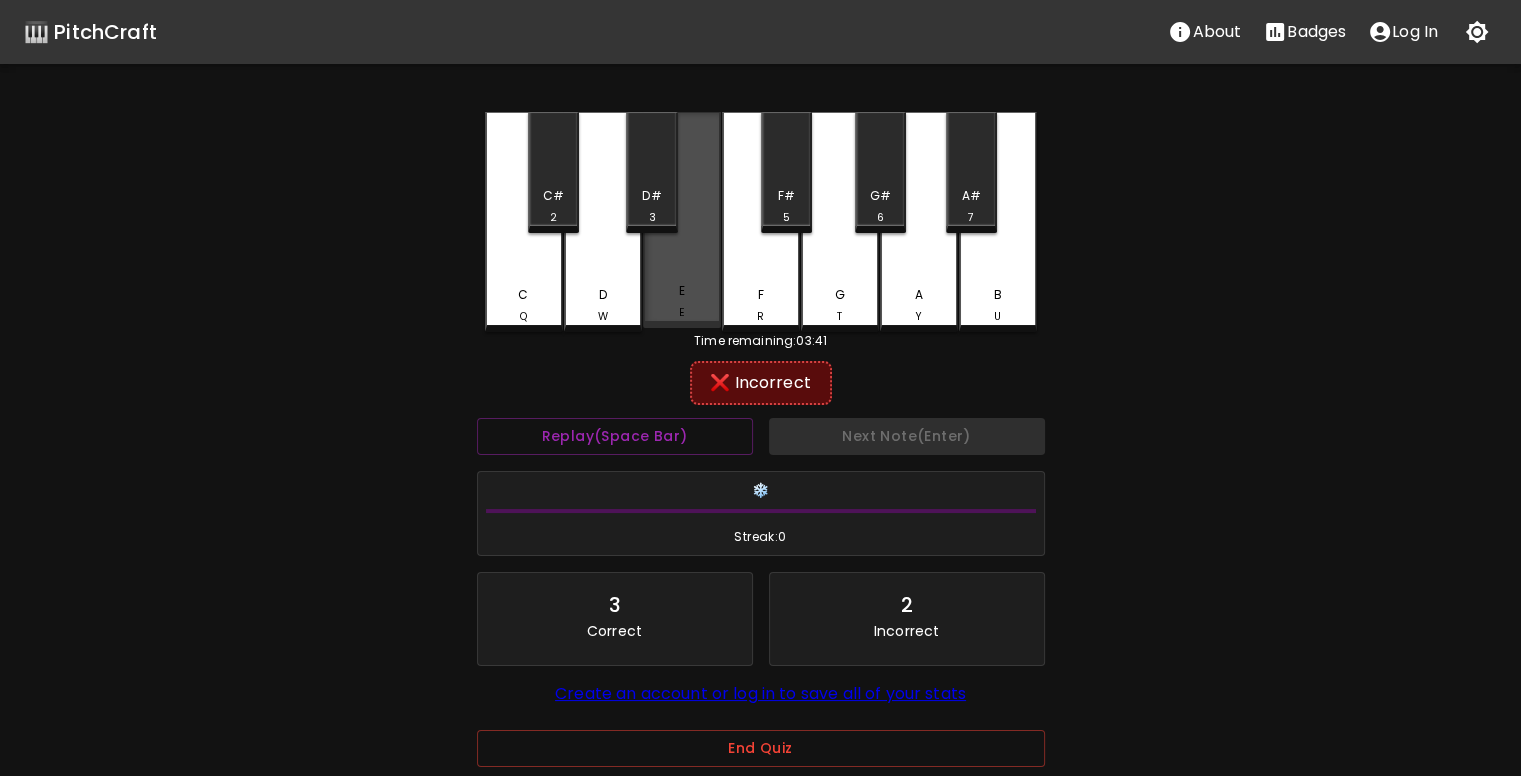 drag, startPoint x: 694, startPoint y: 282, endPoint x: 682, endPoint y: 289, distance: 13.892444 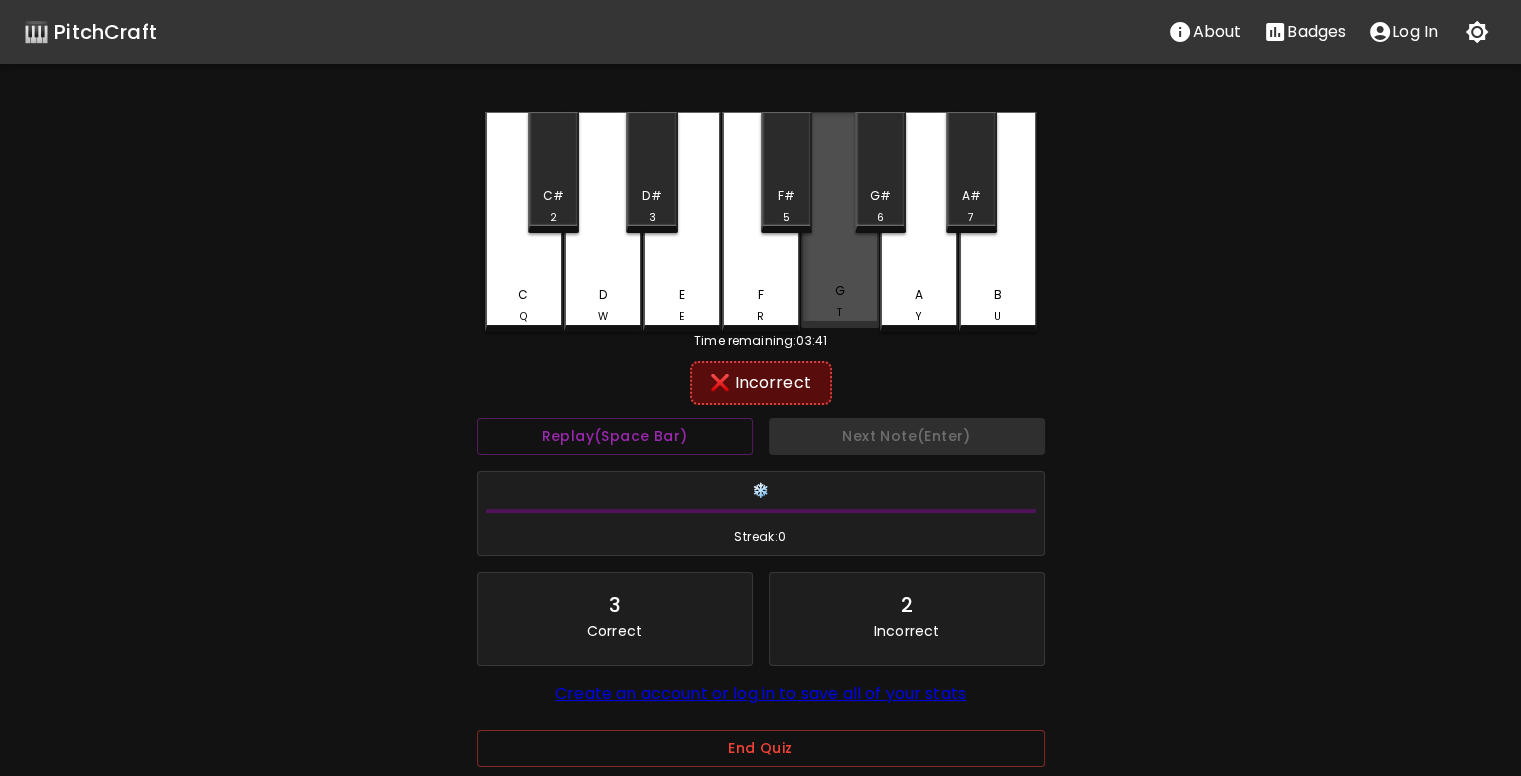click on "G T" at bounding box center (840, 220) 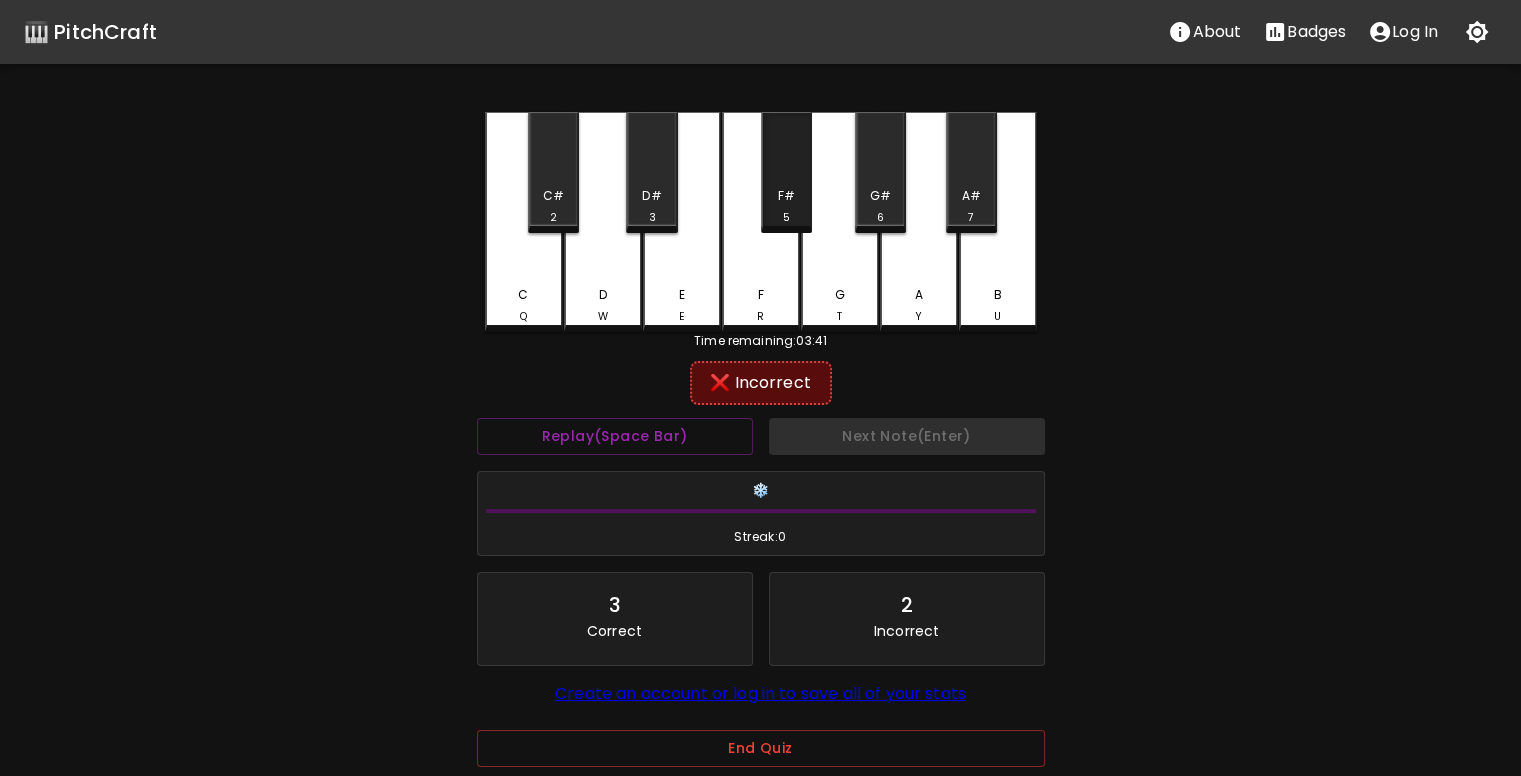 click on "F# 5" at bounding box center (786, 206) 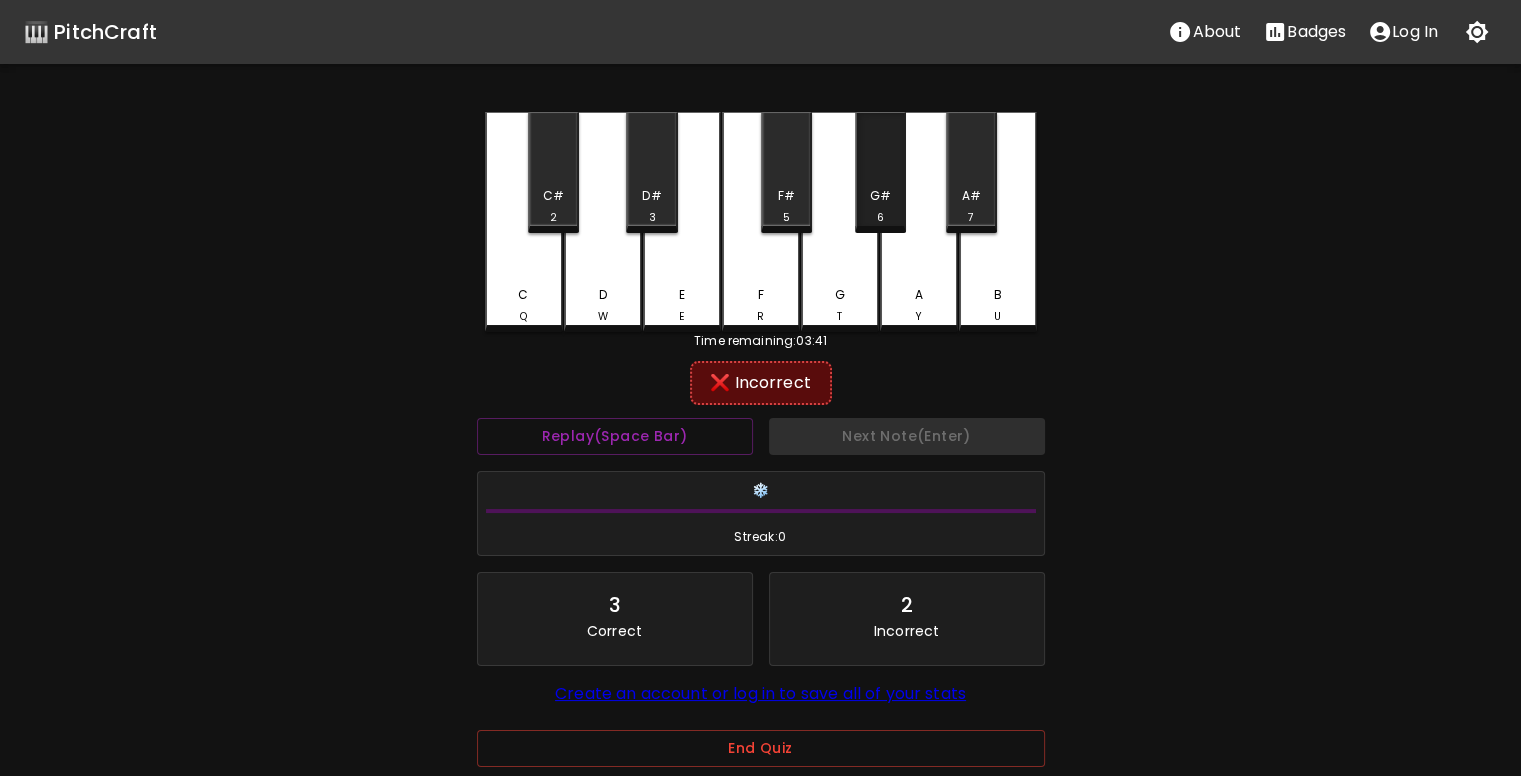 click on "G#" at bounding box center (880, 196) 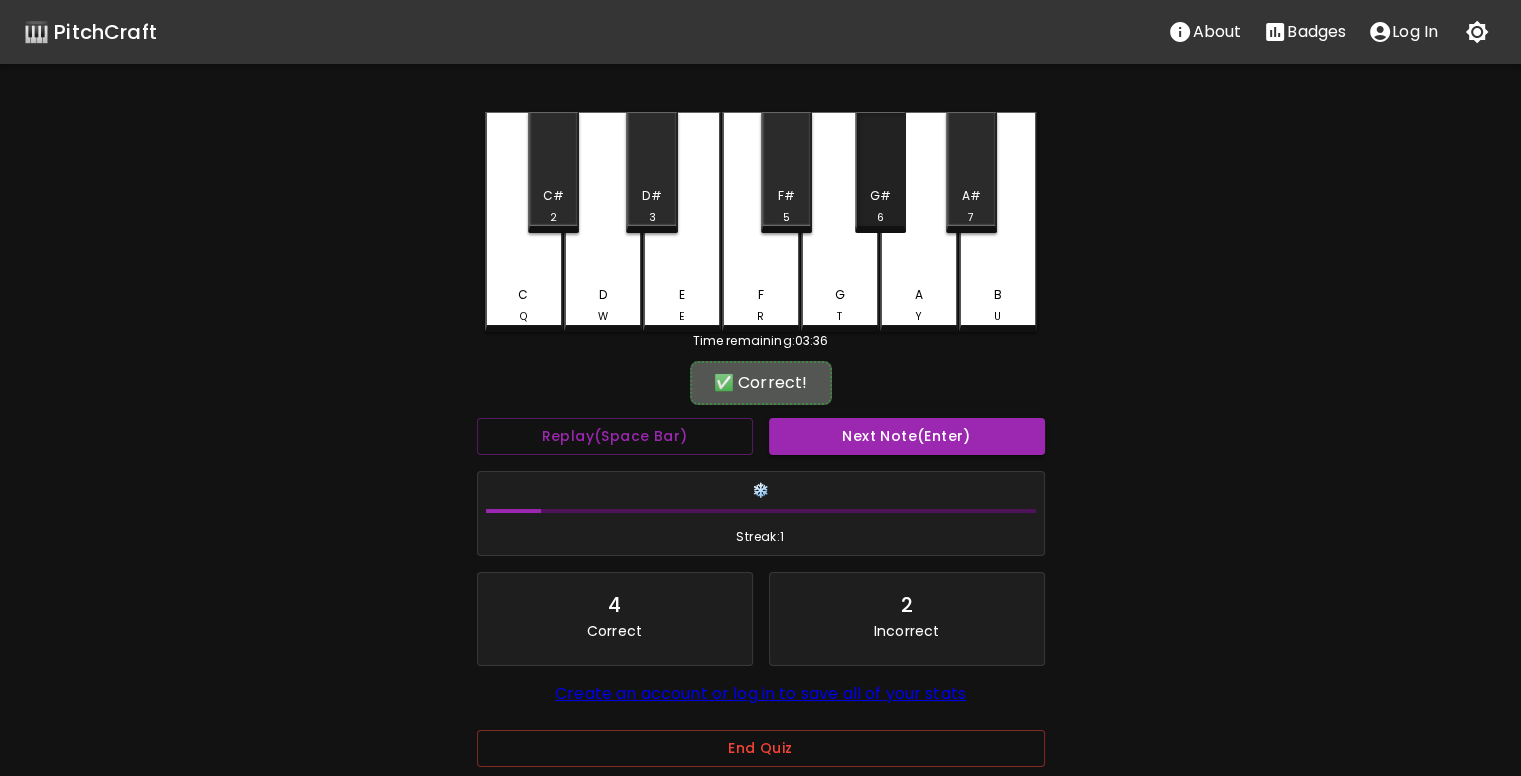 click on "G#" at bounding box center [880, 196] 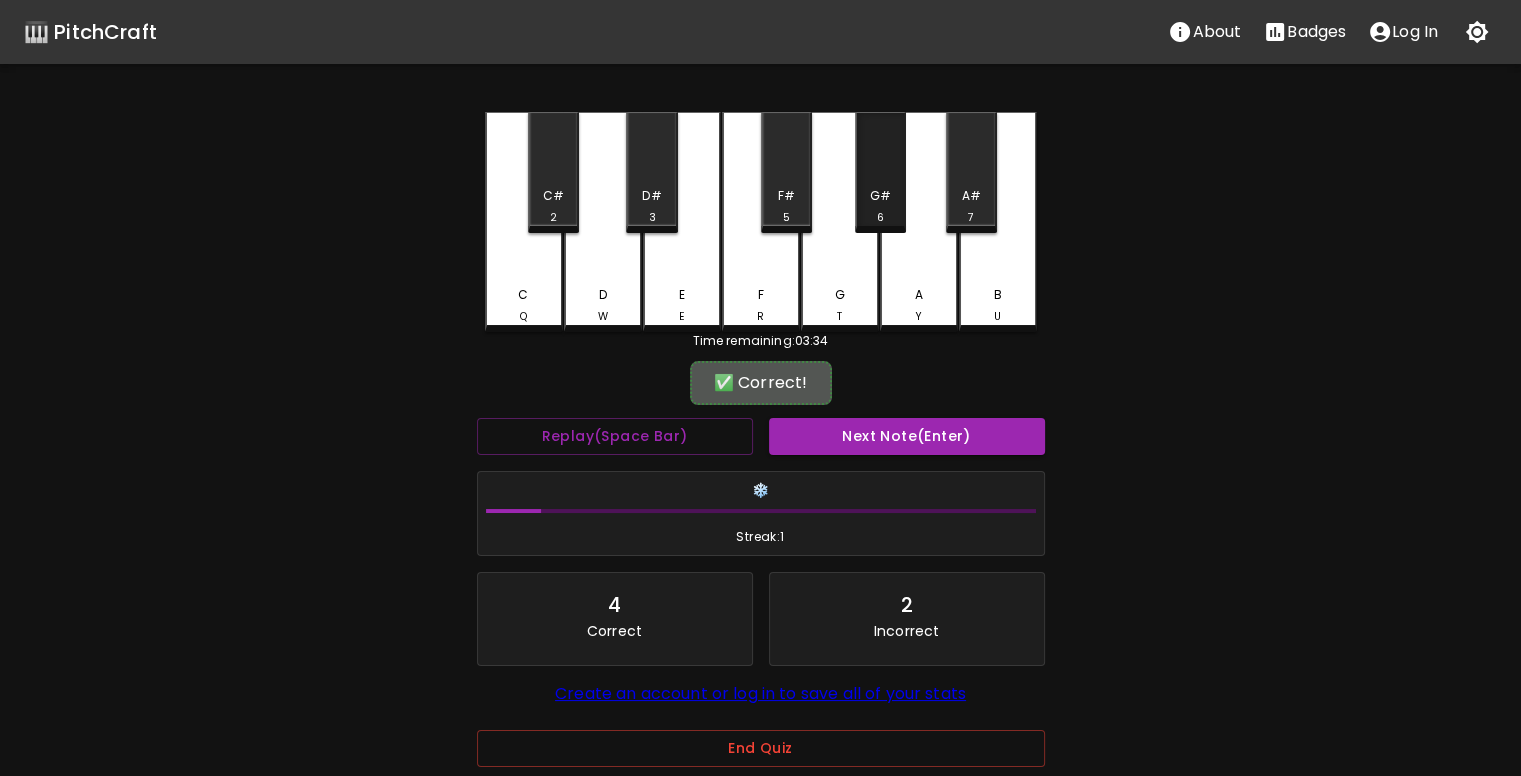 click on "G#" at bounding box center [880, 196] 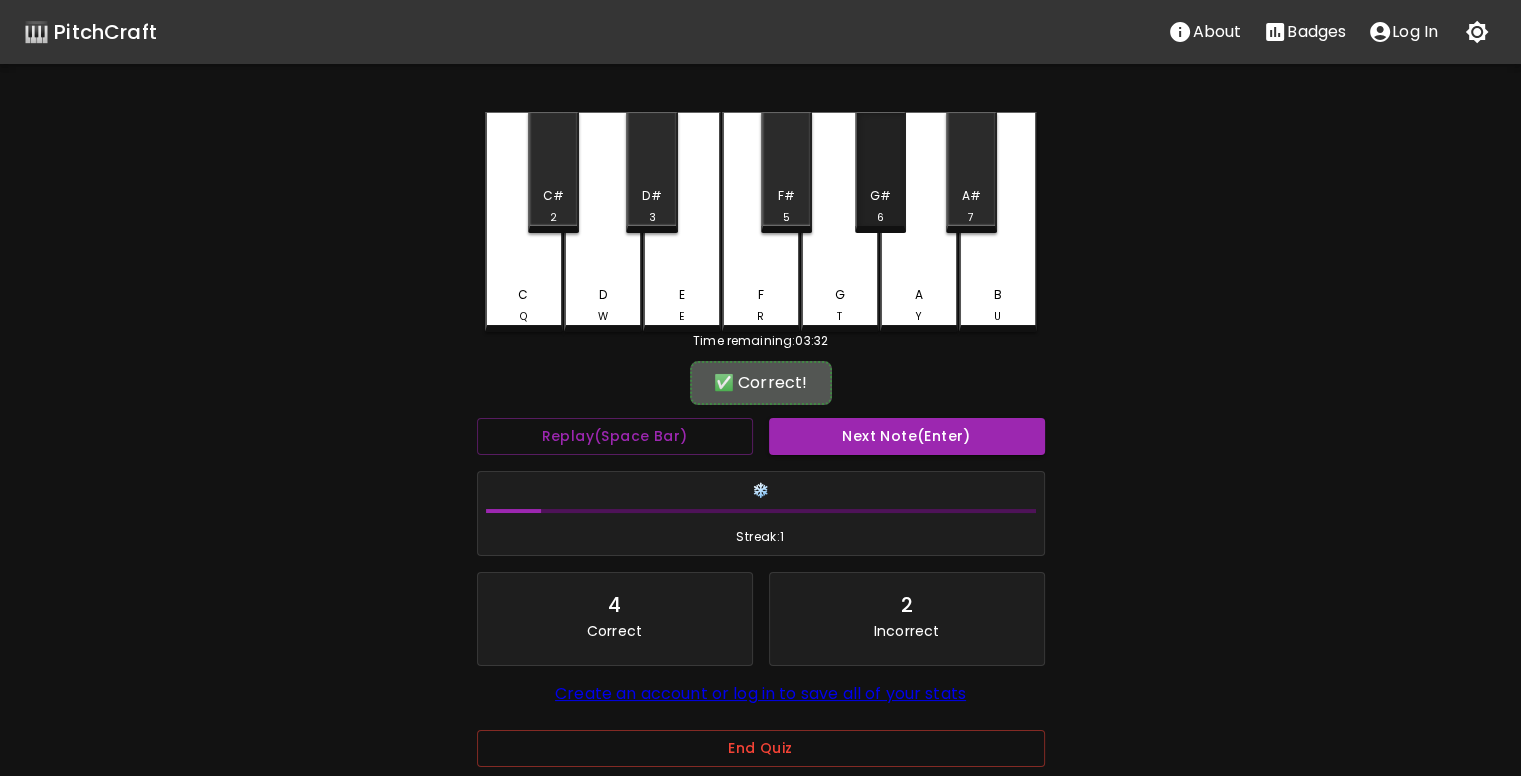 click on "G#" at bounding box center (880, 196) 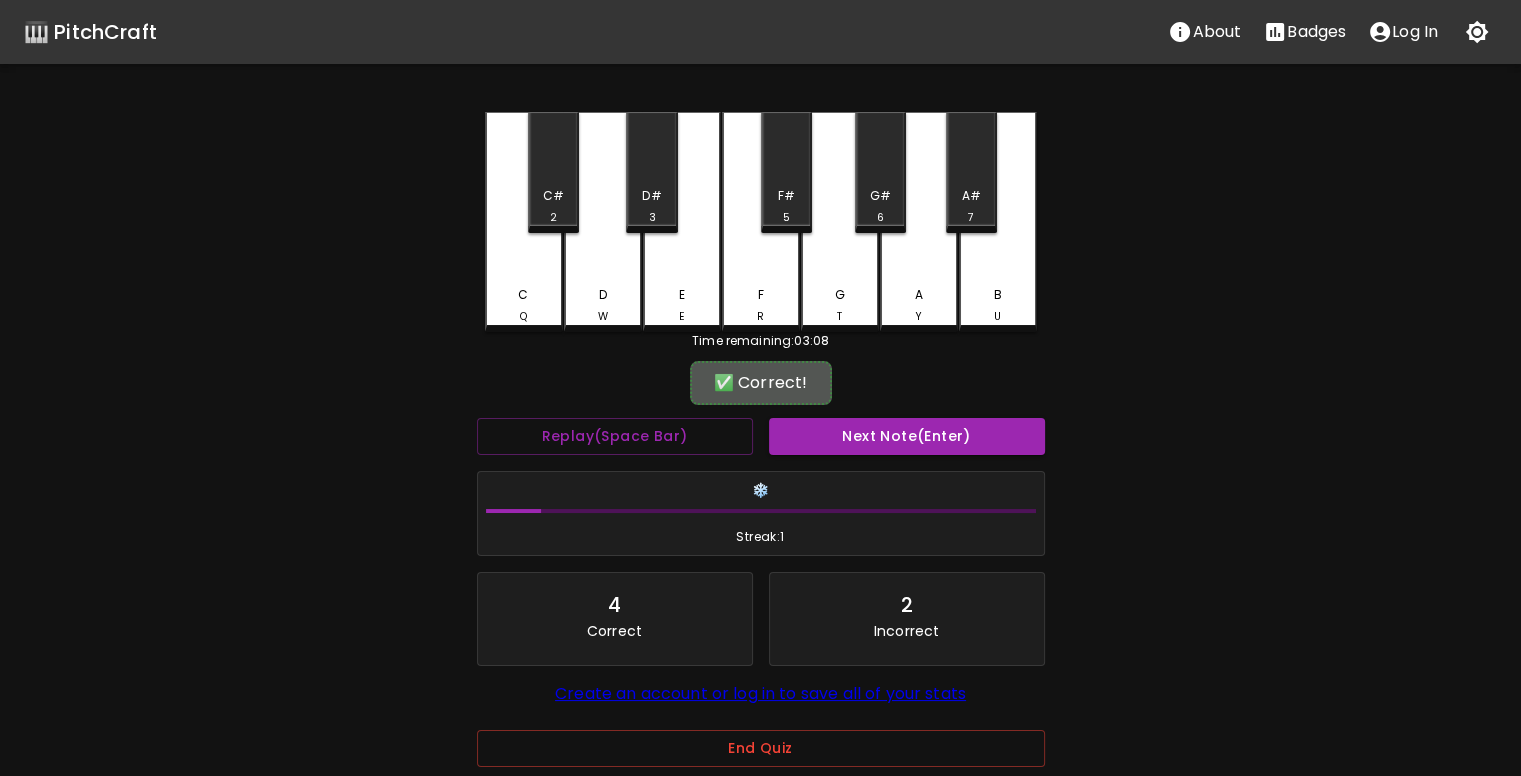 click on "Badges" at bounding box center [1316, 32] 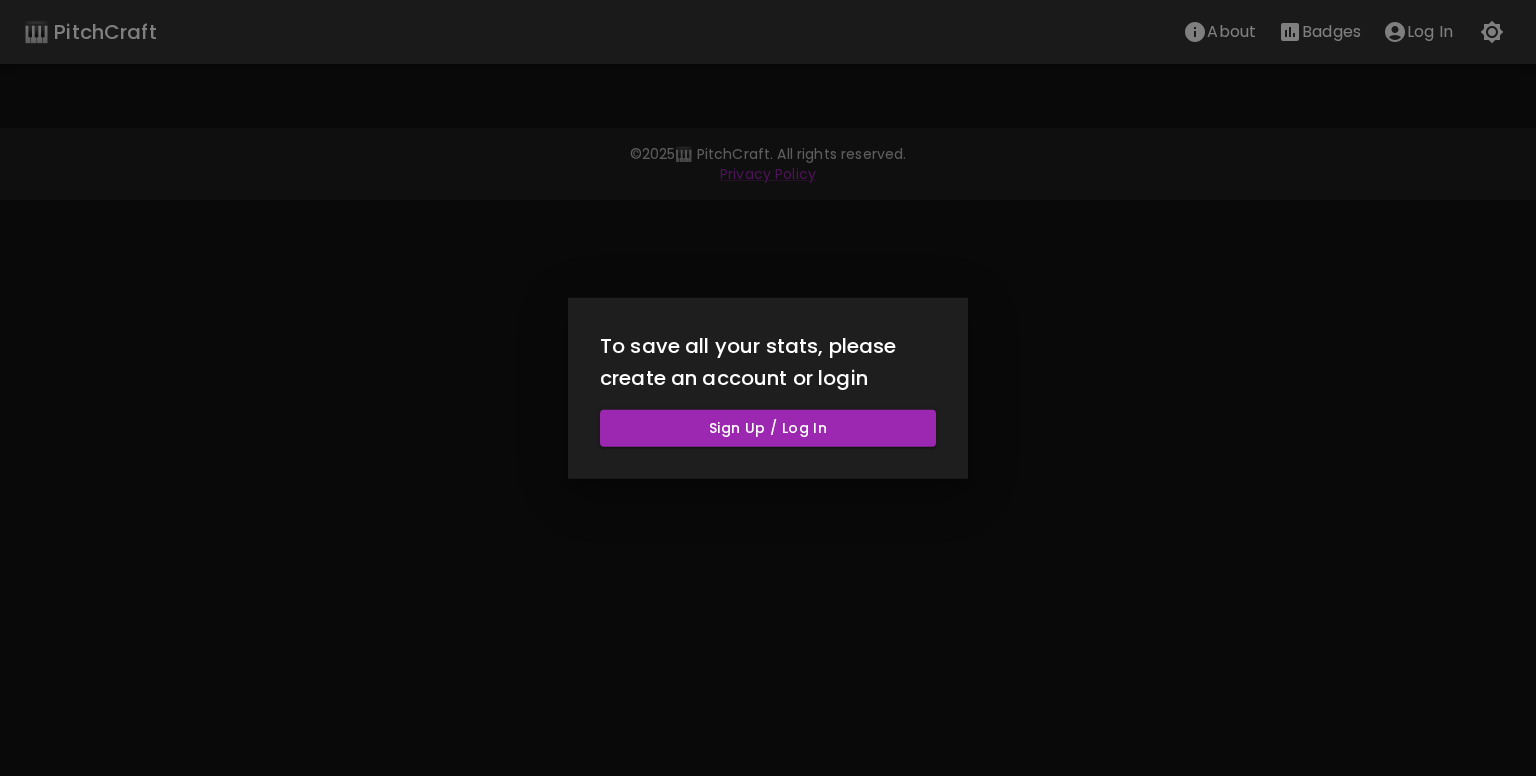 click at bounding box center (768, 388) 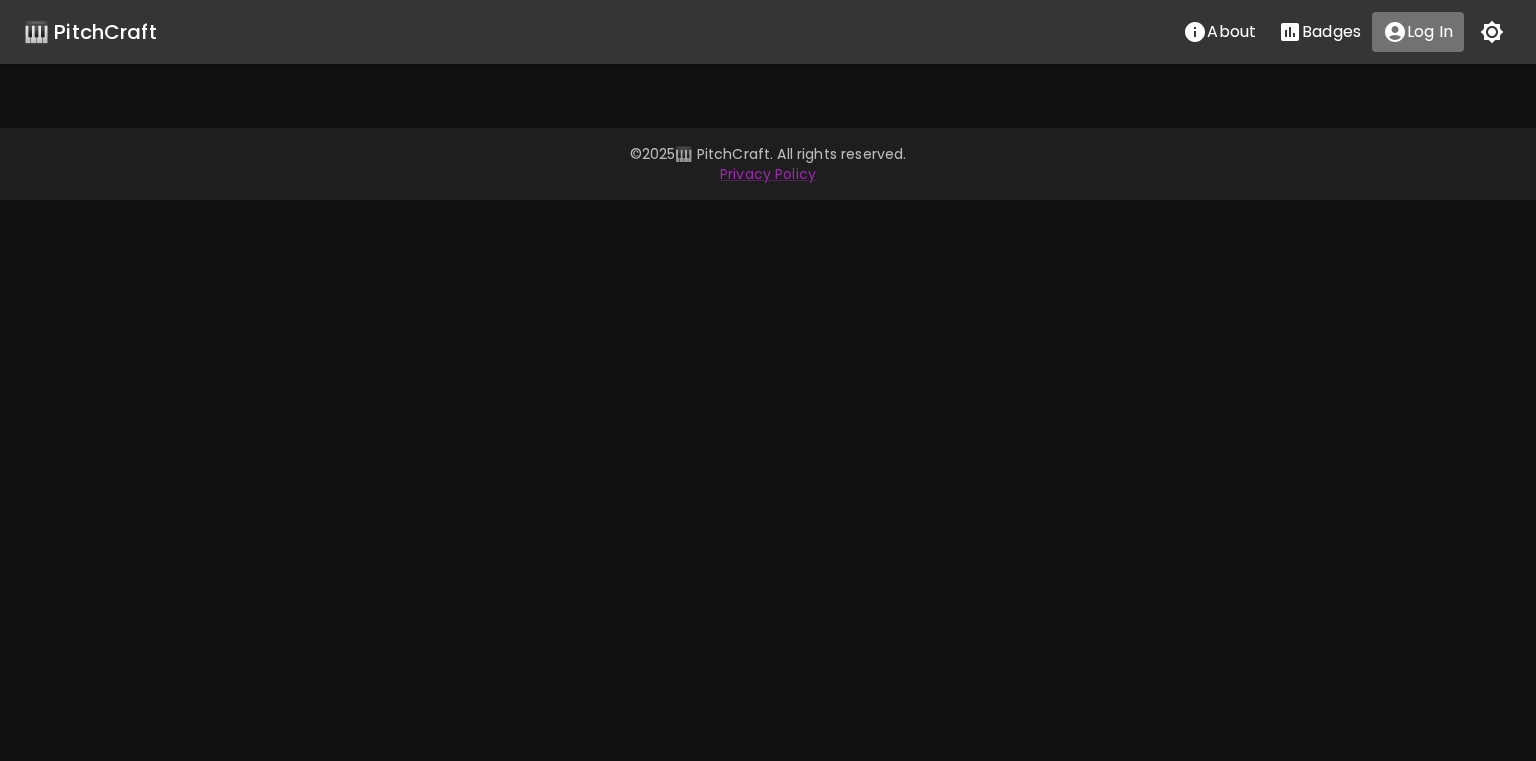 click 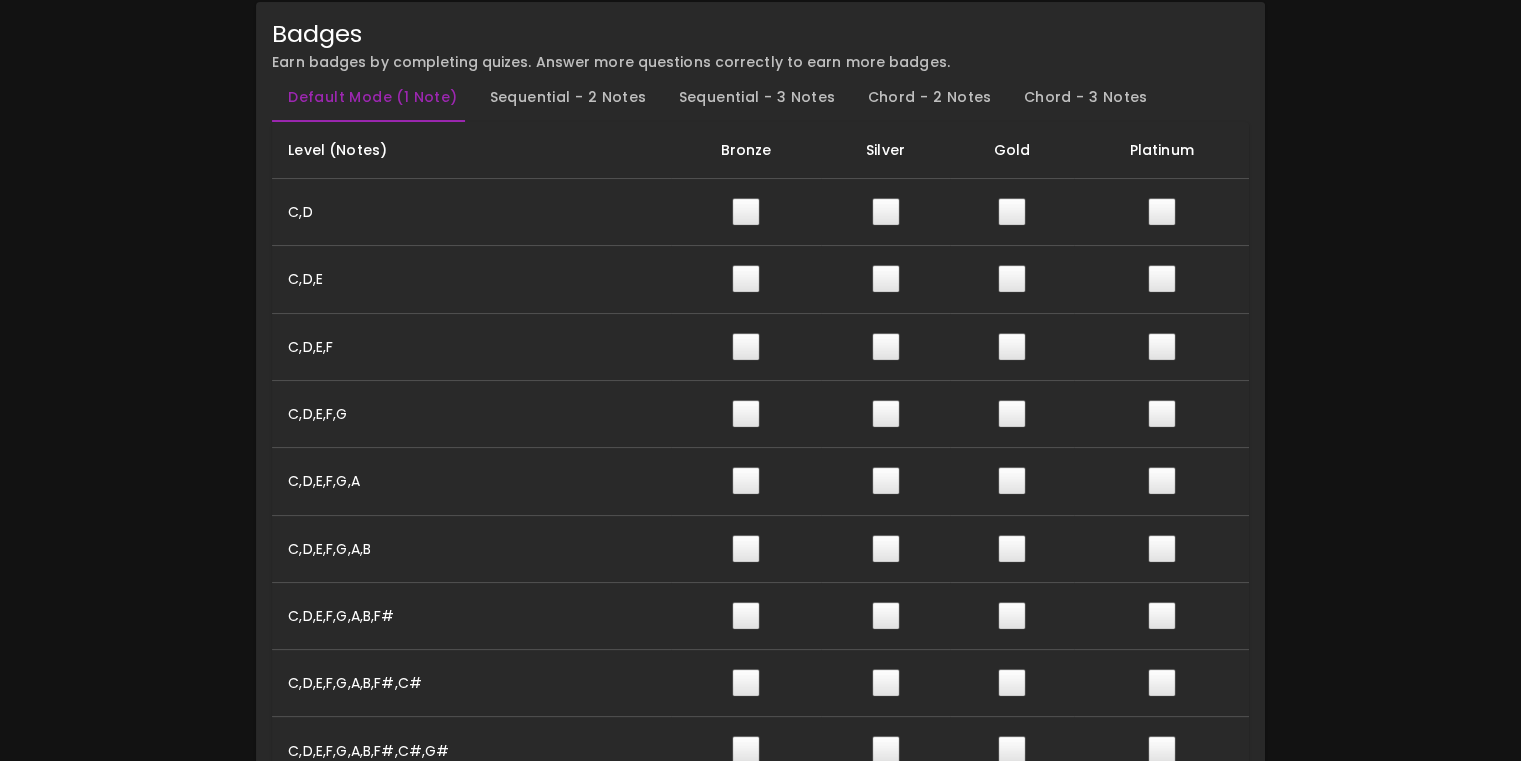 scroll, scrollTop: 0, scrollLeft: 0, axis: both 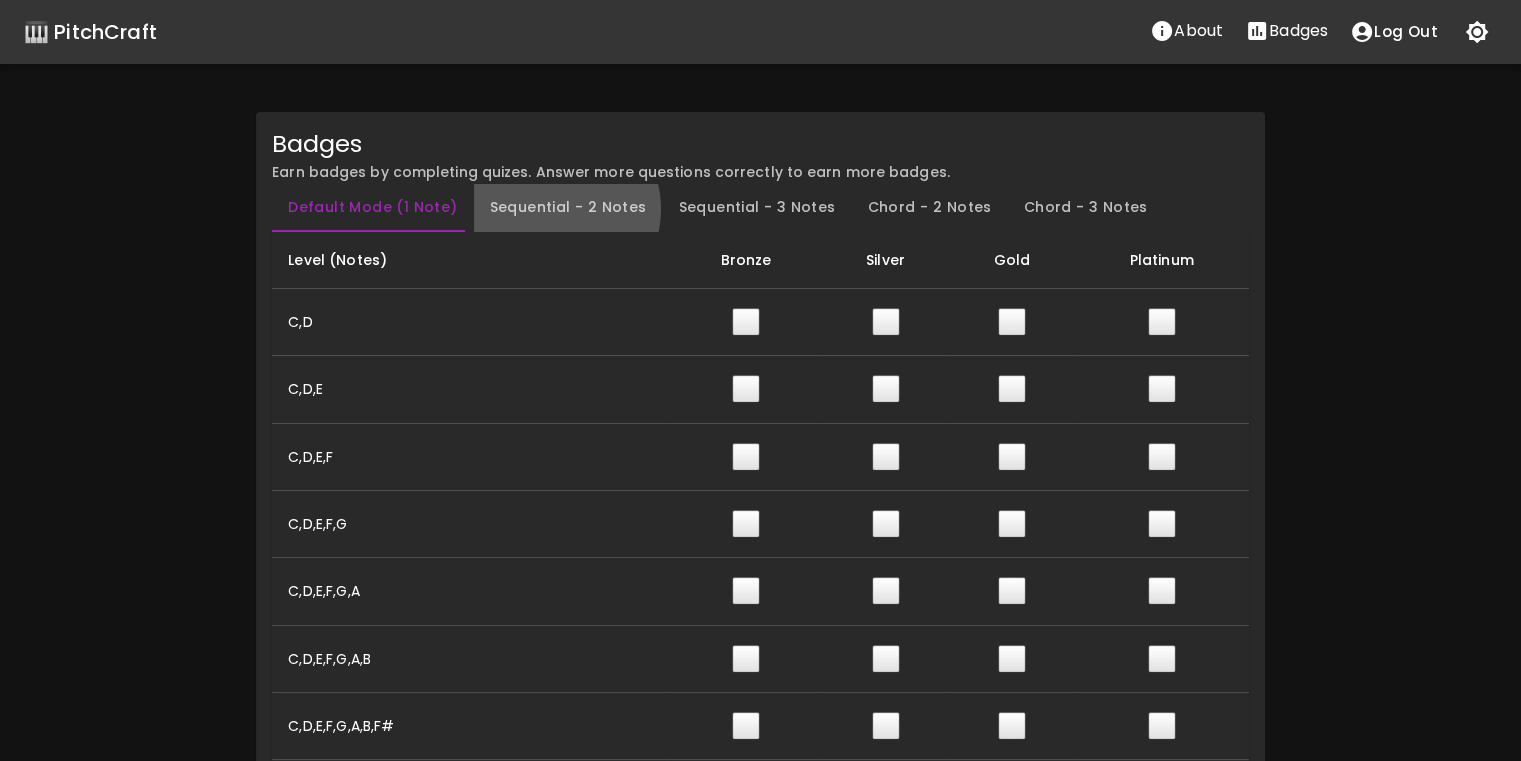 click on "Sequential - 2 Notes" at bounding box center (568, 208) 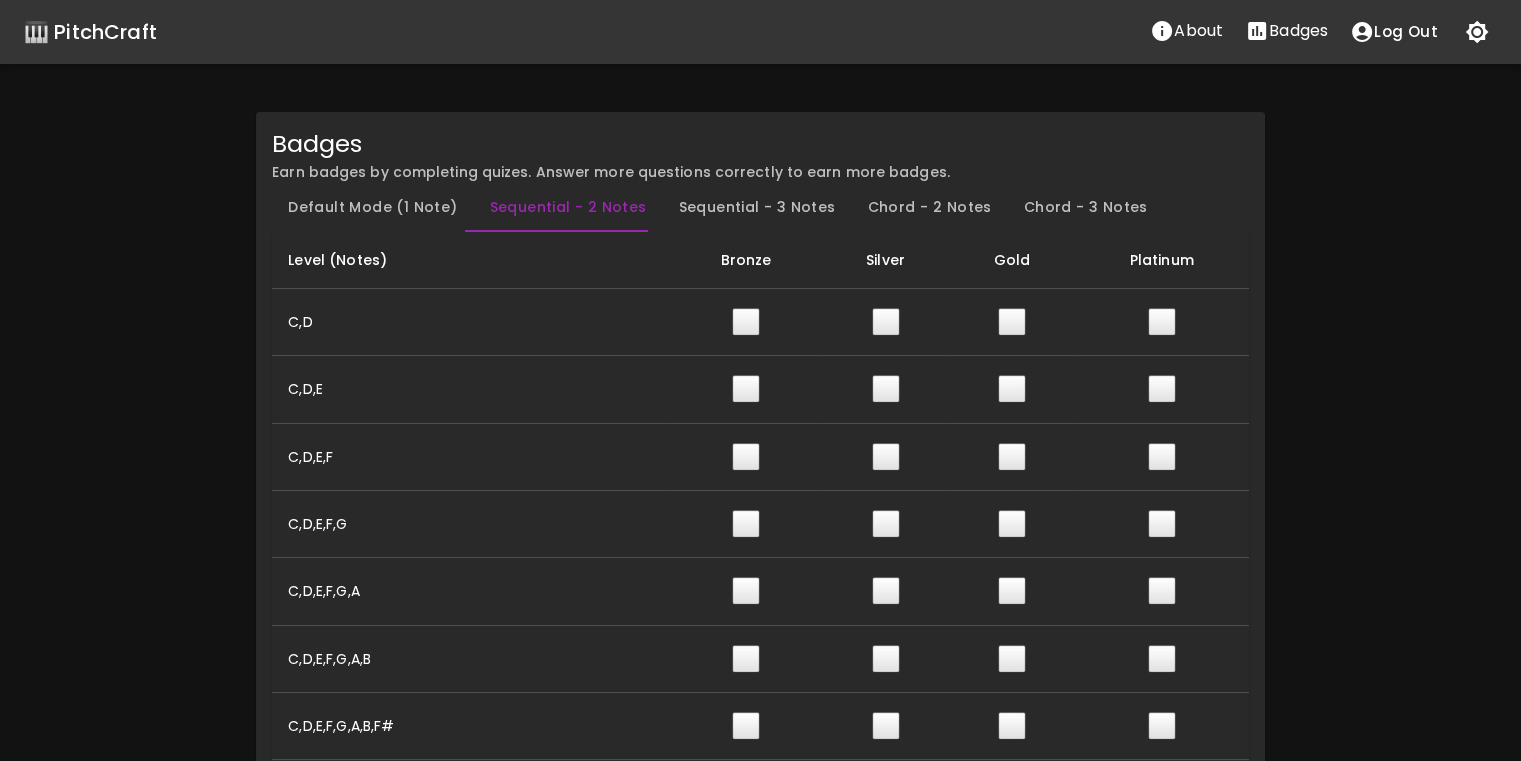 click on "Default Mode (1 Note)" at bounding box center [372, 208] 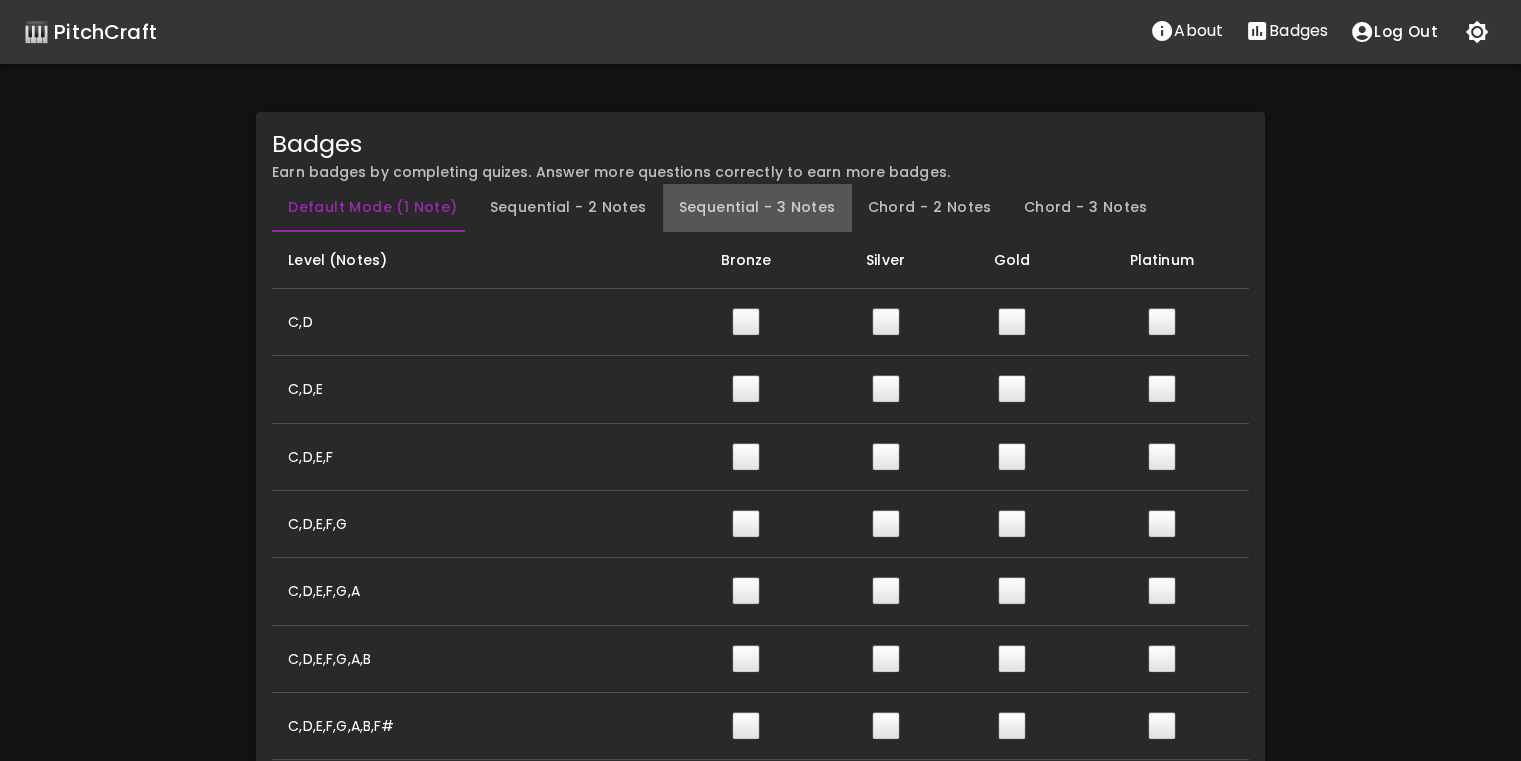 click on "Sequential - 3 Notes" at bounding box center (757, 208) 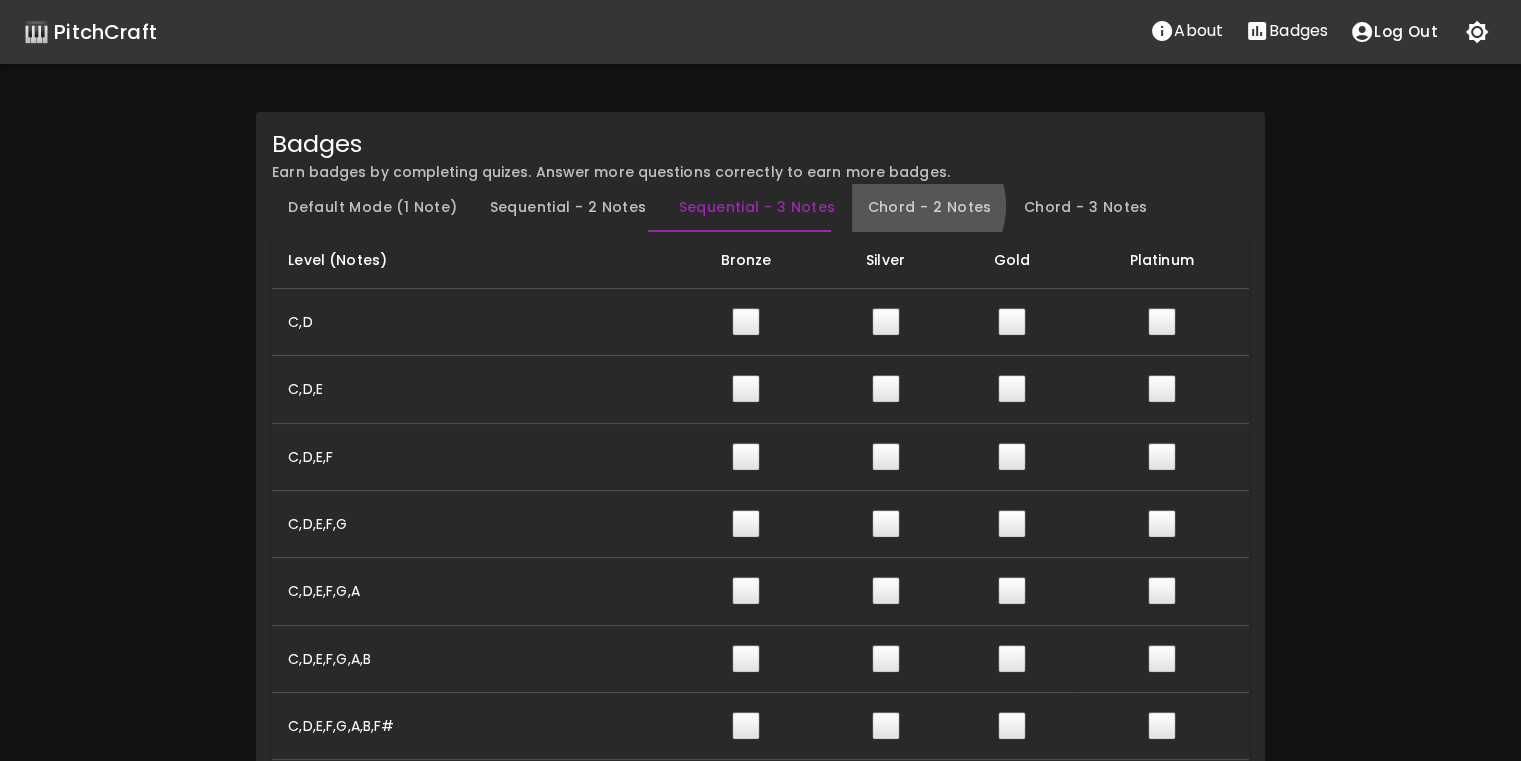 click on "Chord - 2 Notes" at bounding box center (930, 208) 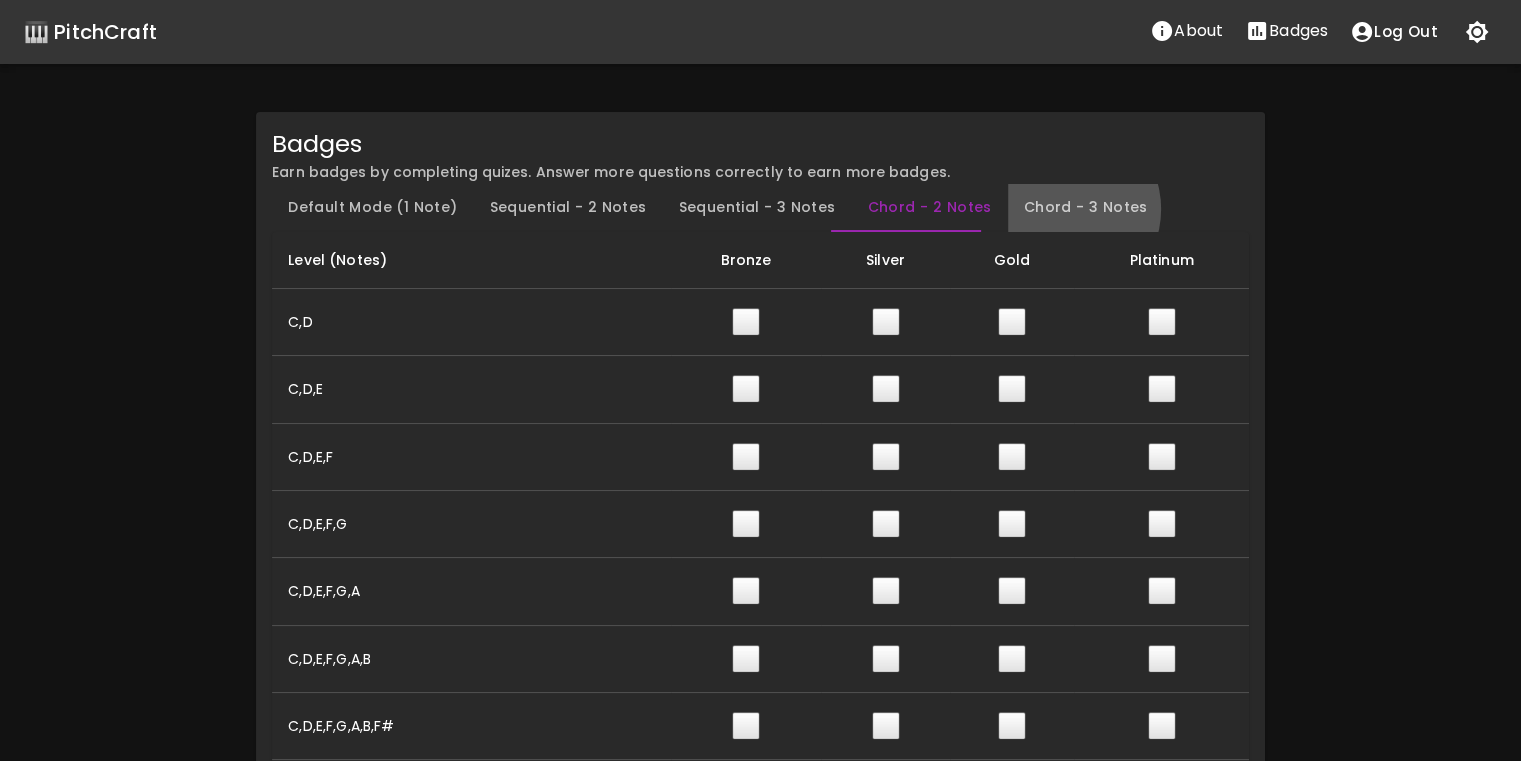 click on "Chord - 3 Notes" at bounding box center (1086, 208) 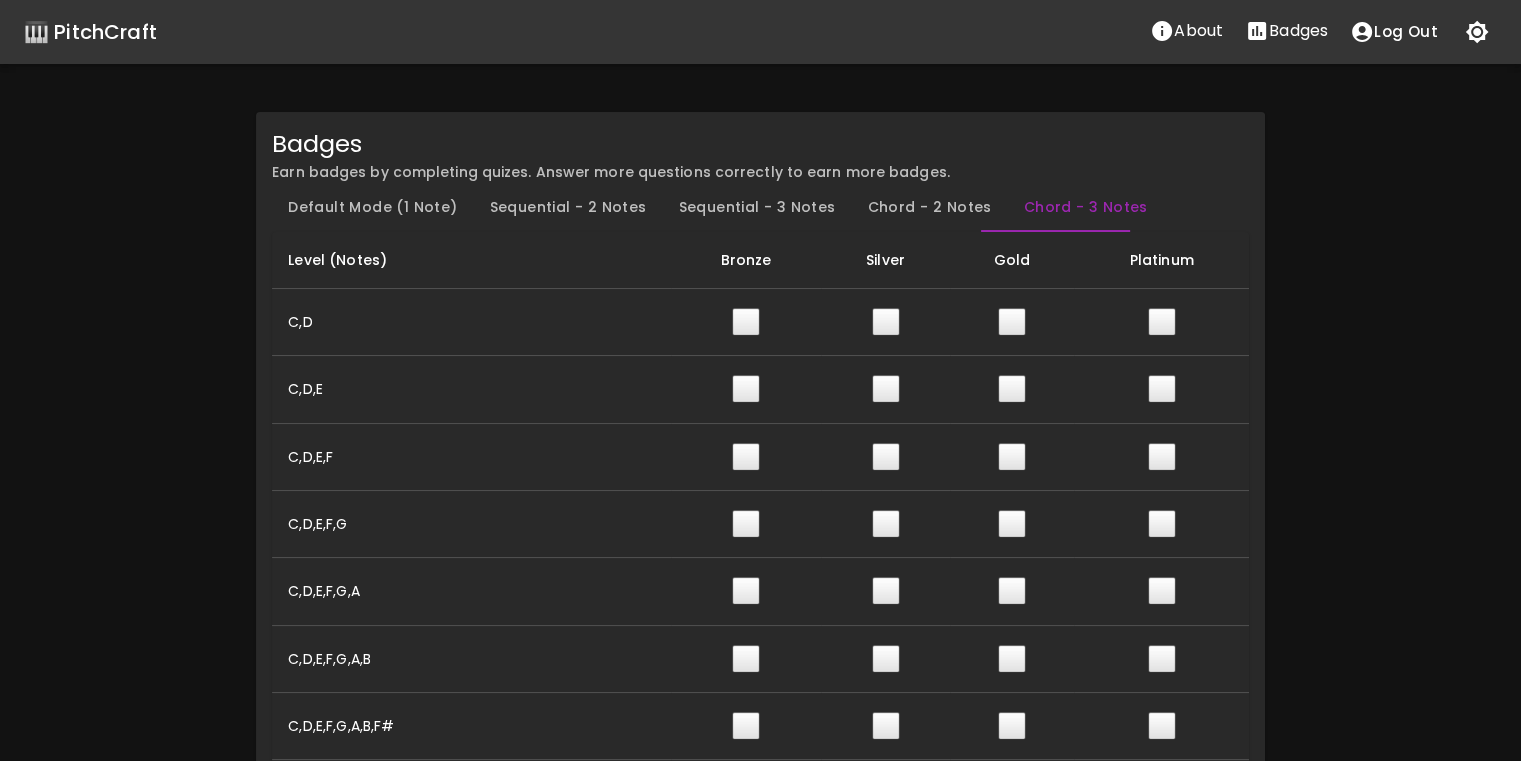 click on "Default Mode (1 Note)" at bounding box center [372, 208] 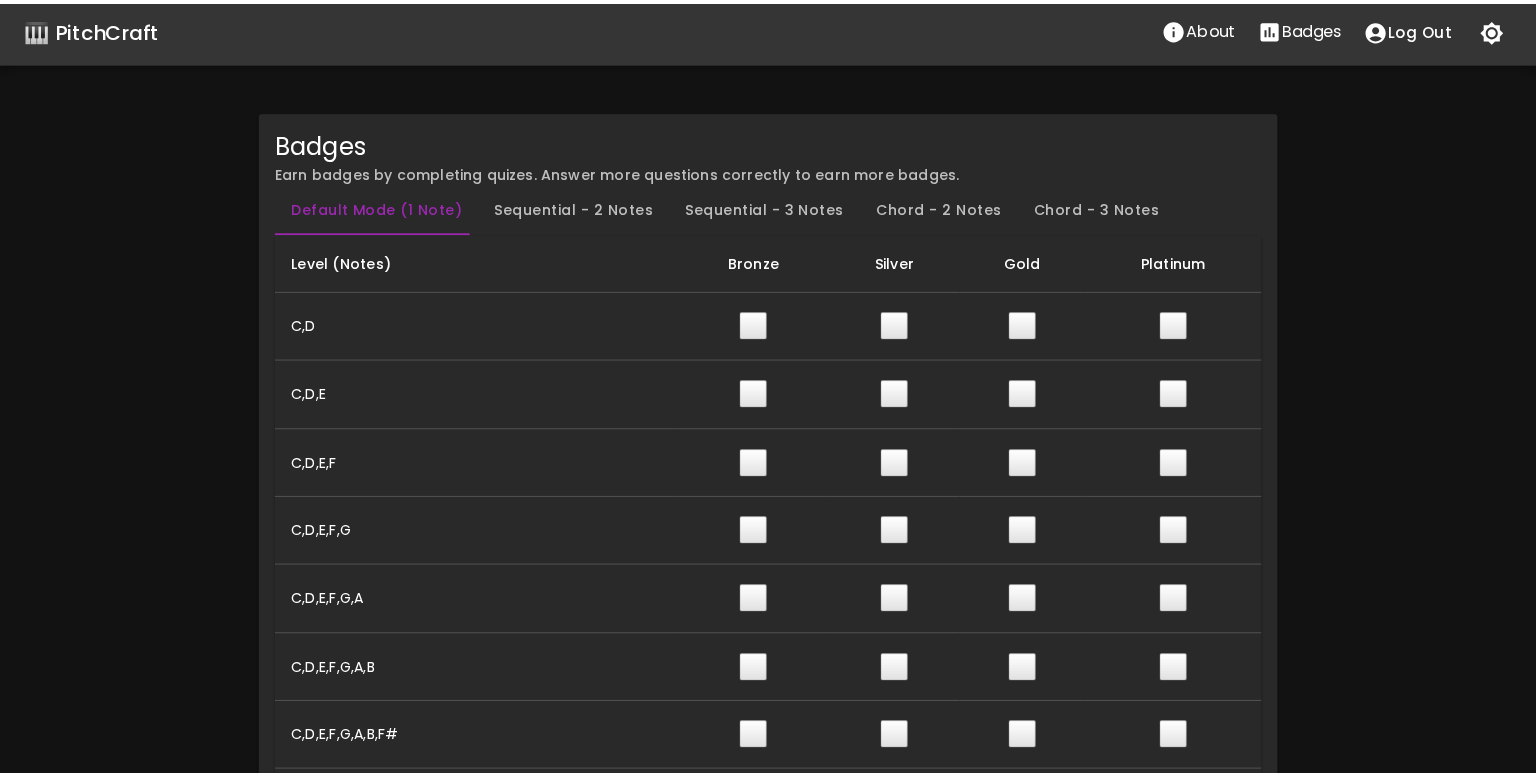 scroll, scrollTop: 0, scrollLeft: 0, axis: both 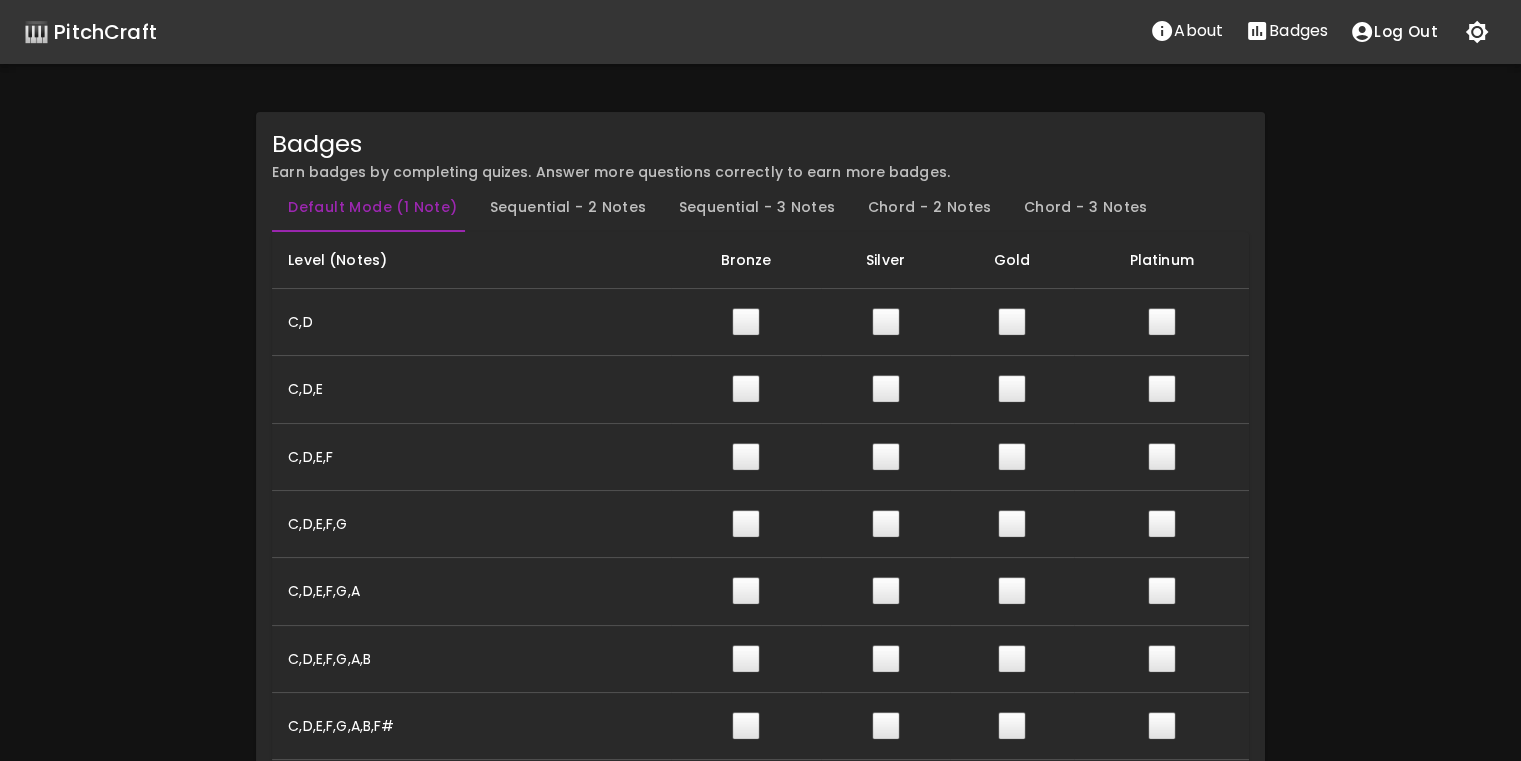 click on "🎹 PitchCraft" at bounding box center [90, 32] 